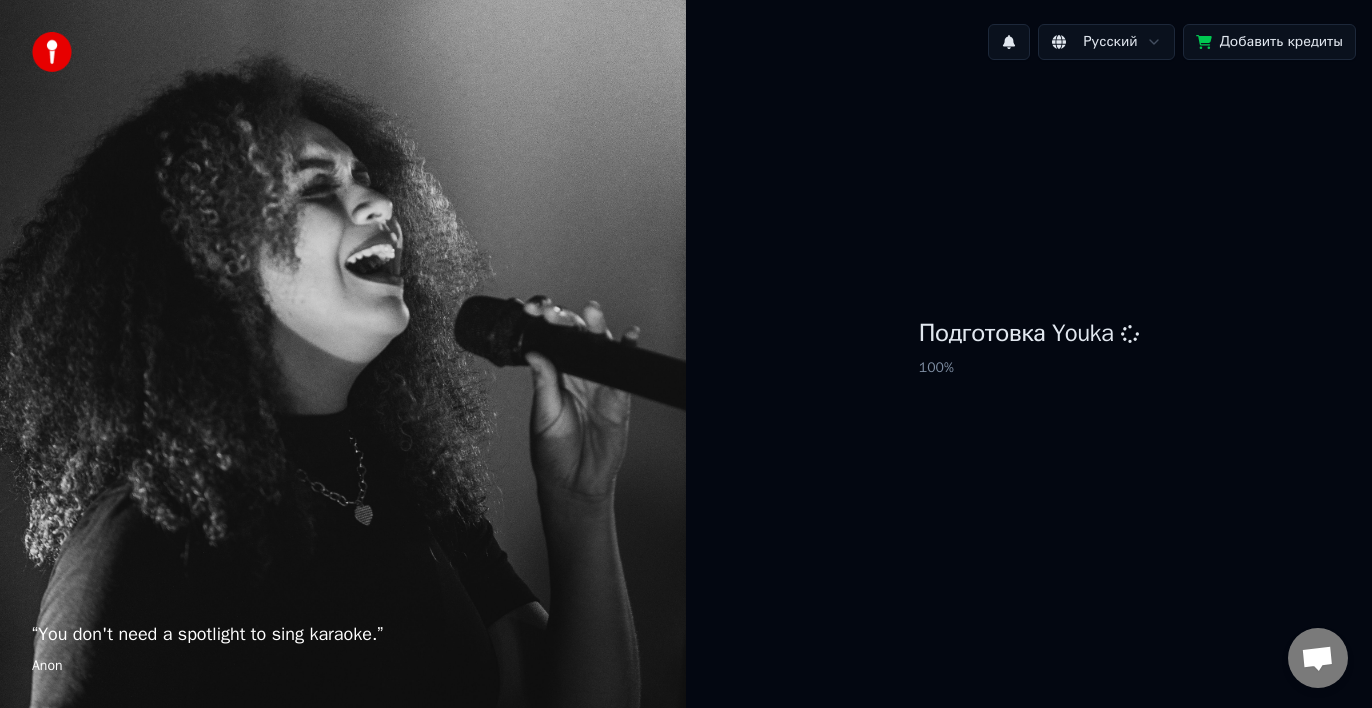 scroll, scrollTop: 0, scrollLeft: 0, axis: both 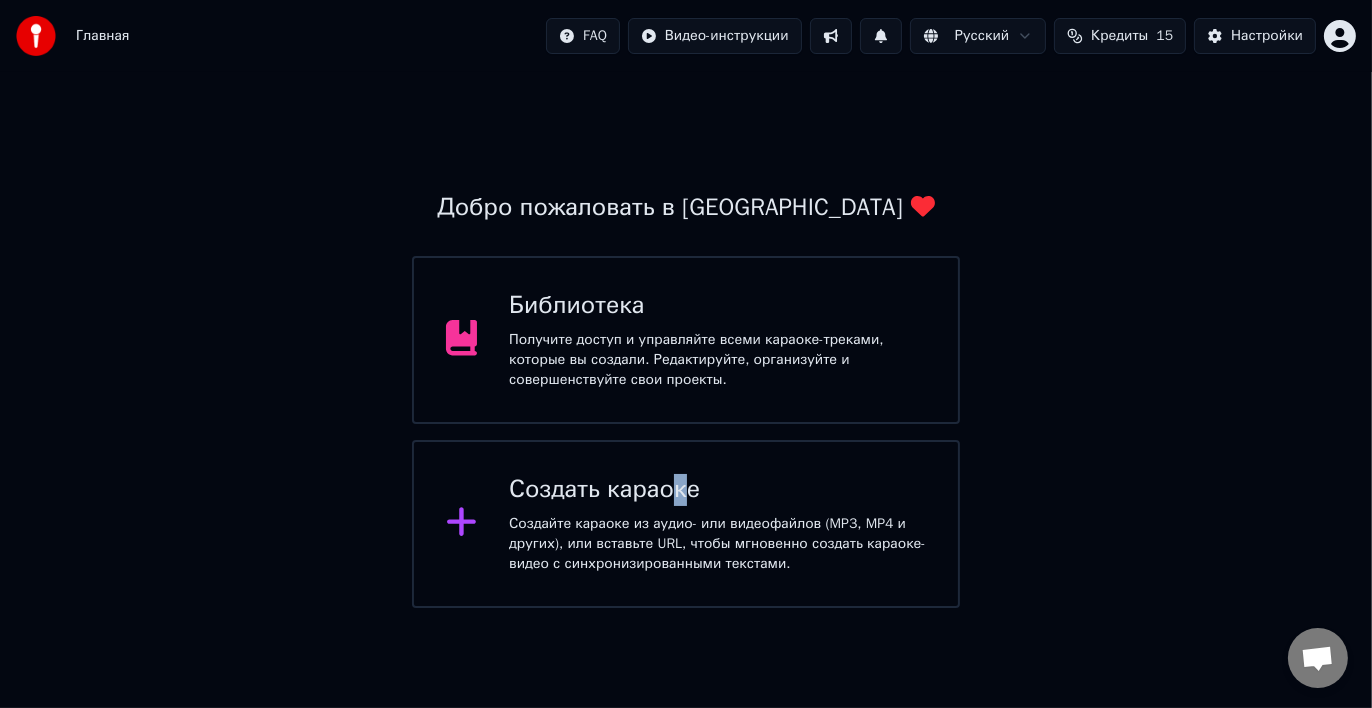 click on "Создать караоке" at bounding box center (717, 490) 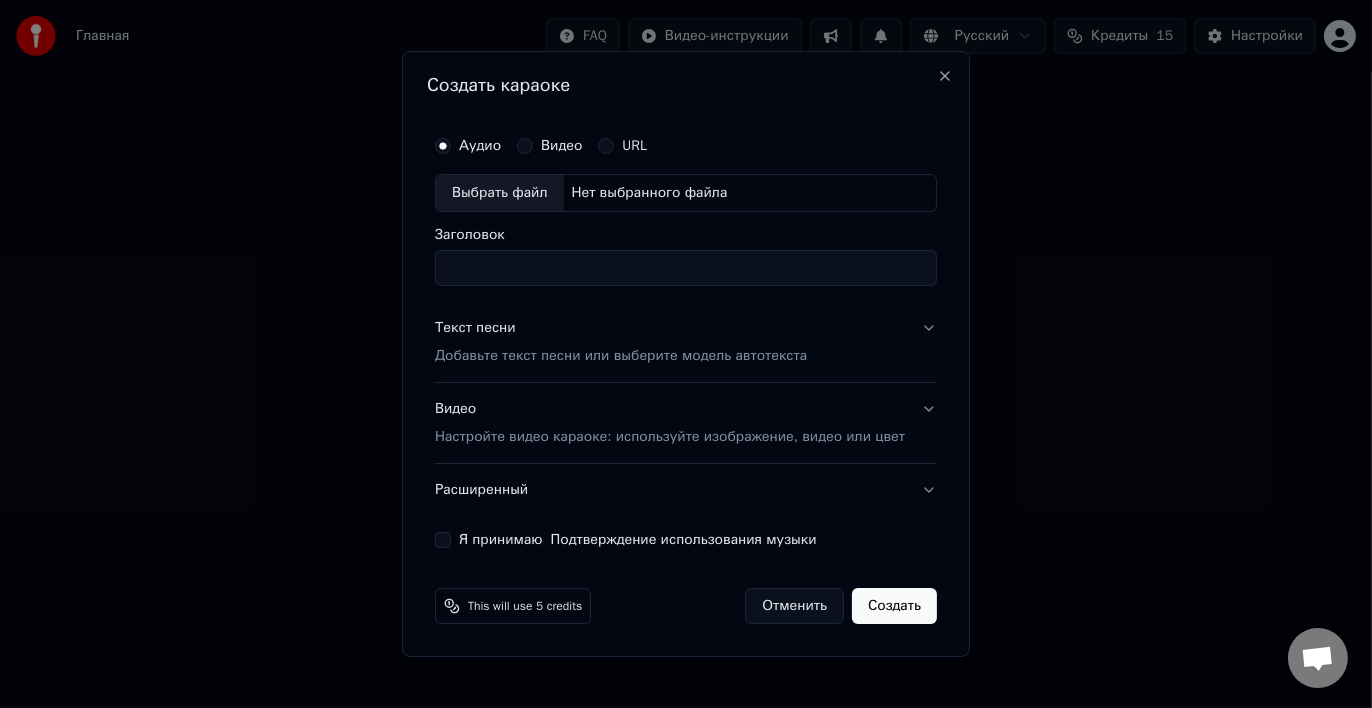 click on "Выбрать файл" at bounding box center [500, 193] 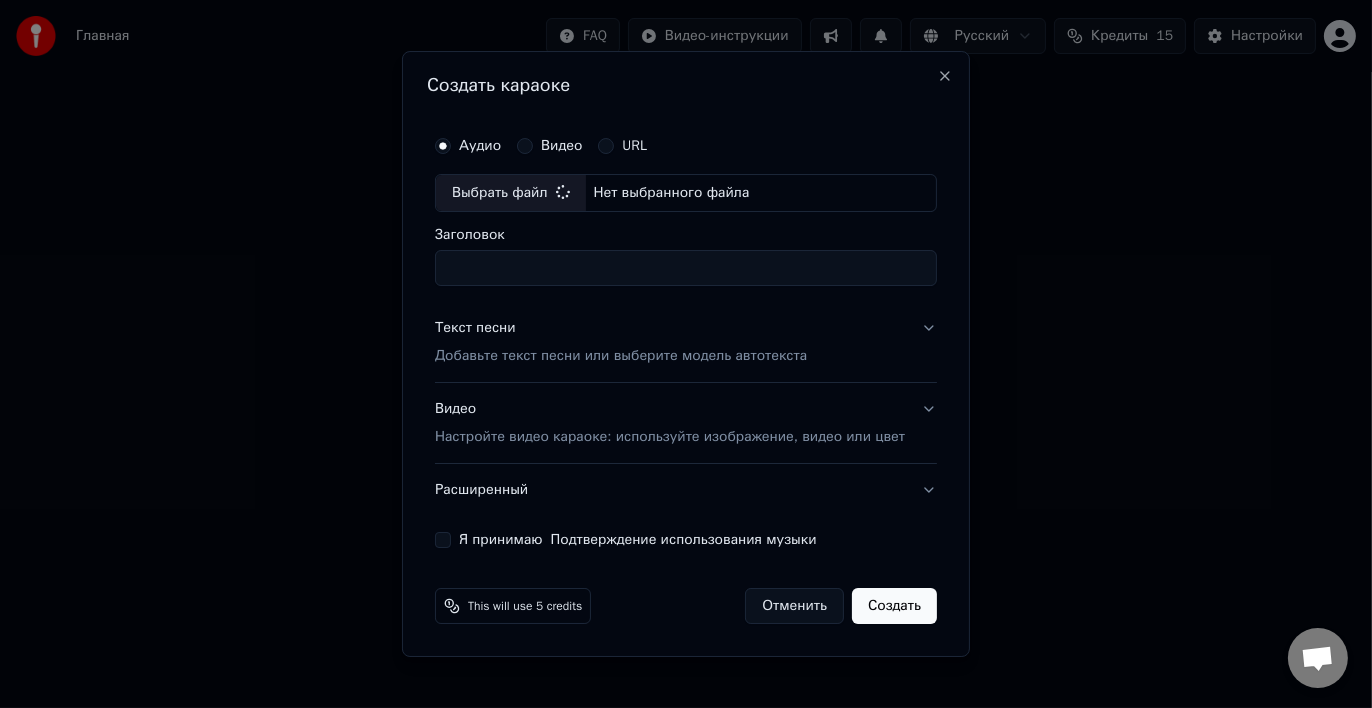 type on "**********" 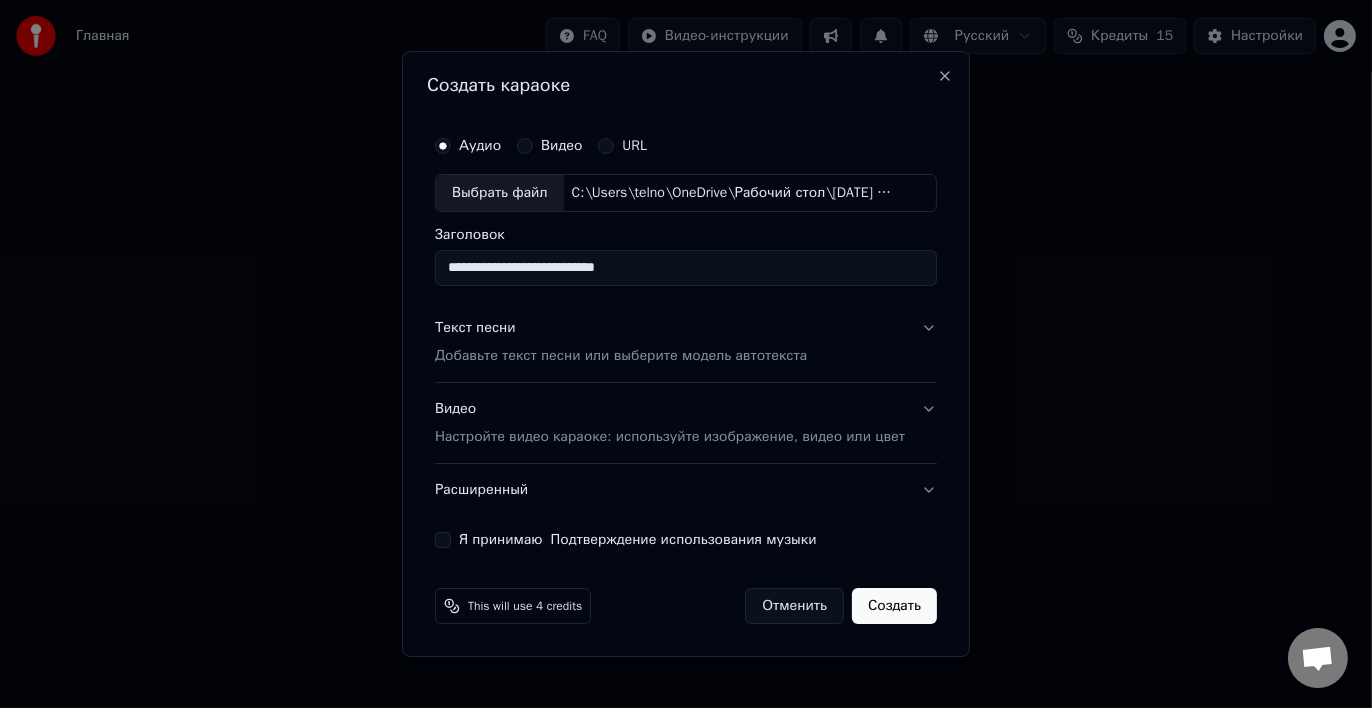 click on "**********" at bounding box center (686, 268) 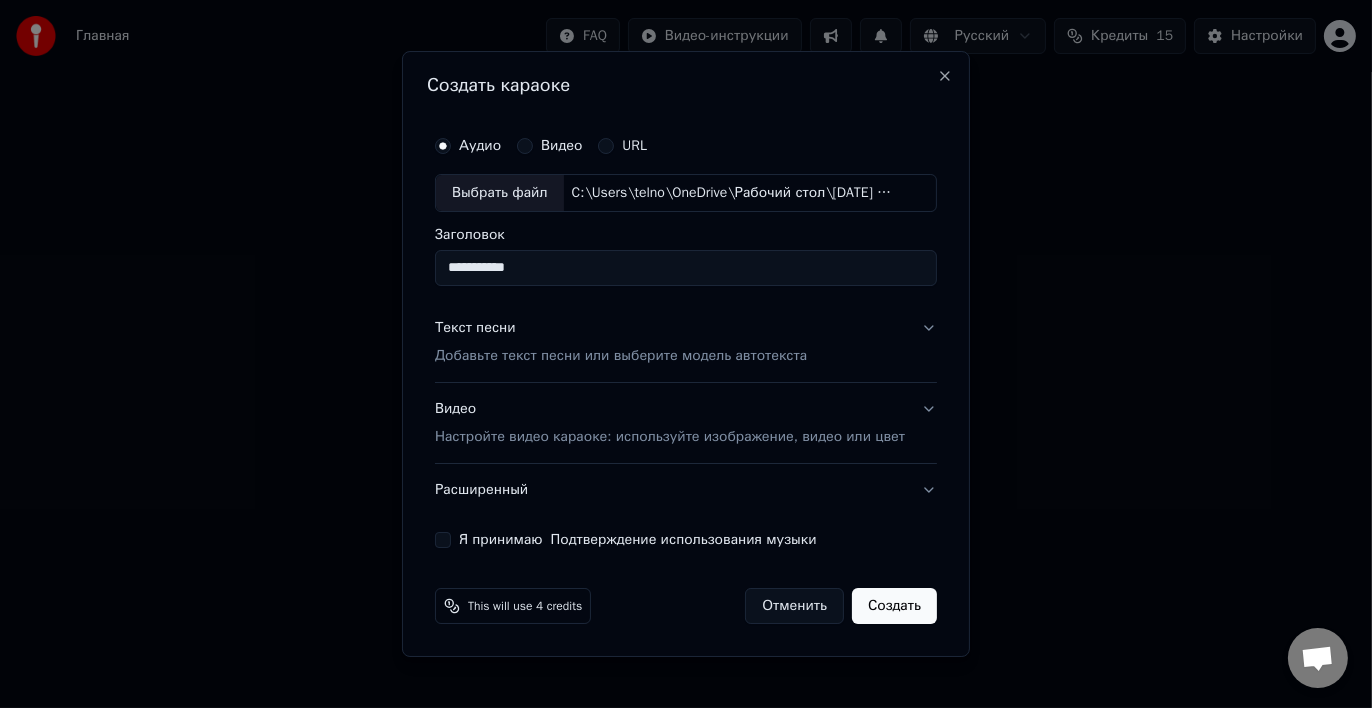 click on "**********" at bounding box center [686, 268] 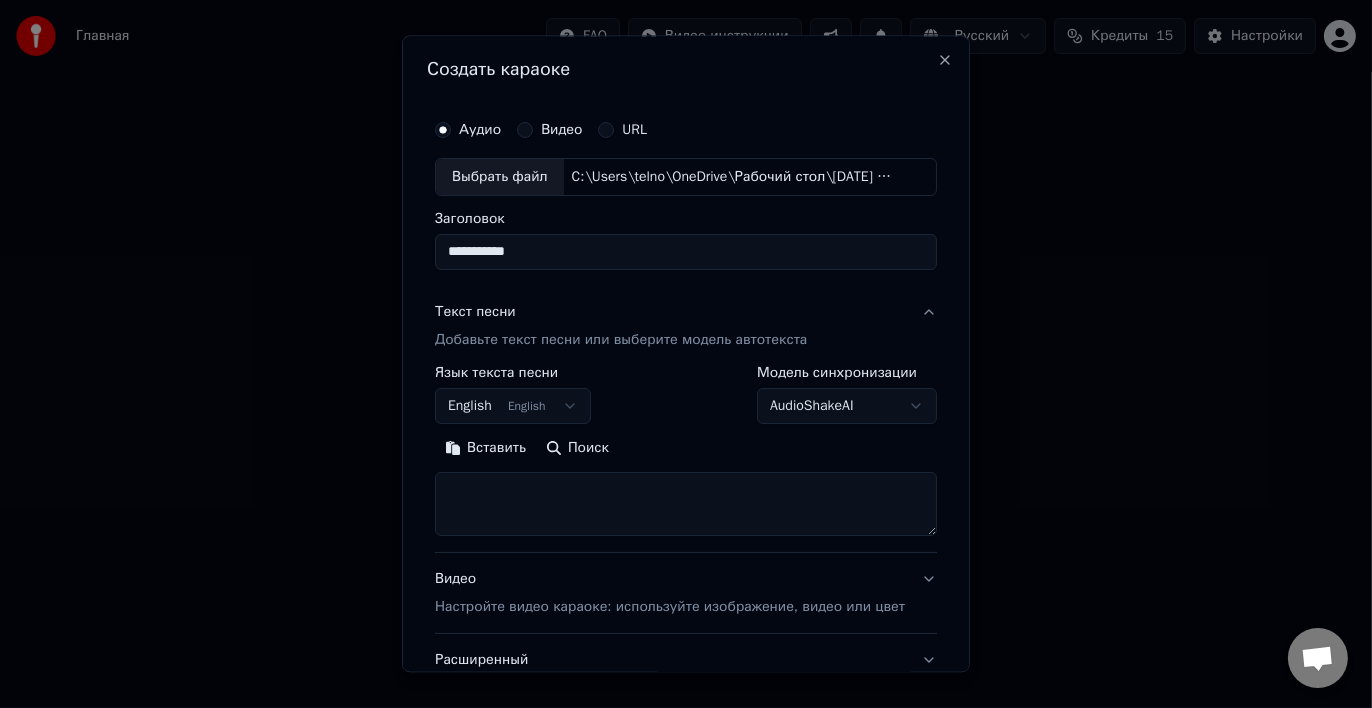 click on "English English" at bounding box center [513, 406] 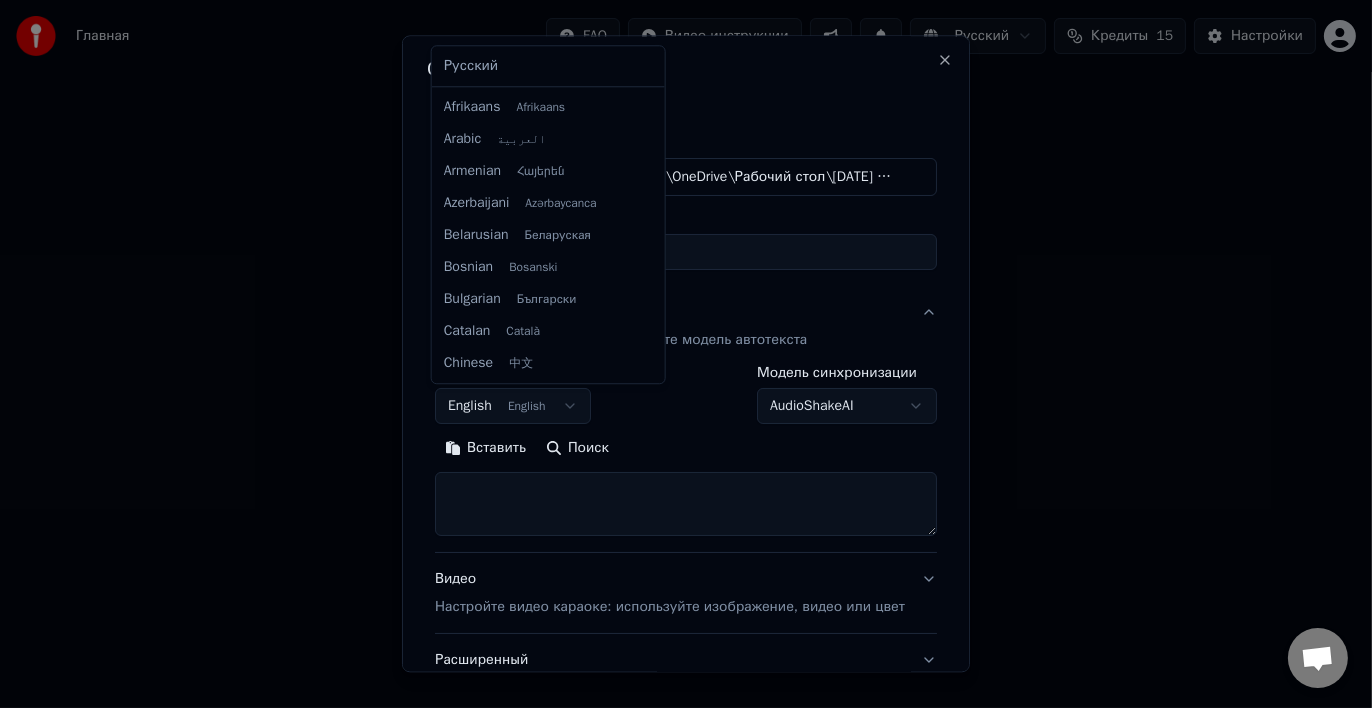scroll, scrollTop: 160, scrollLeft: 0, axis: vertical 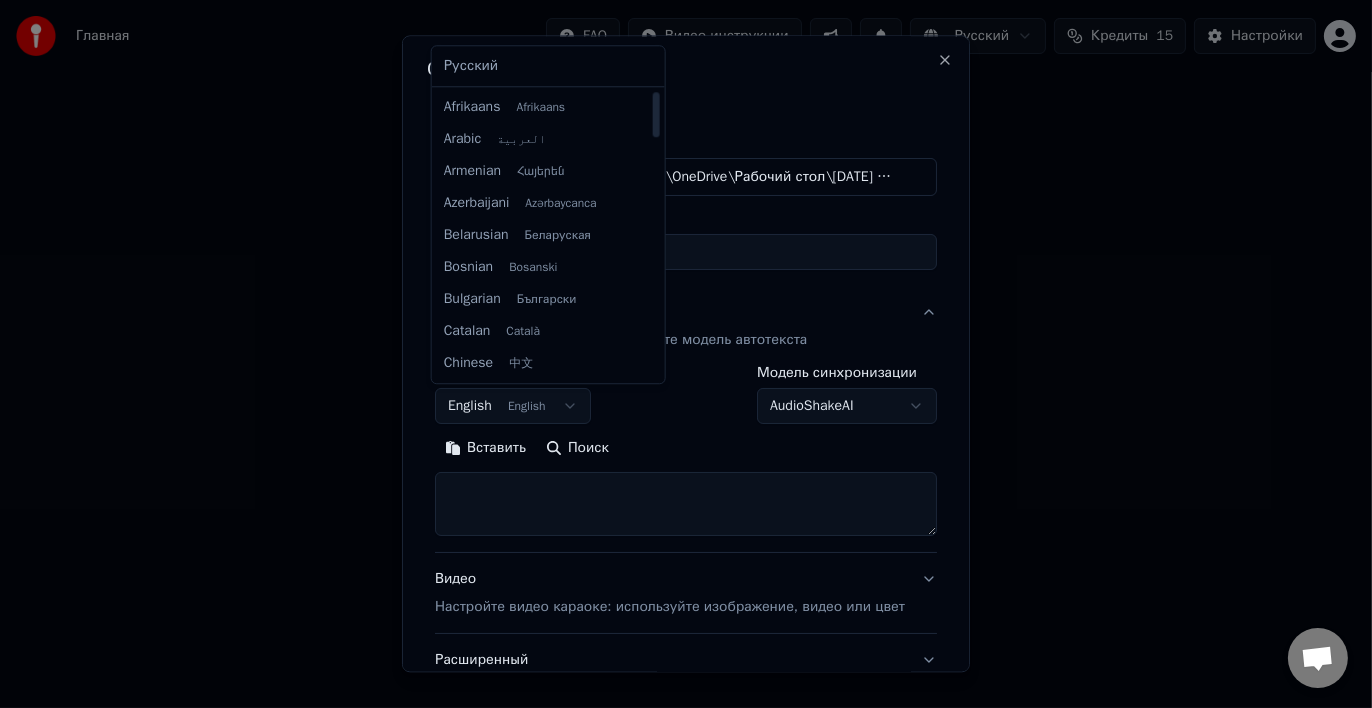 select on "**" 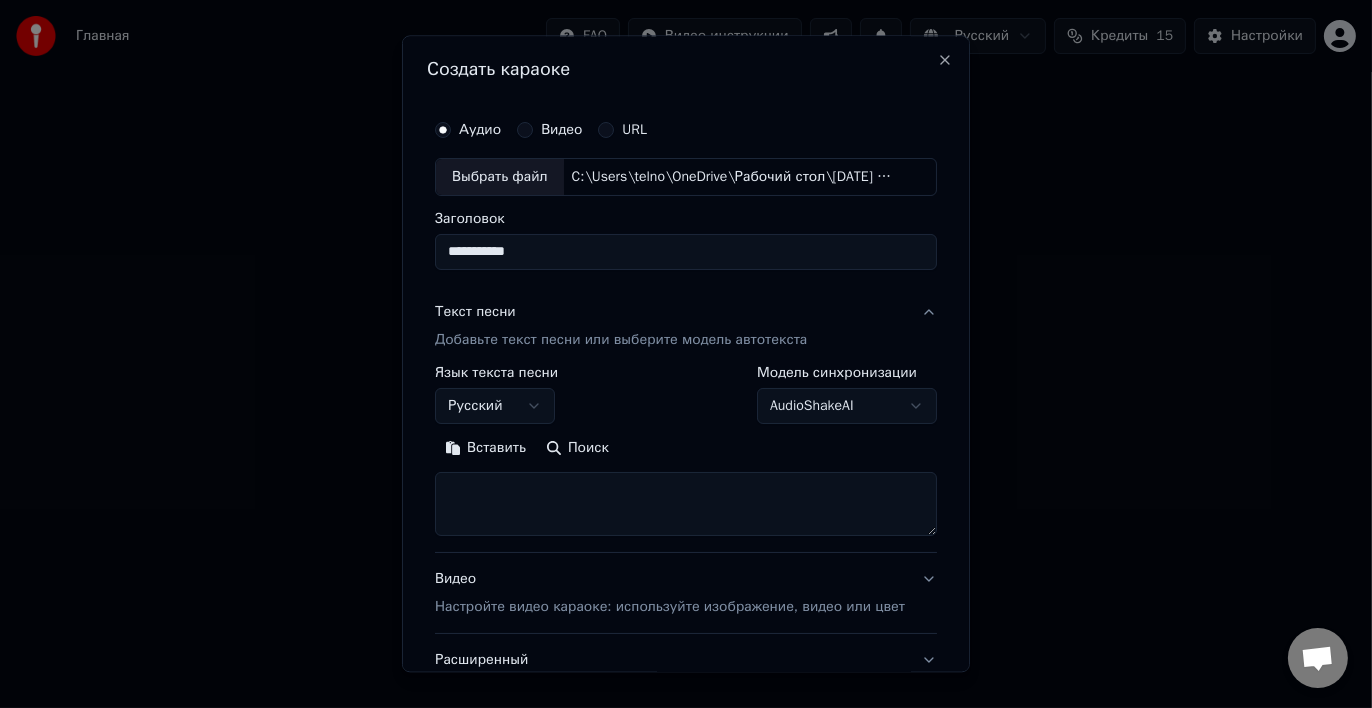 click at bounding box center [686, 504] 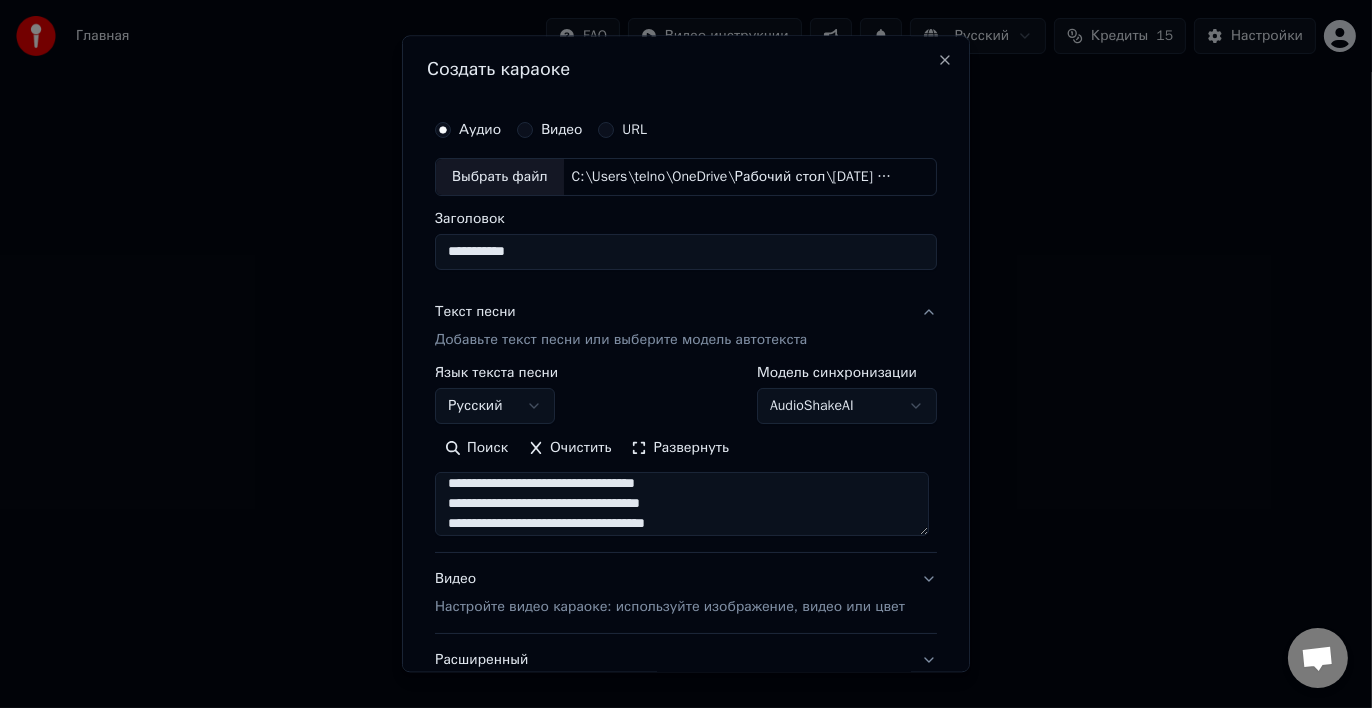 scroll, scrollTop: 0, scrollLeft: 0, axis: both 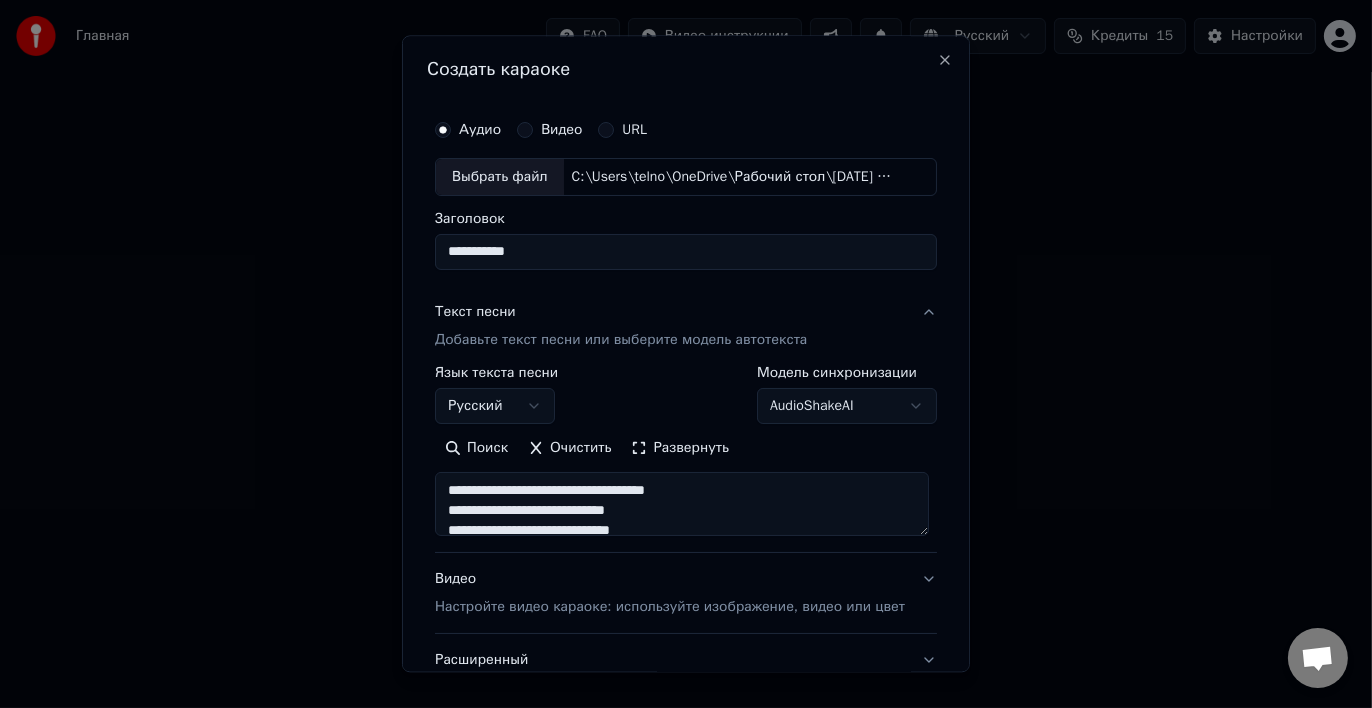 type on "**********" 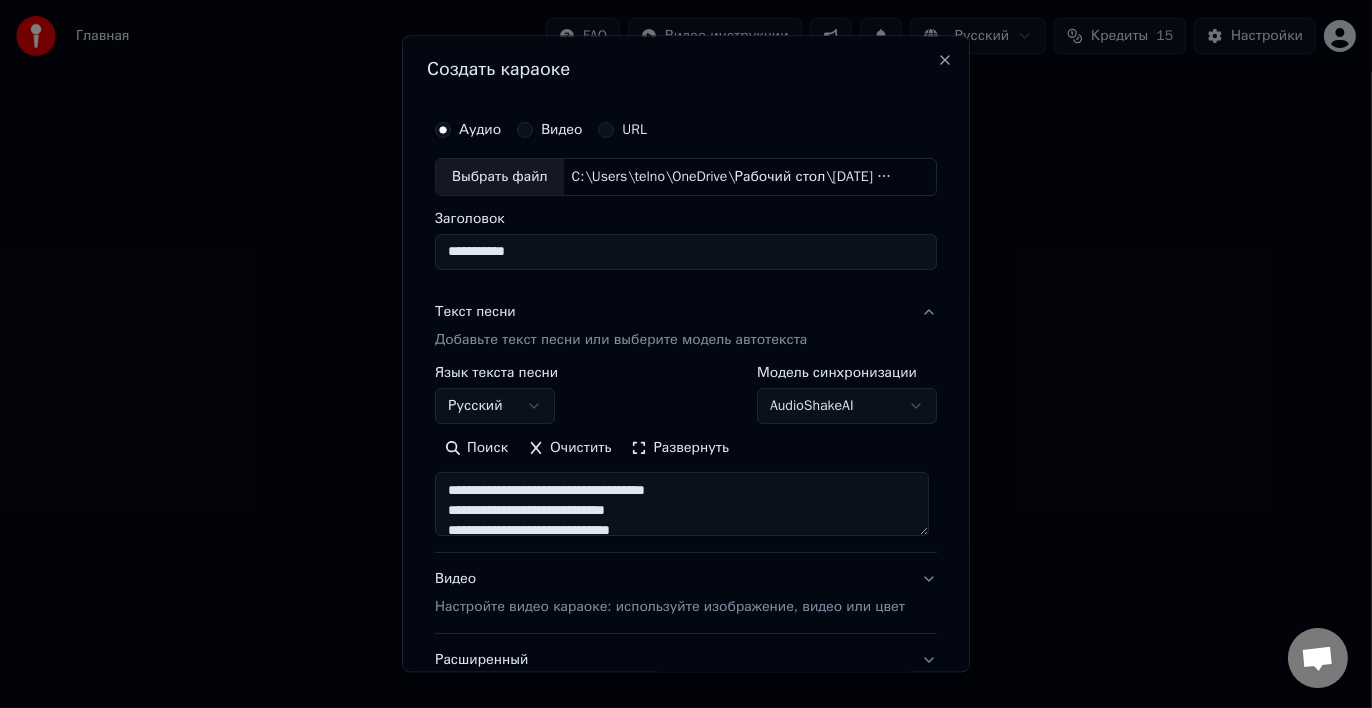 click on "**********" at bounding box center [686, 252] 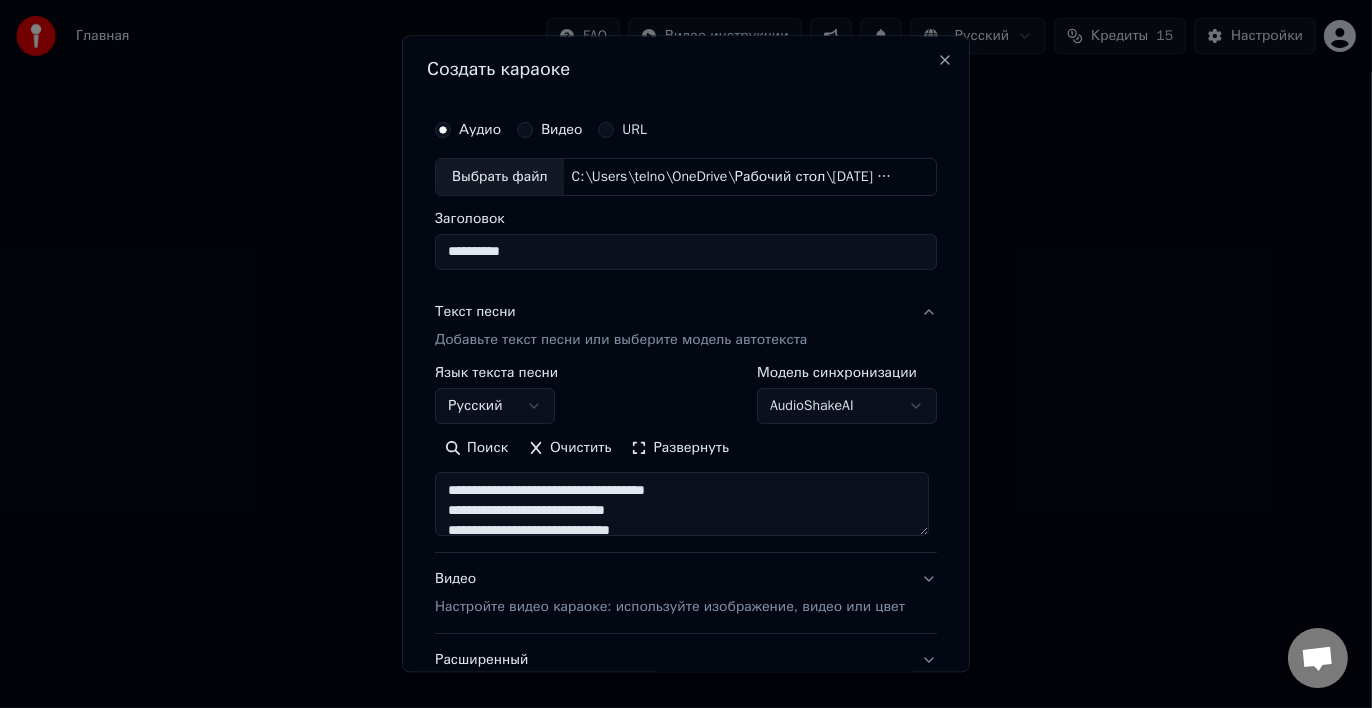 type on "**********" 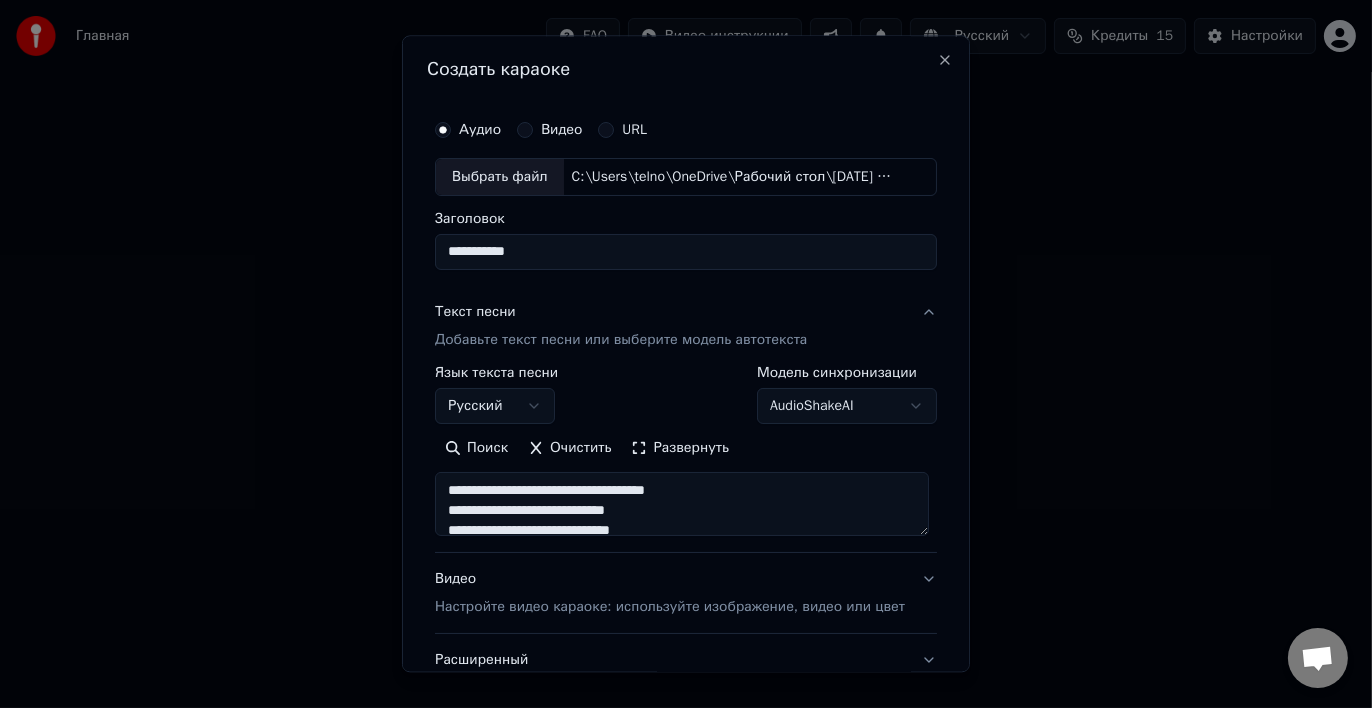 type on "**********" 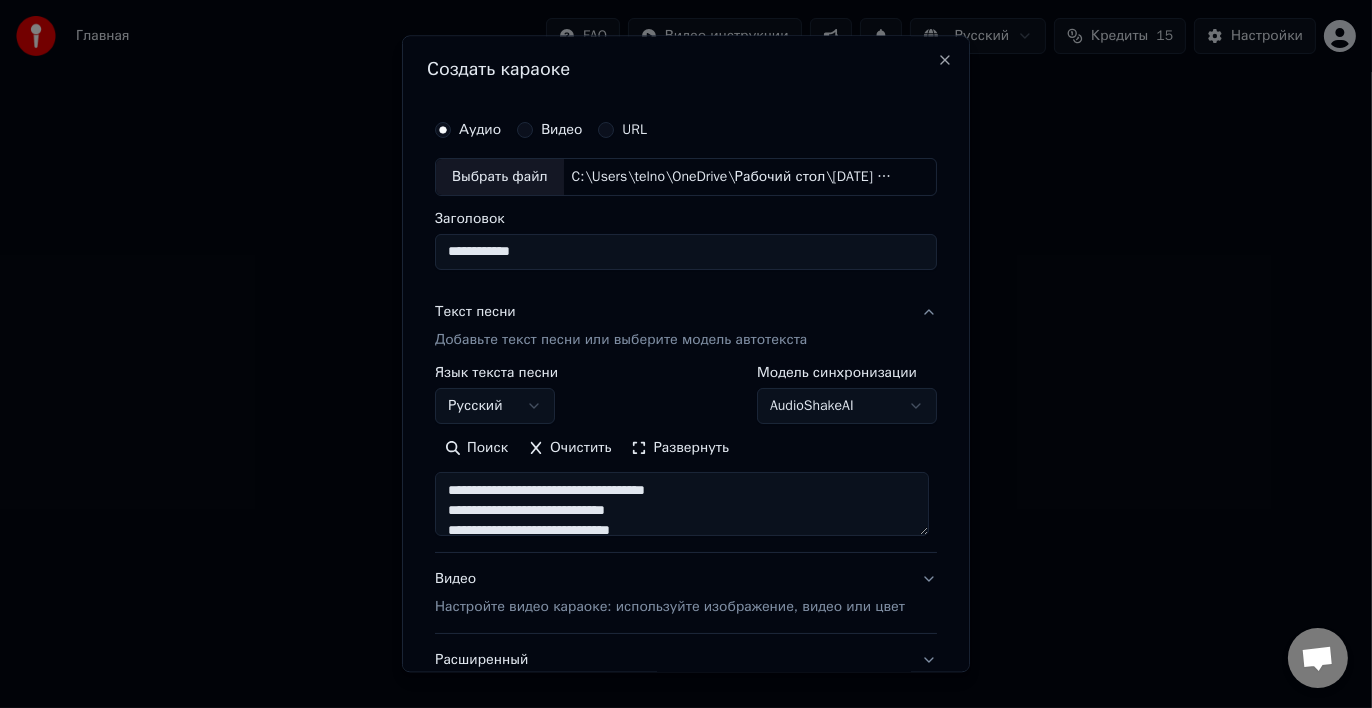 click on "**********" at bounding box center (686, 252) 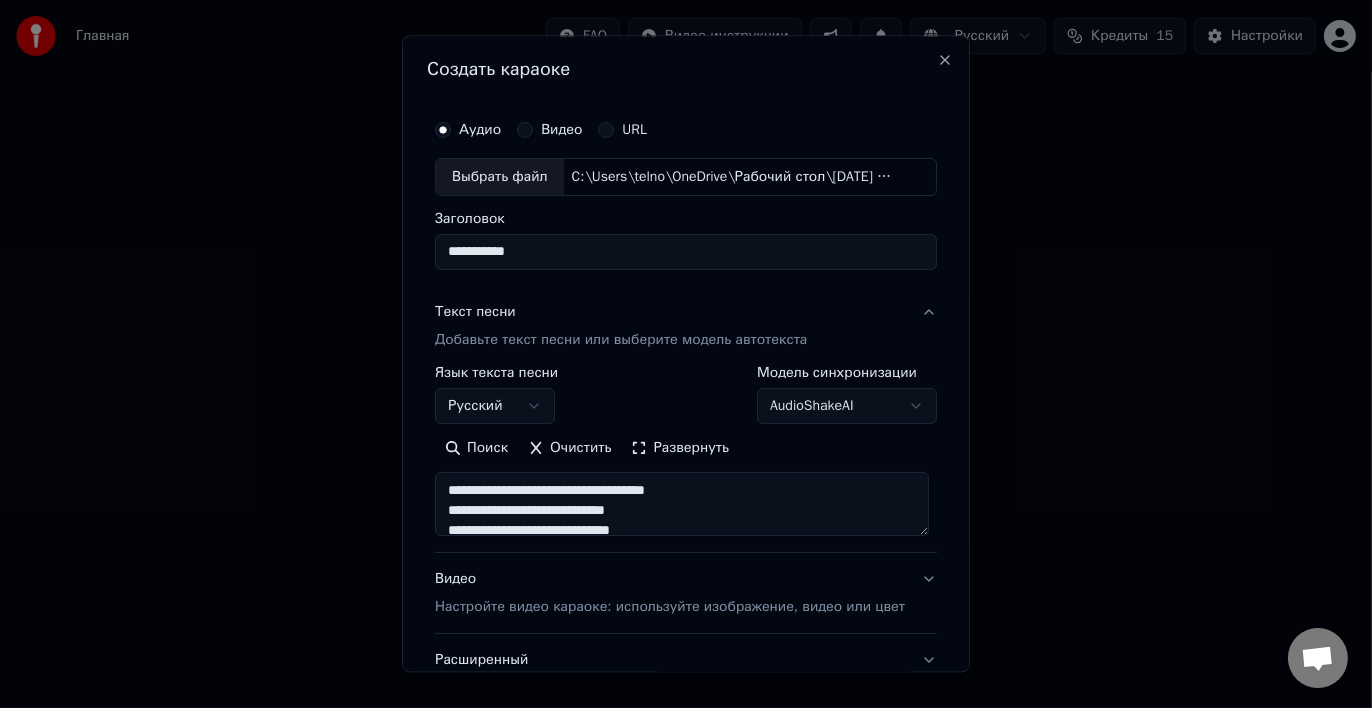 type on "**********" 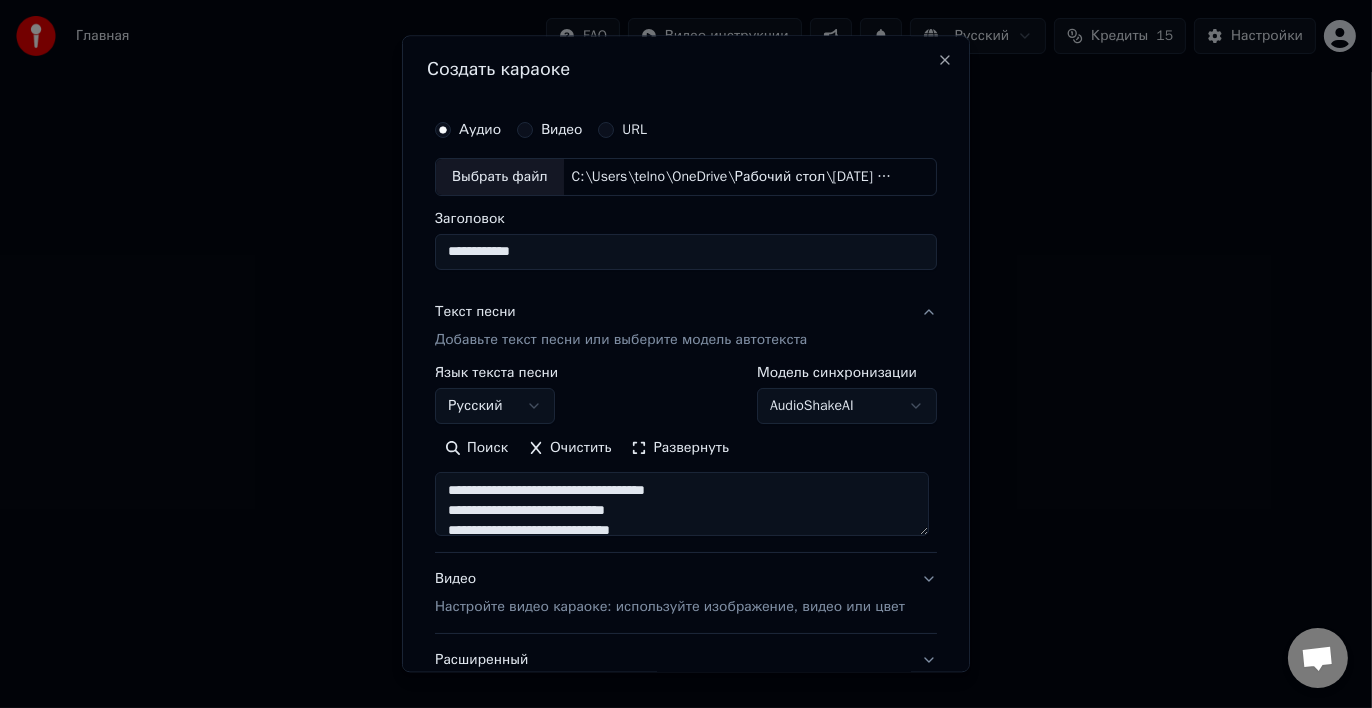 type on "**********" 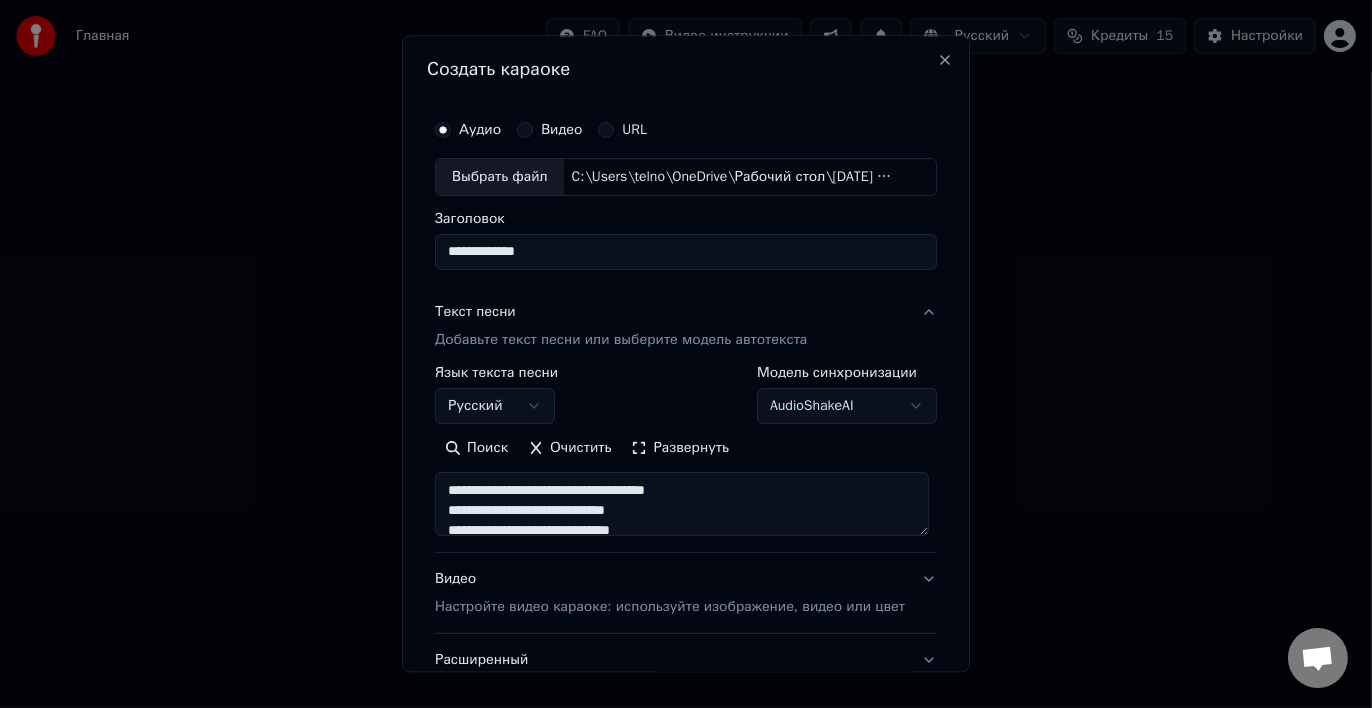 type on "**********" 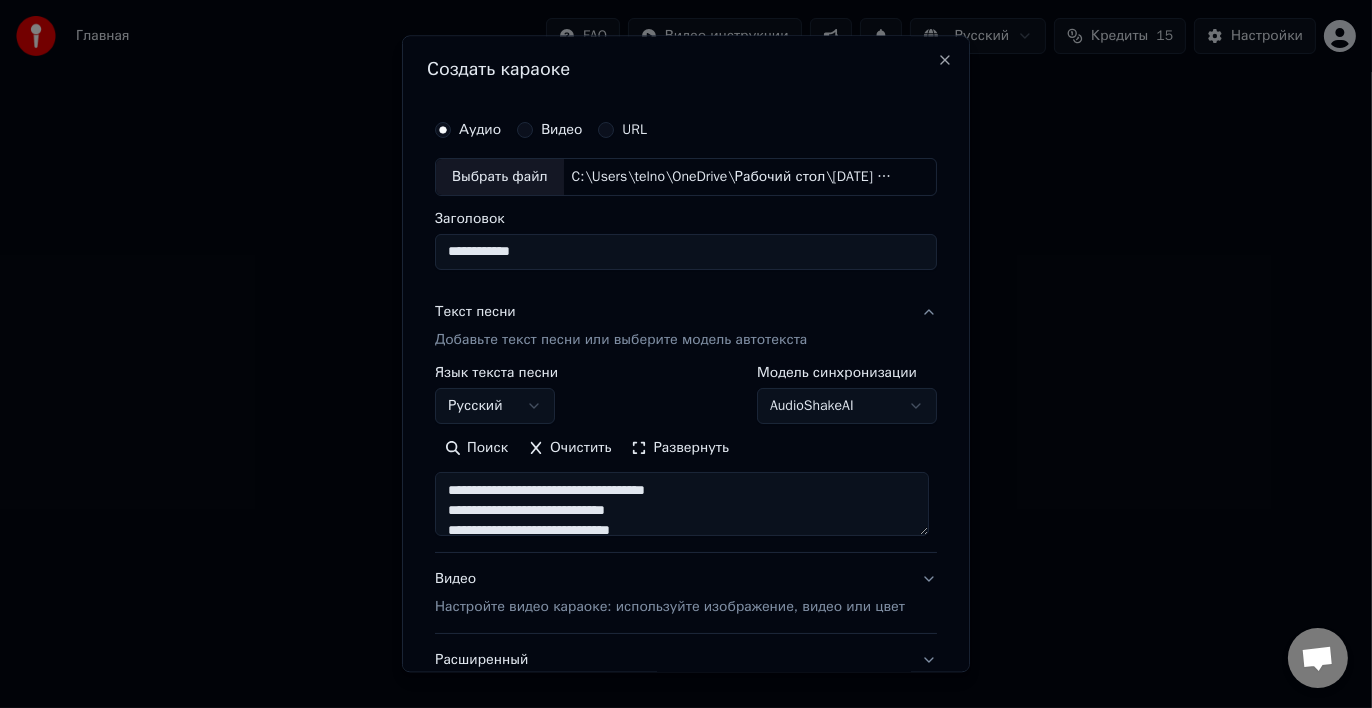 click on "**********" at bounding box center (686, 252) 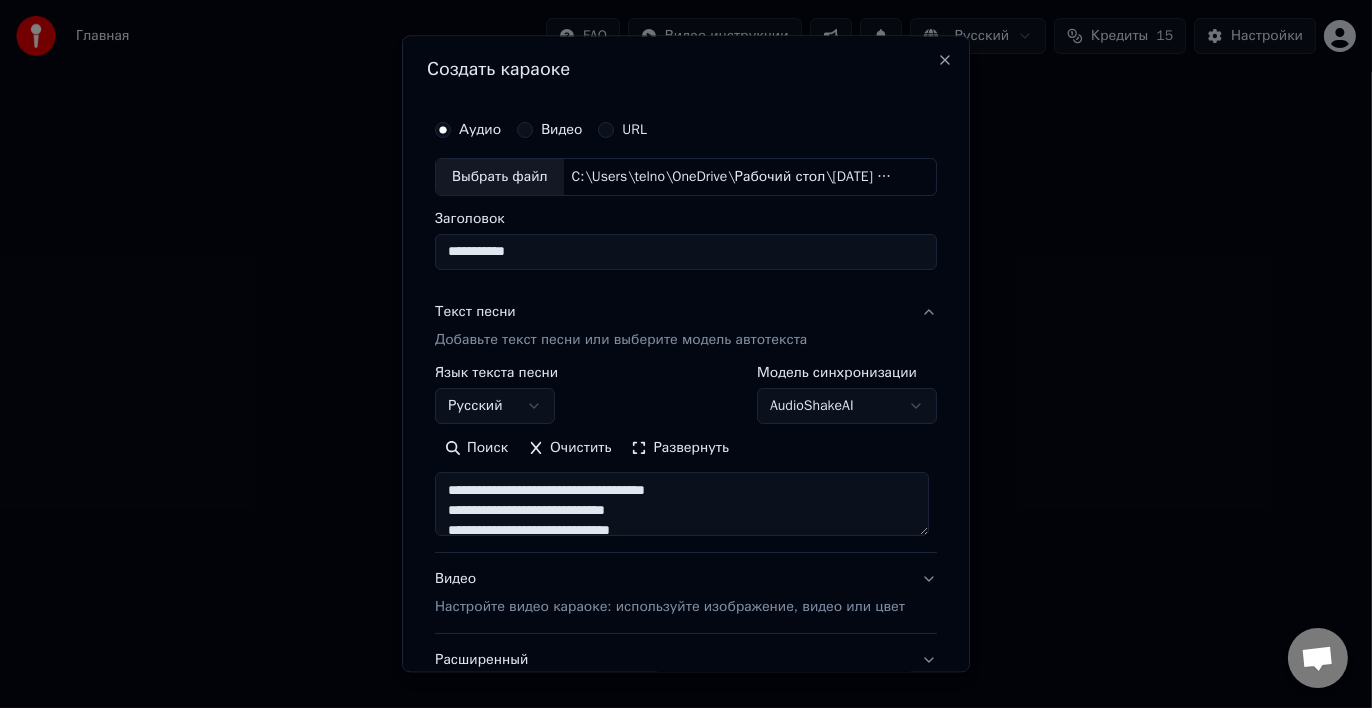 type on "**********" 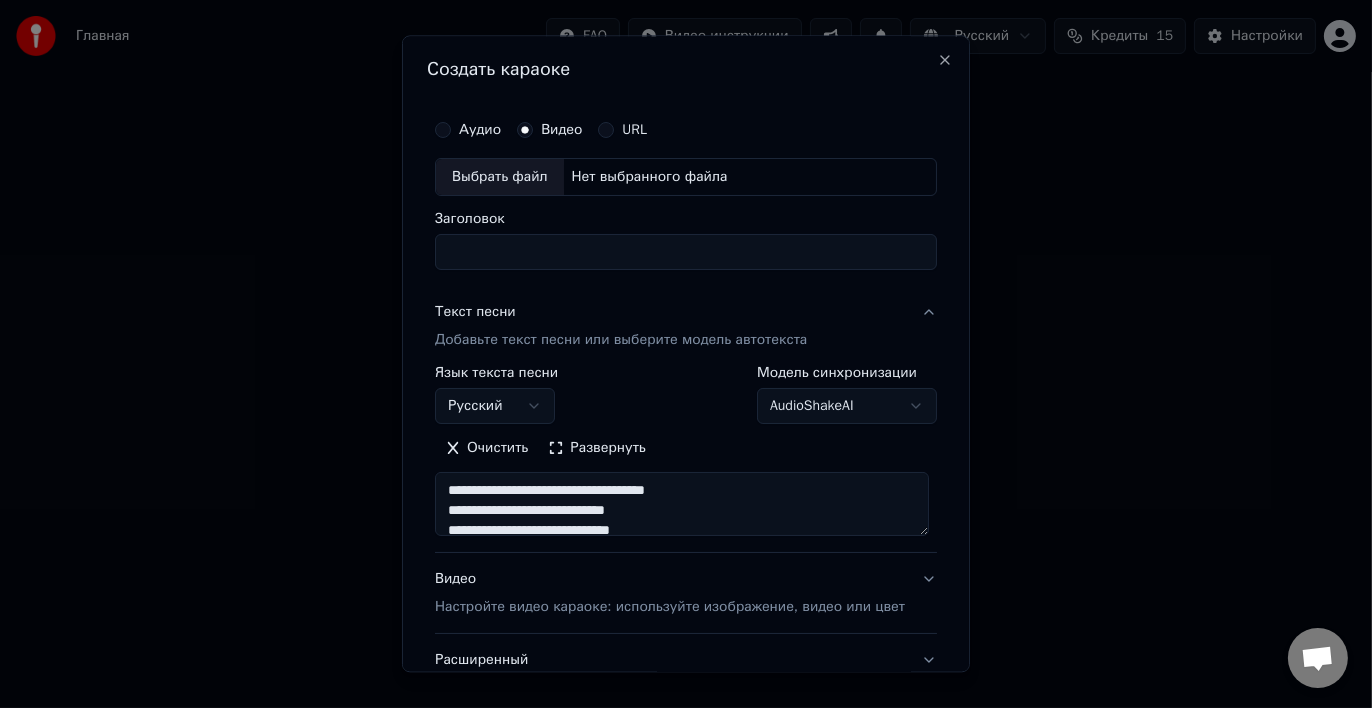 click on "Аудио" at bounding box center (480, 130) 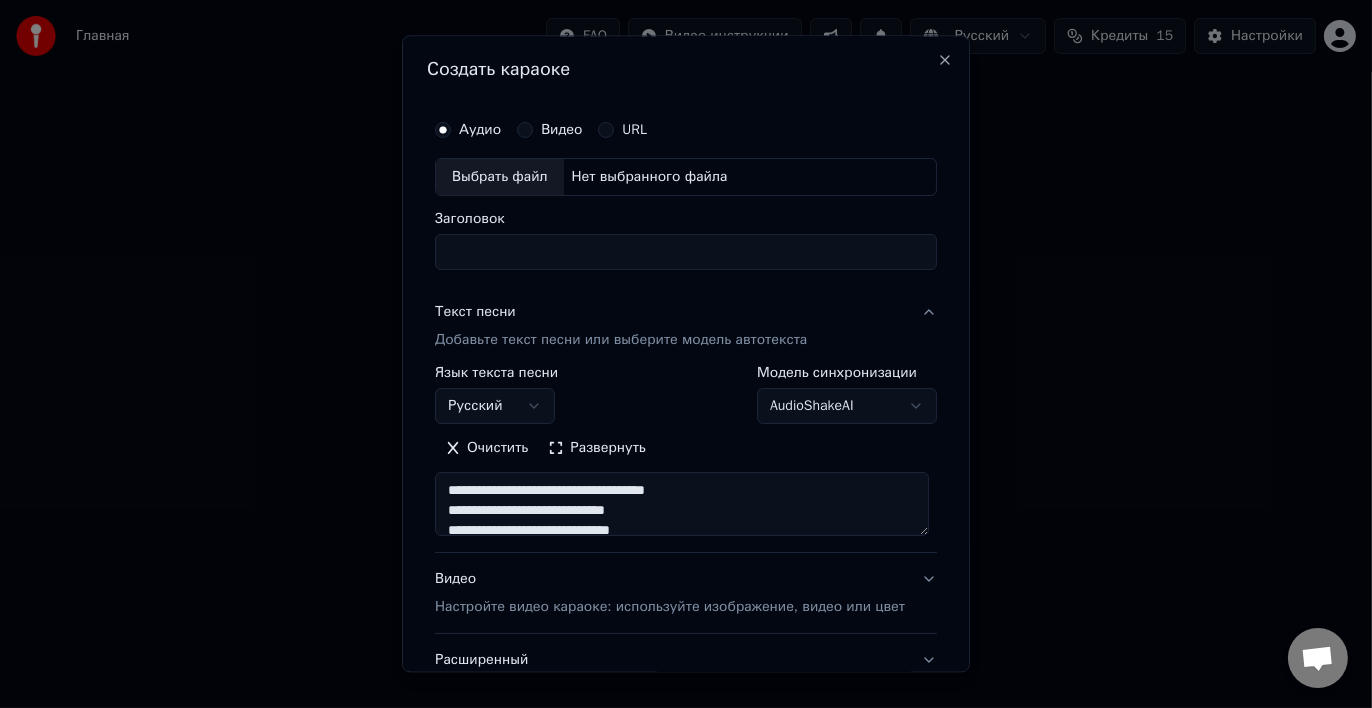click on "Выбрать файл" at bounding box center (500, 177) 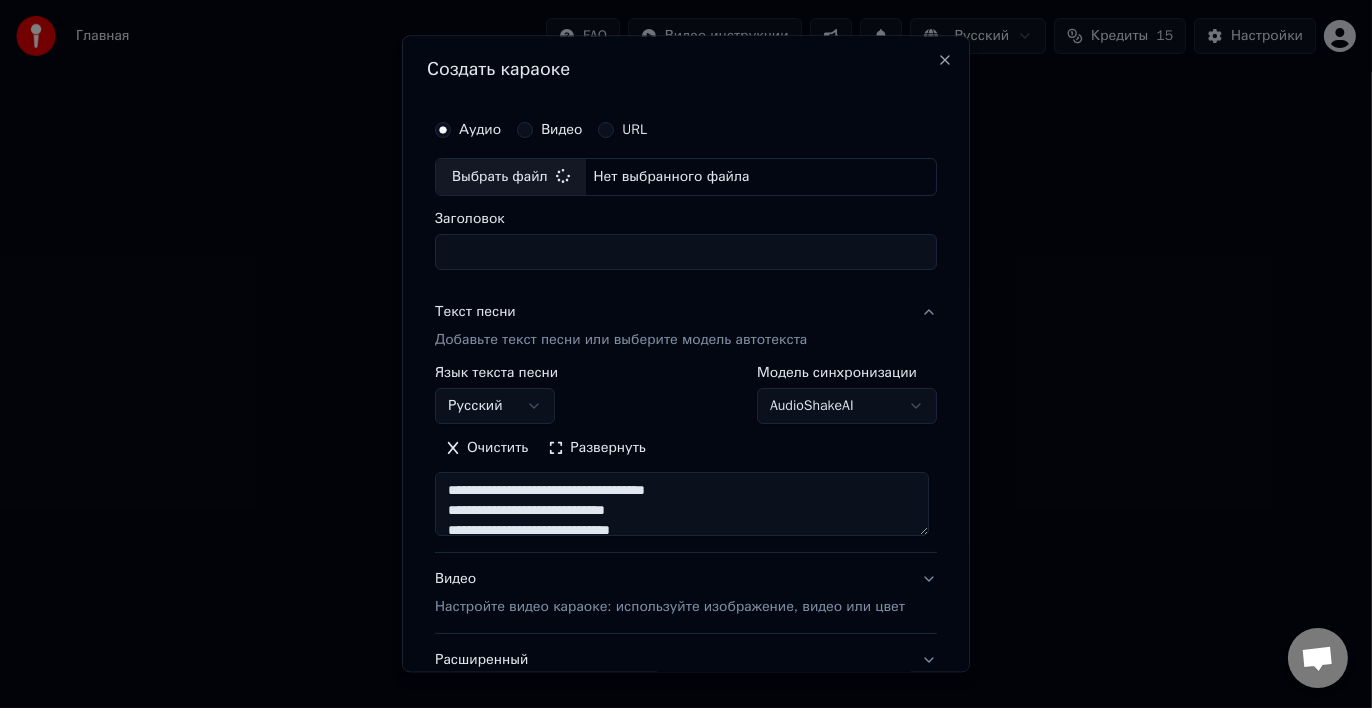 type on "**********" 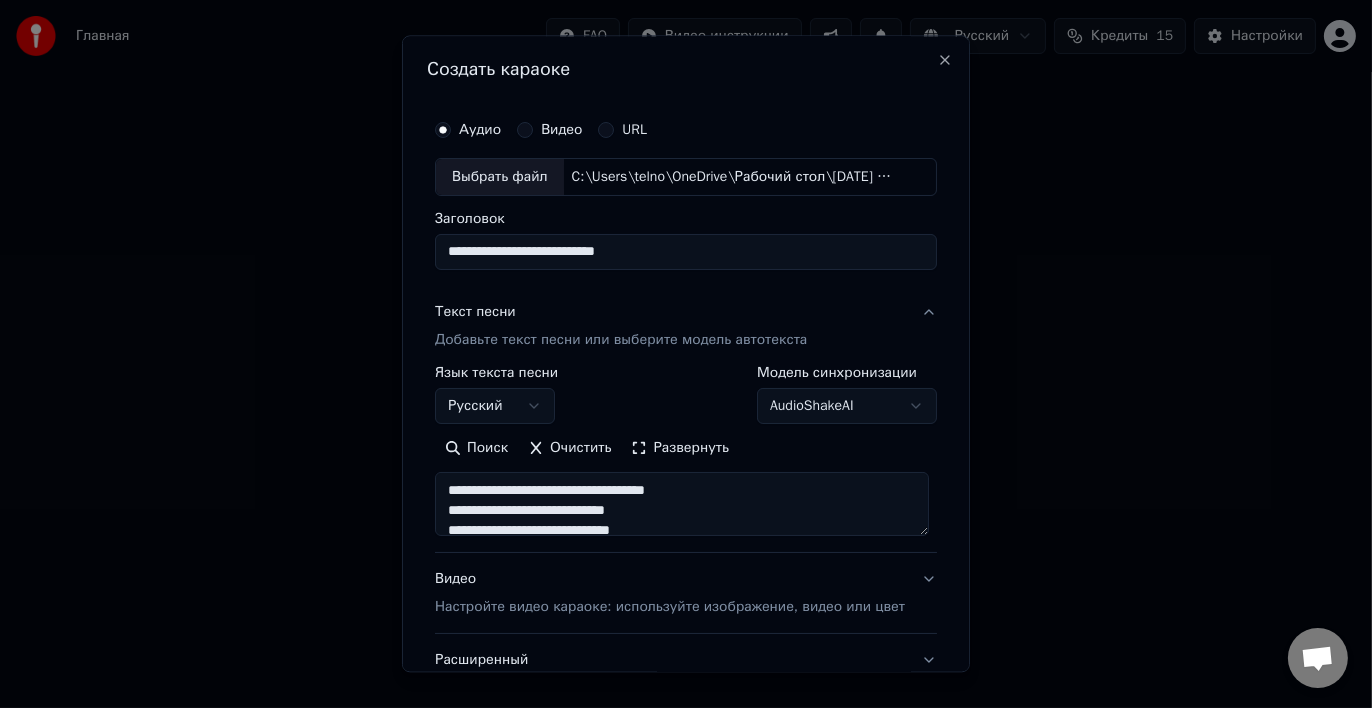 click on "**********" at bounding box center [686, 252] 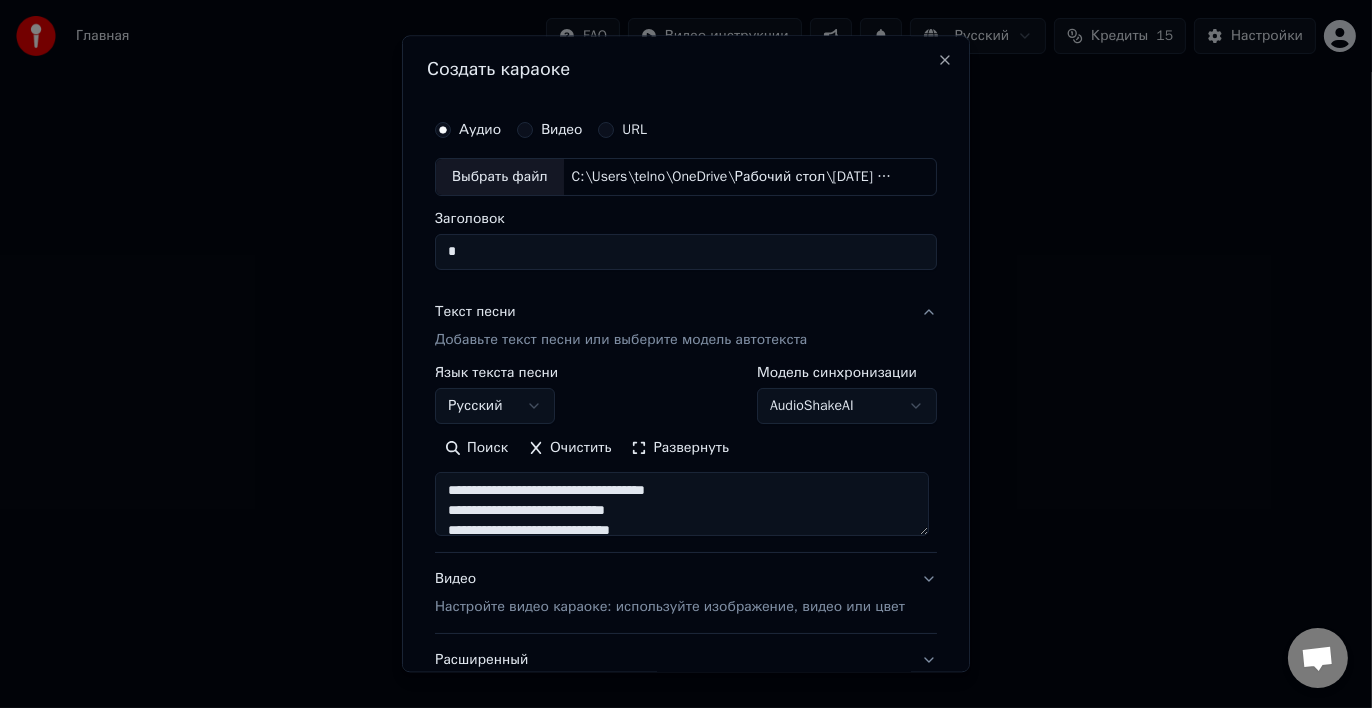 type on "**" 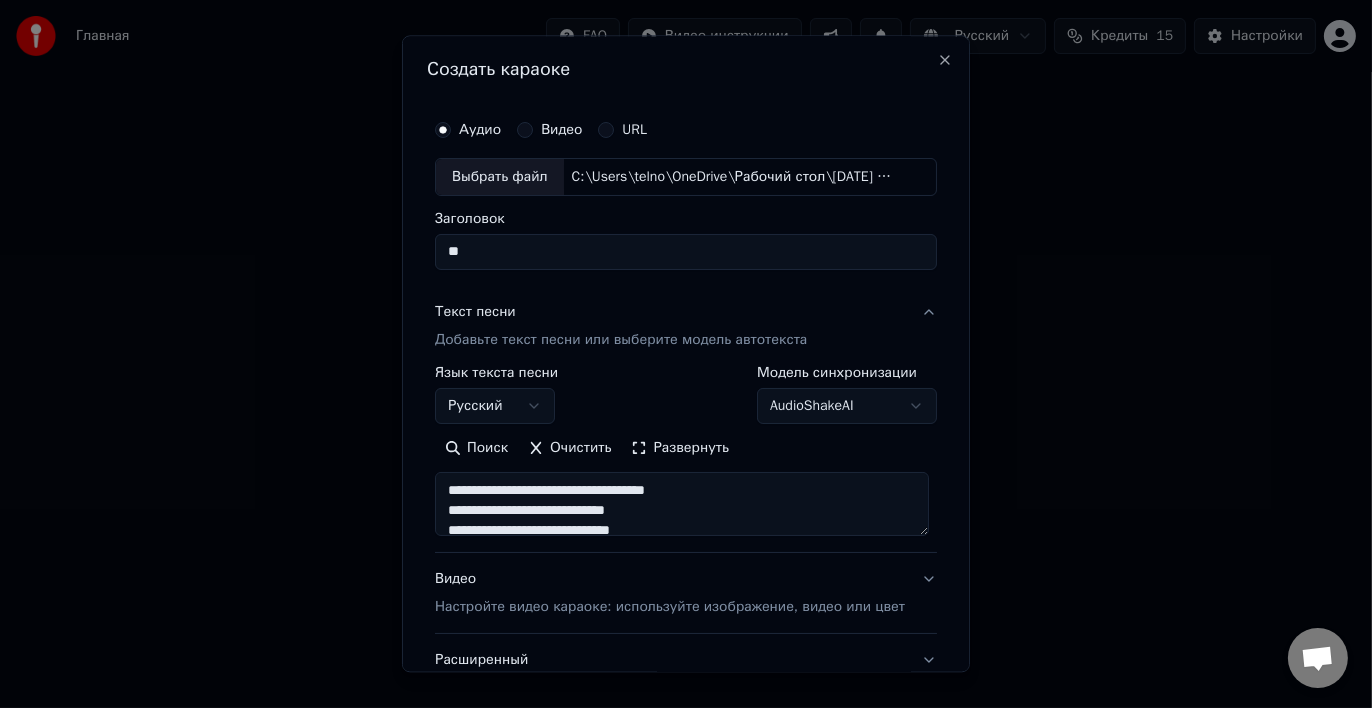 type on "***" 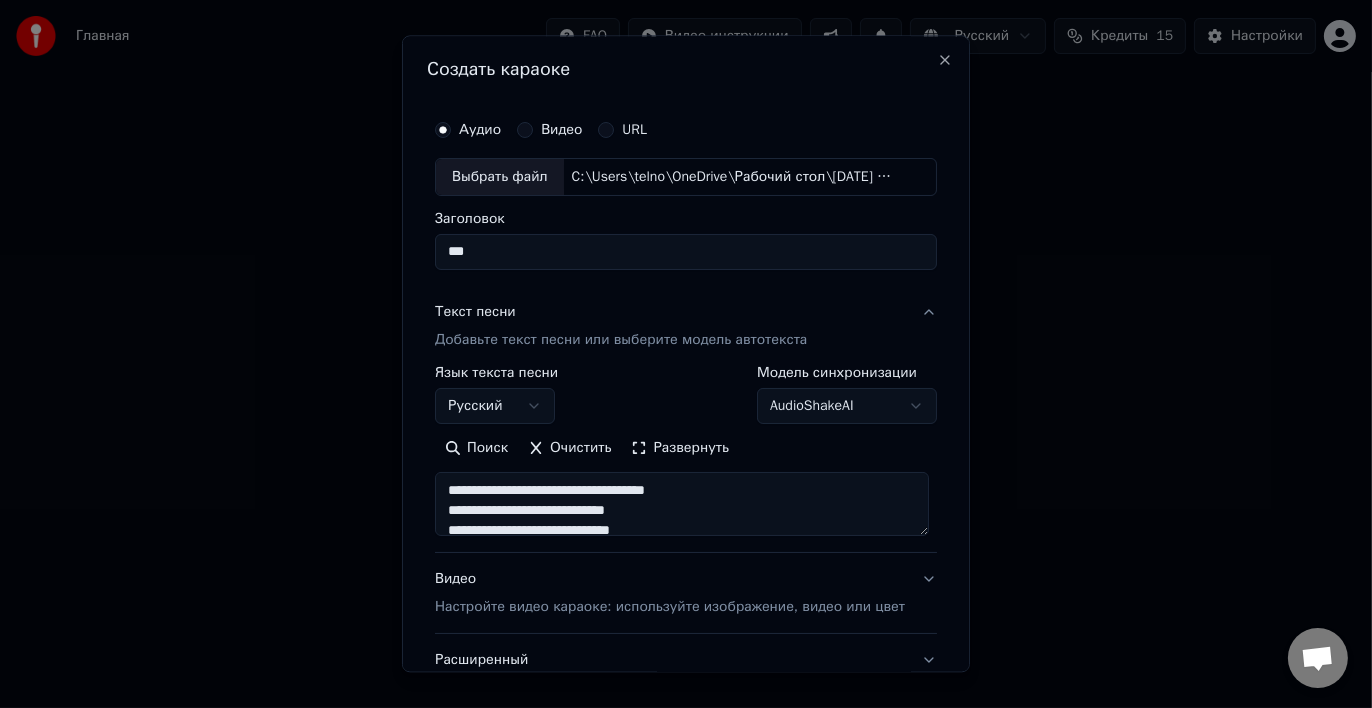 type on "**********" 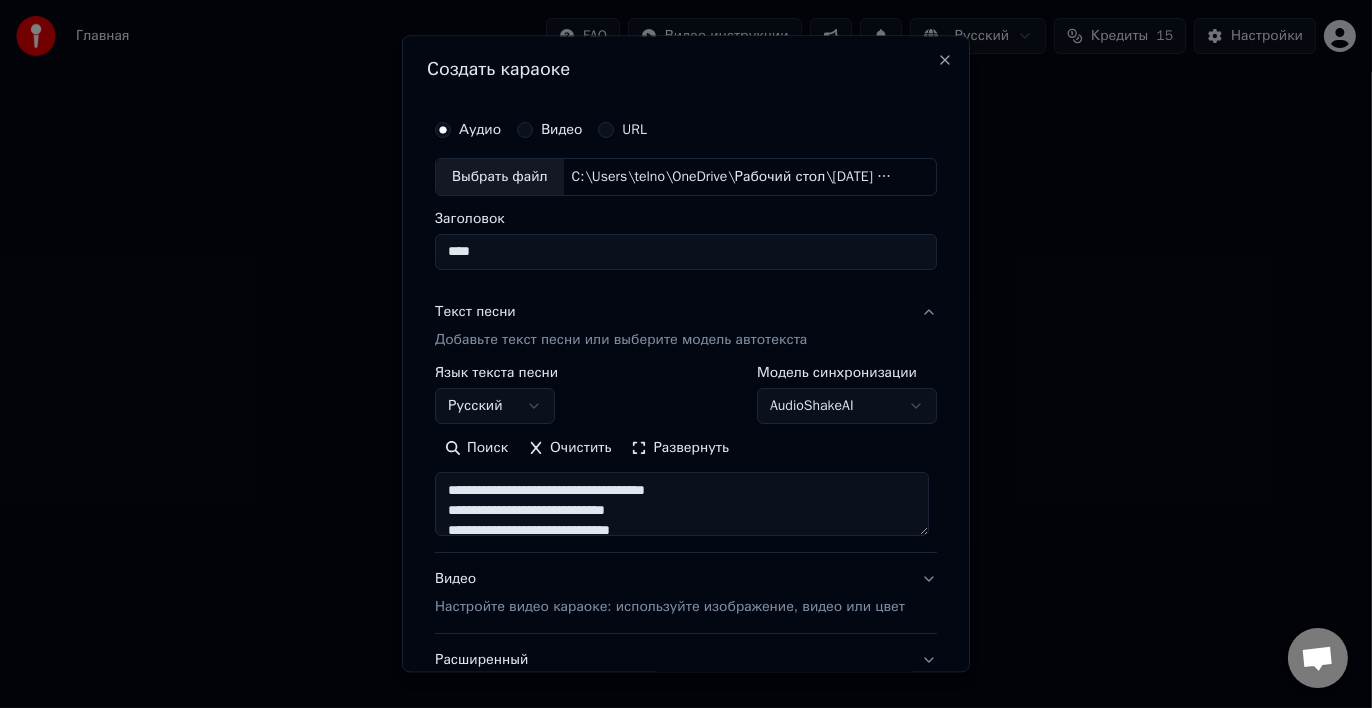 type on "*****" 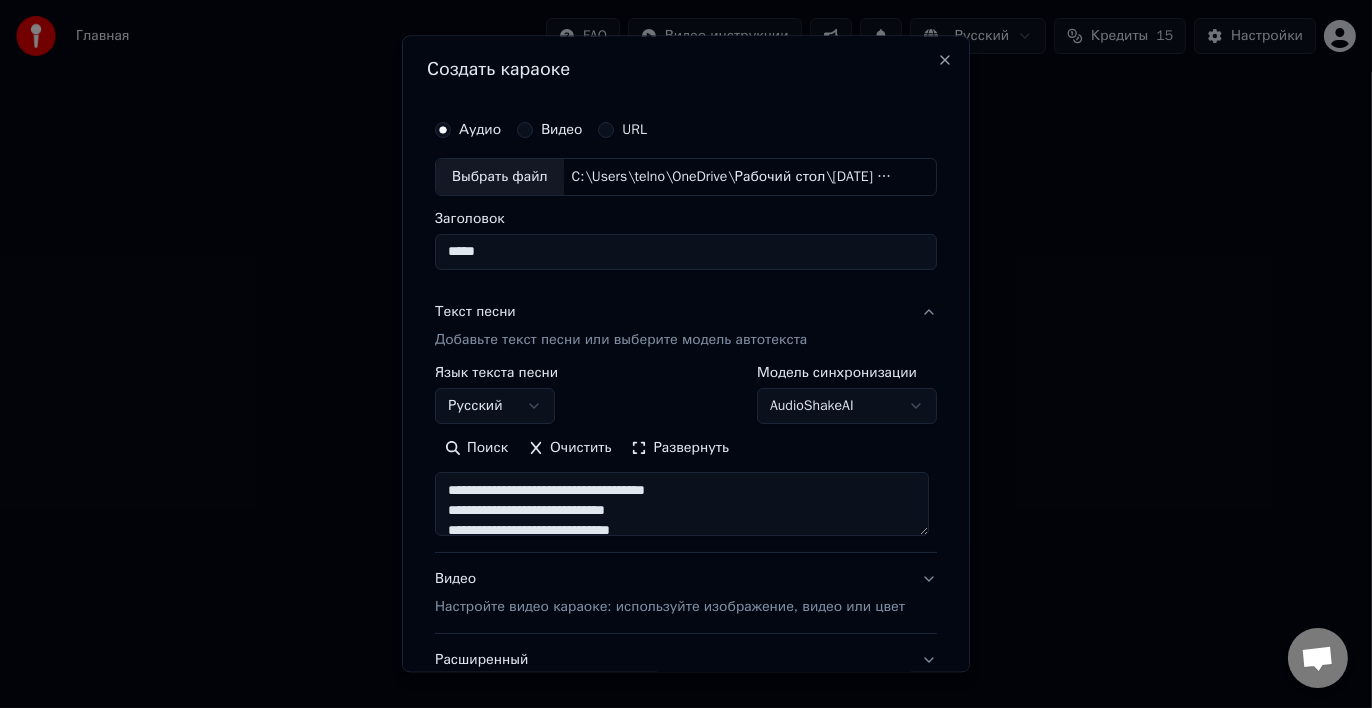 type on "******" 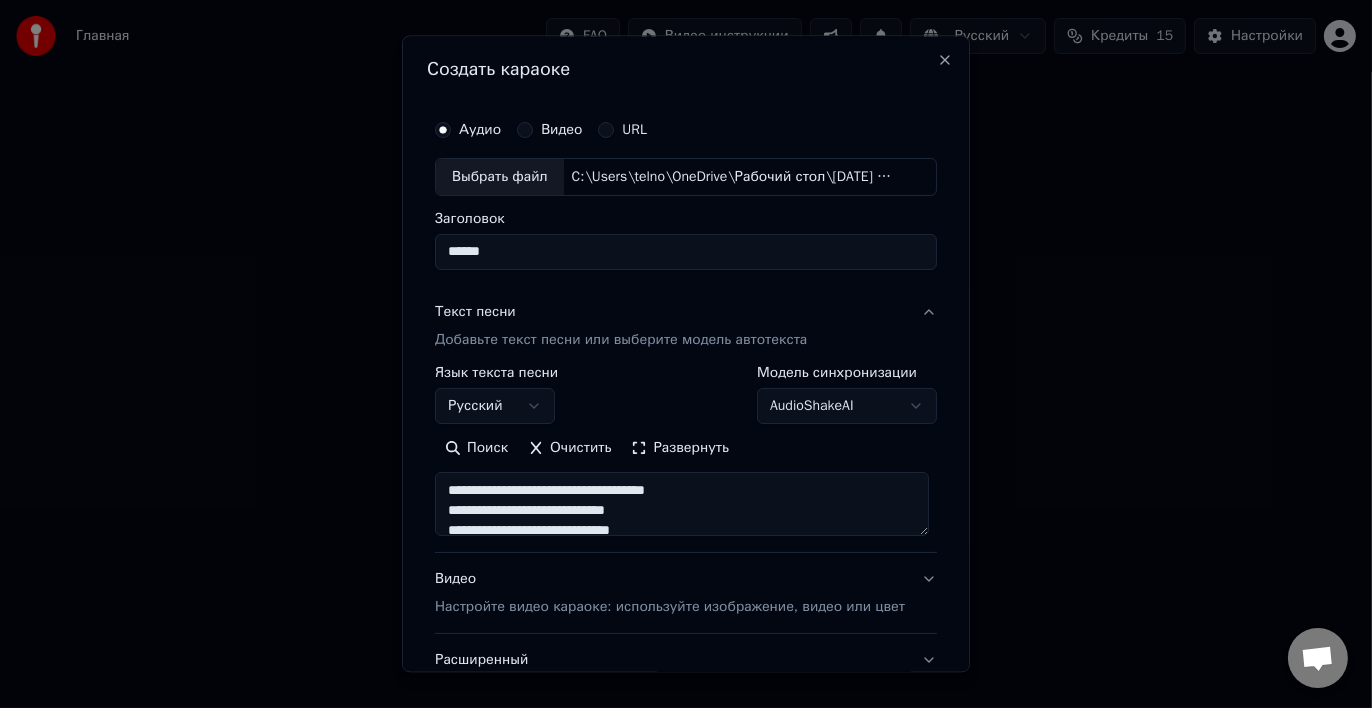 type on "*******" 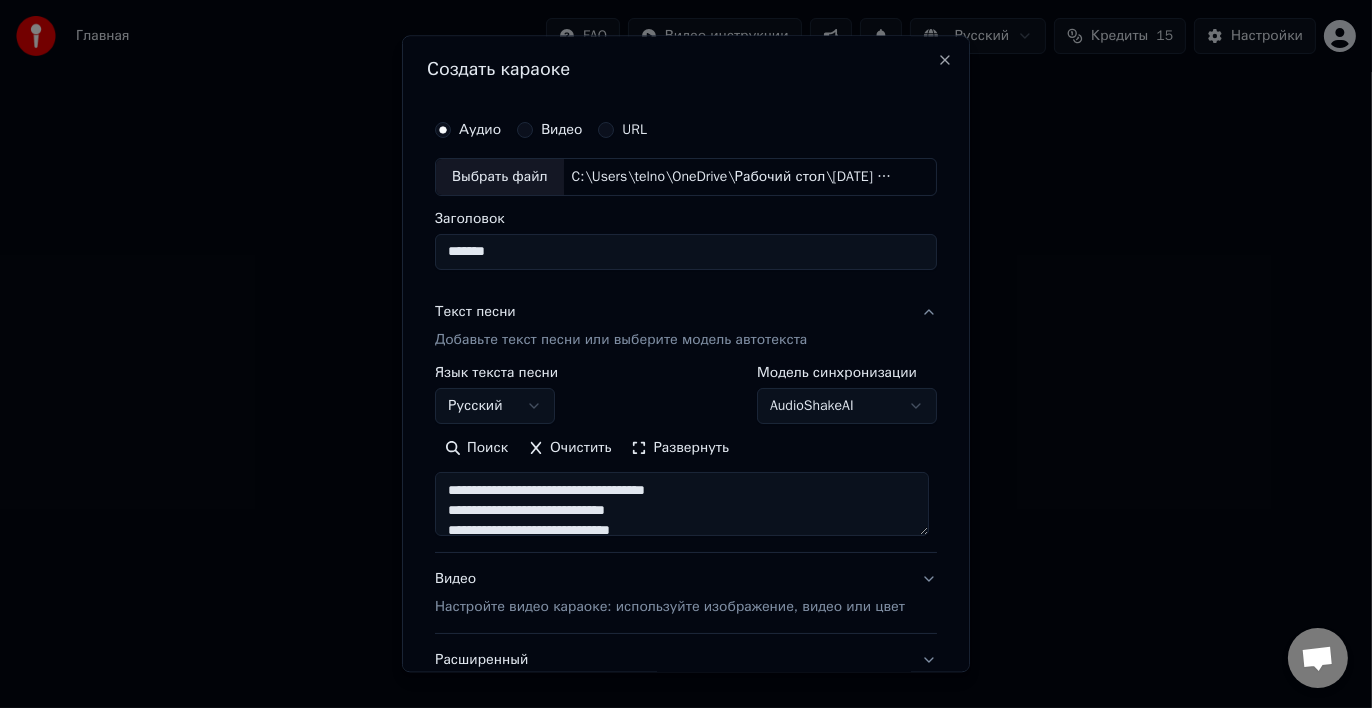 type on "********" 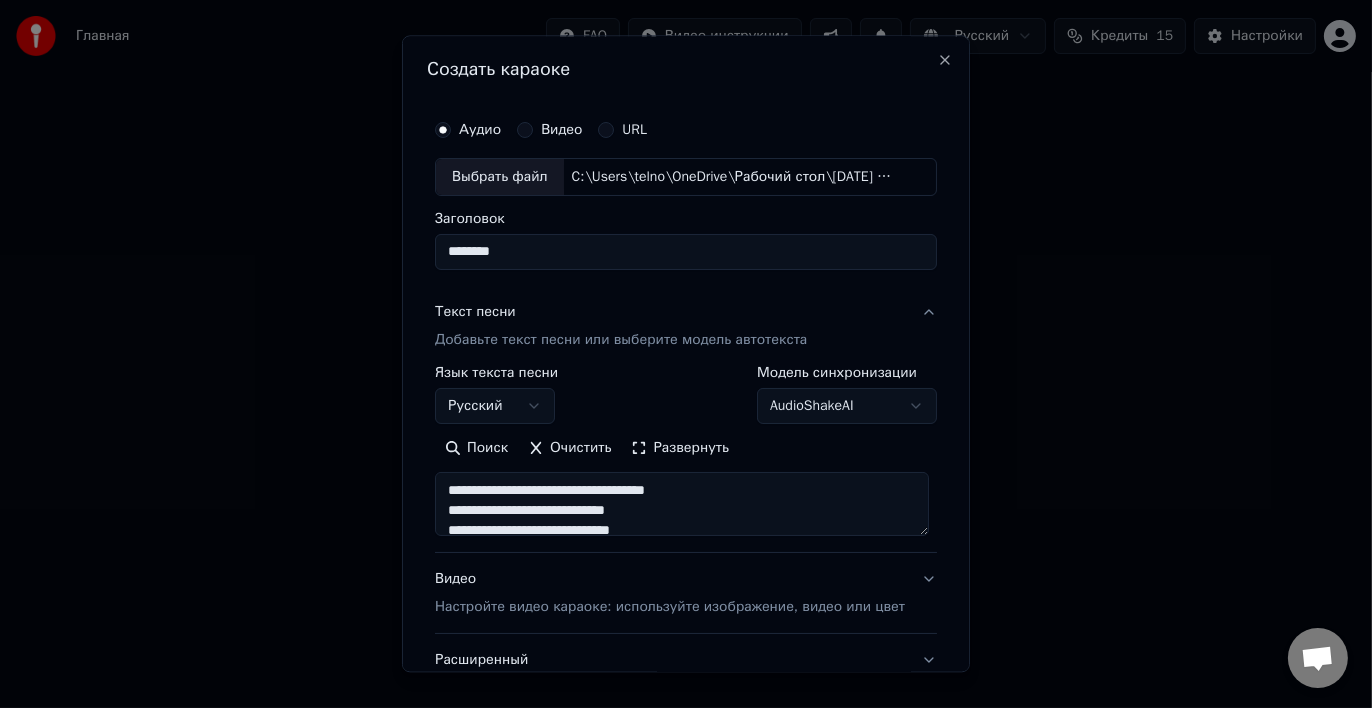 type on "*********" 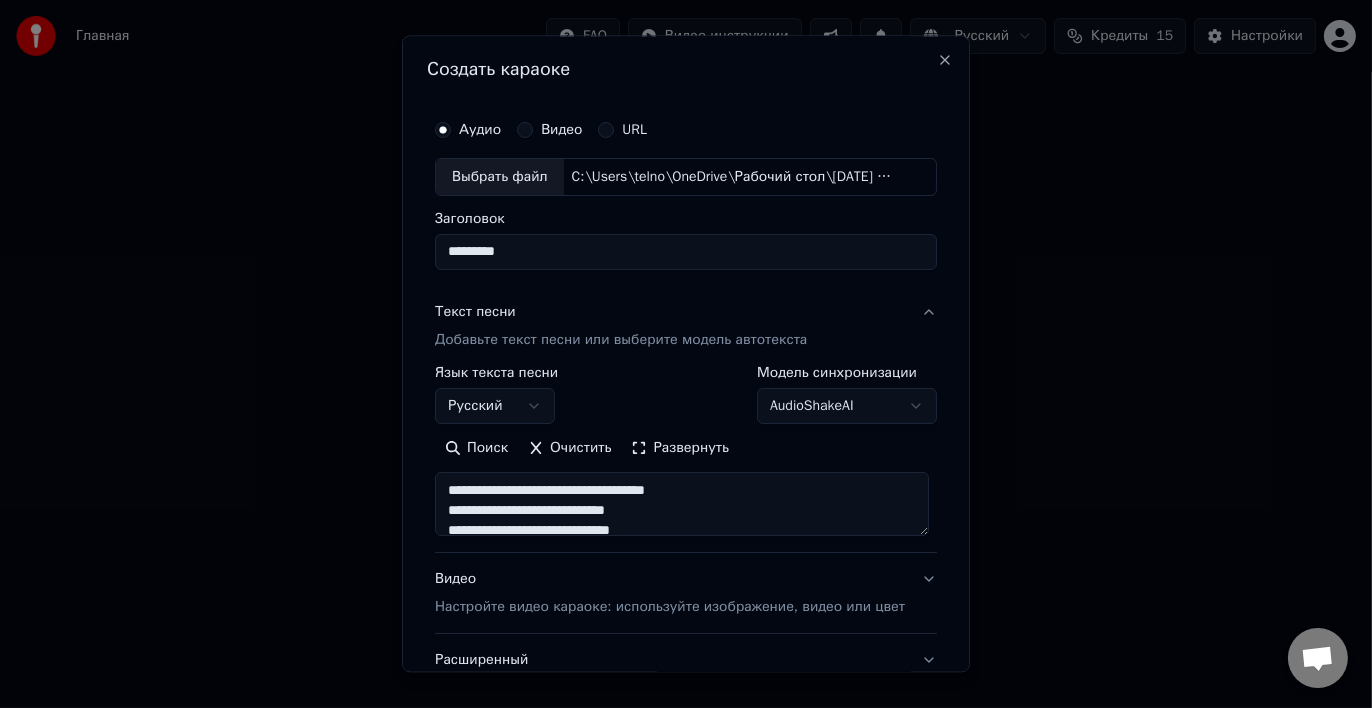 type on "********" 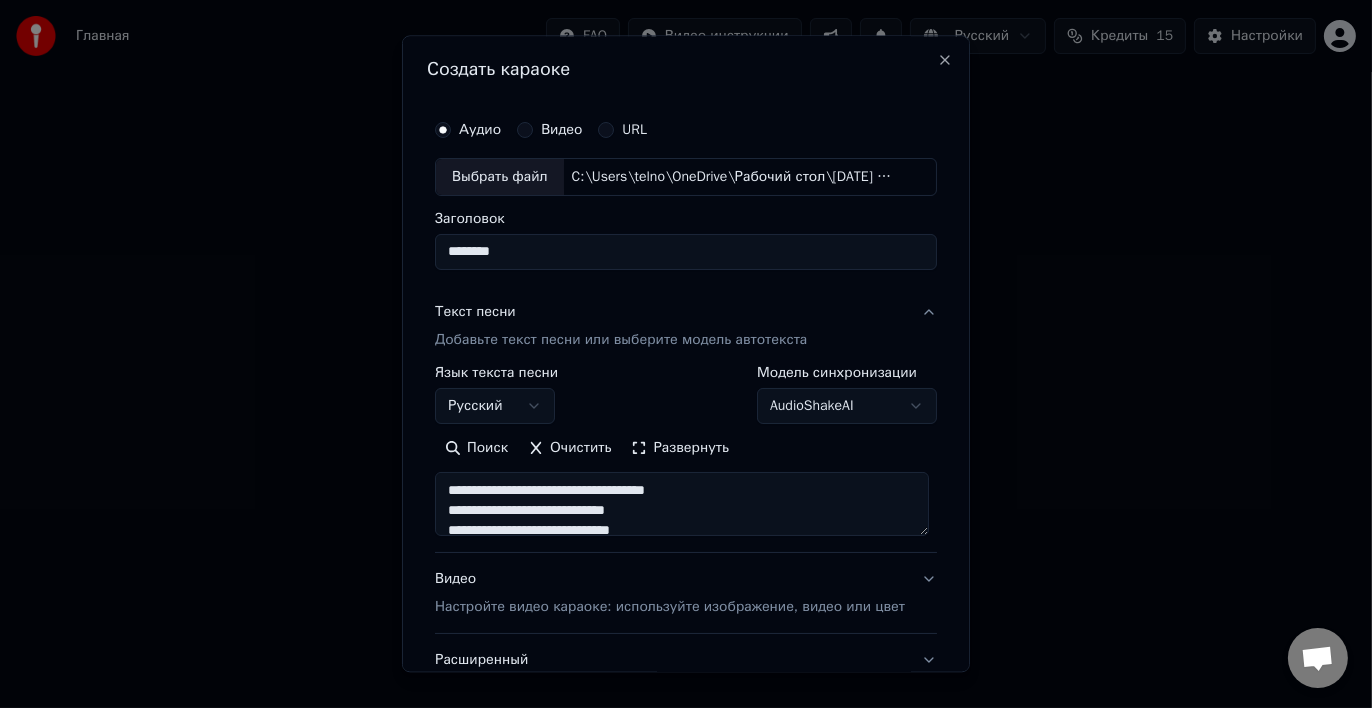 type on "*********" 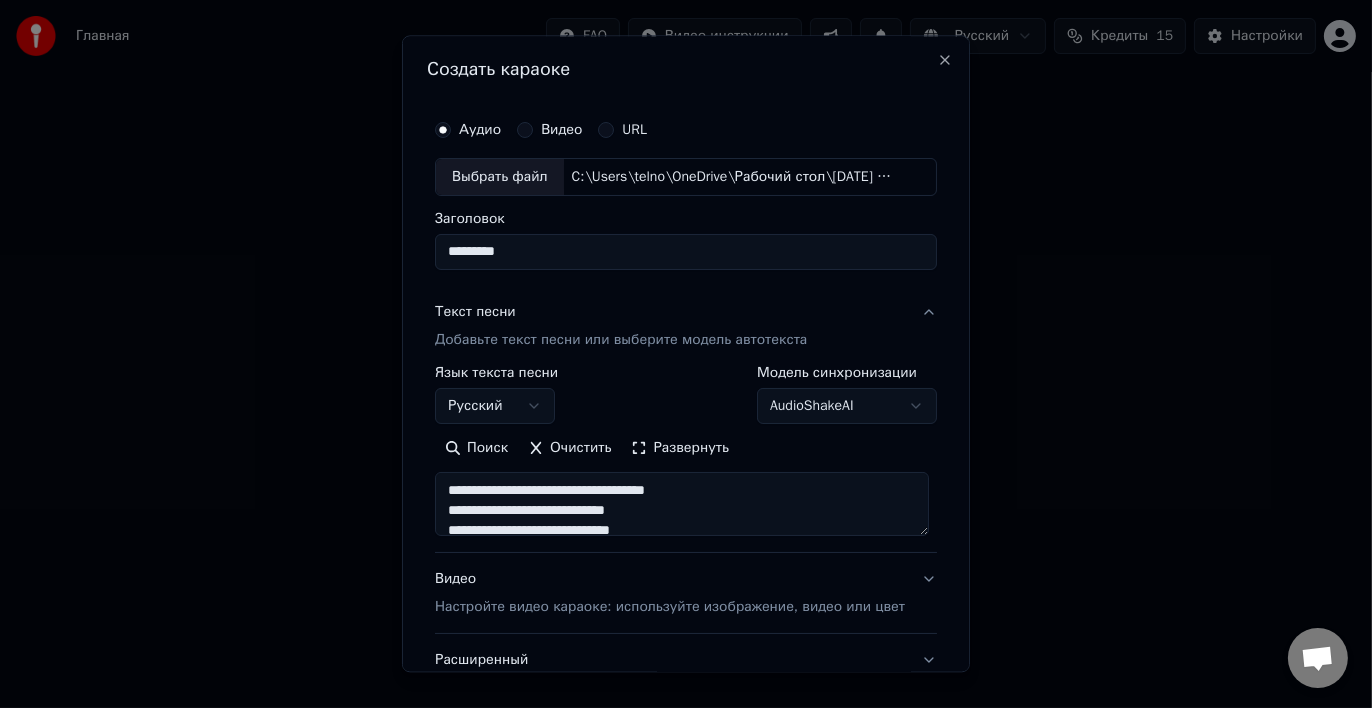 type on "**********" 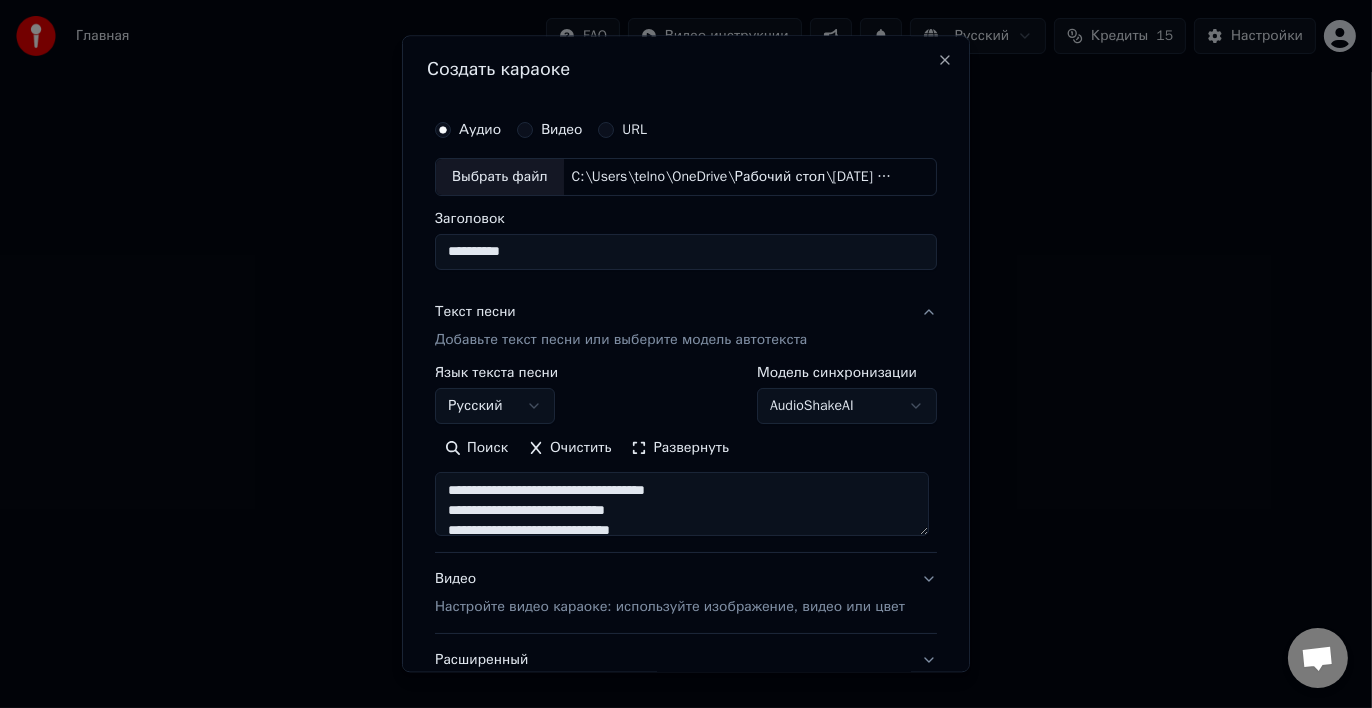 type on "**********" 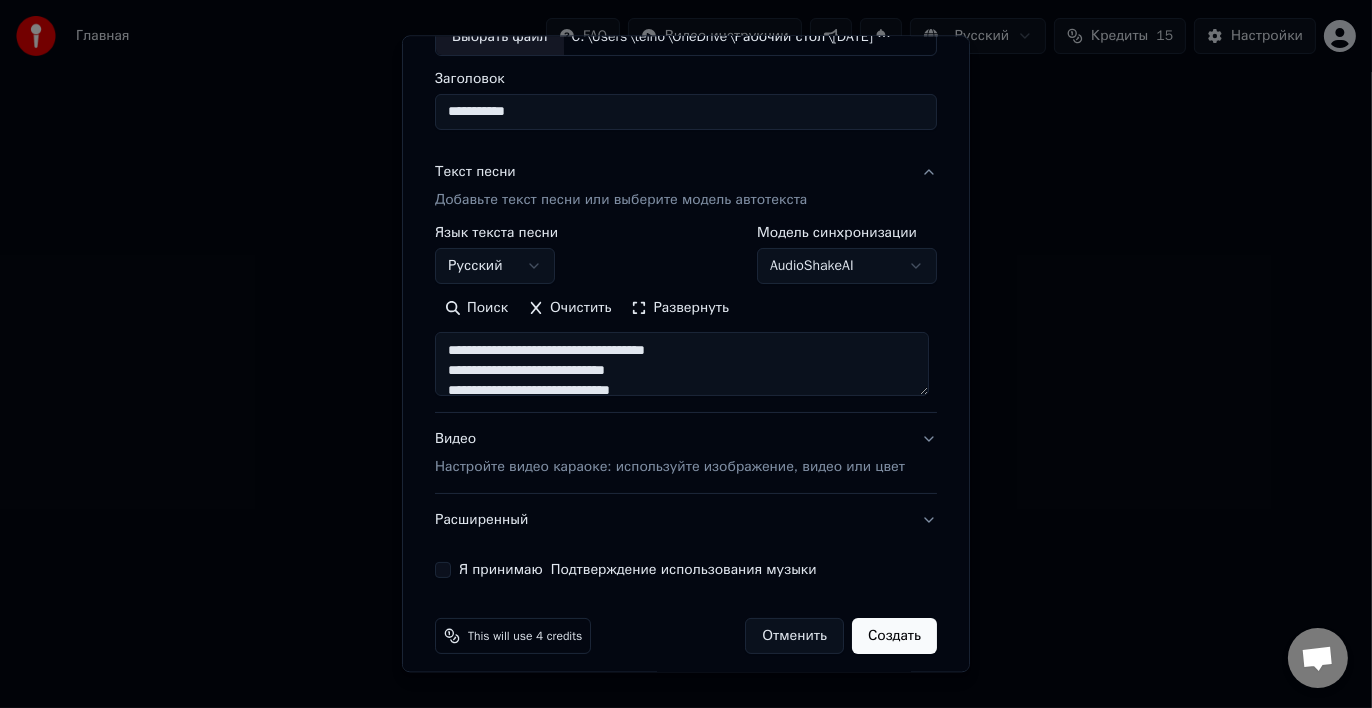 scroll, scrollTop: 152, scrollLeft: 0, axis: vertical 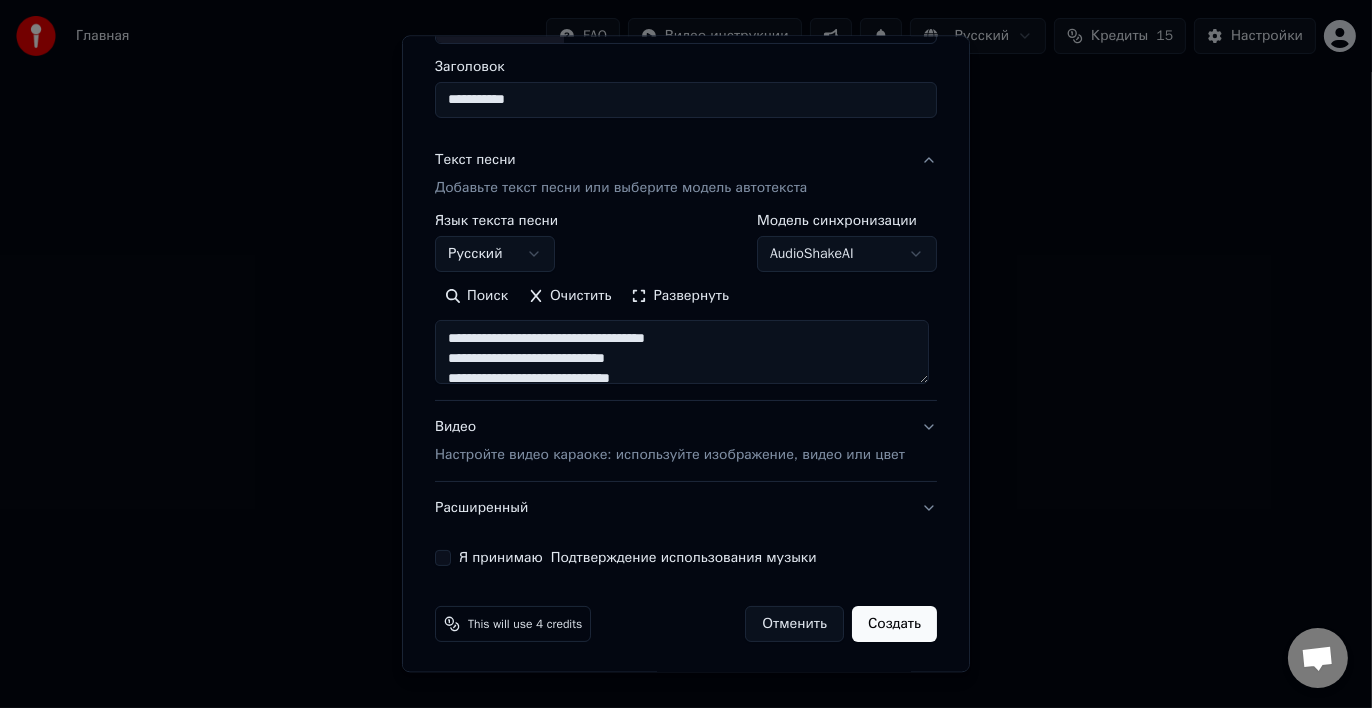 type on "**********" 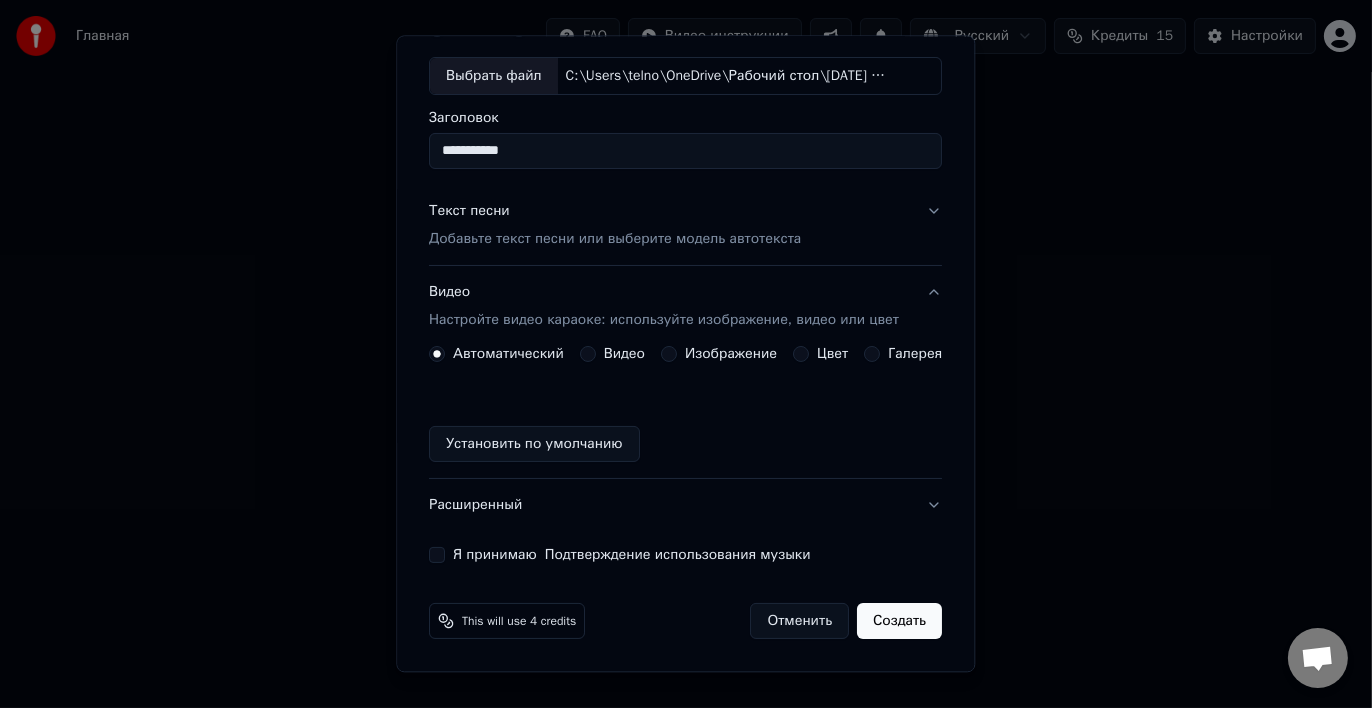 scroll, scrollTop: 97, scrollLeft: 0, axis: vertical 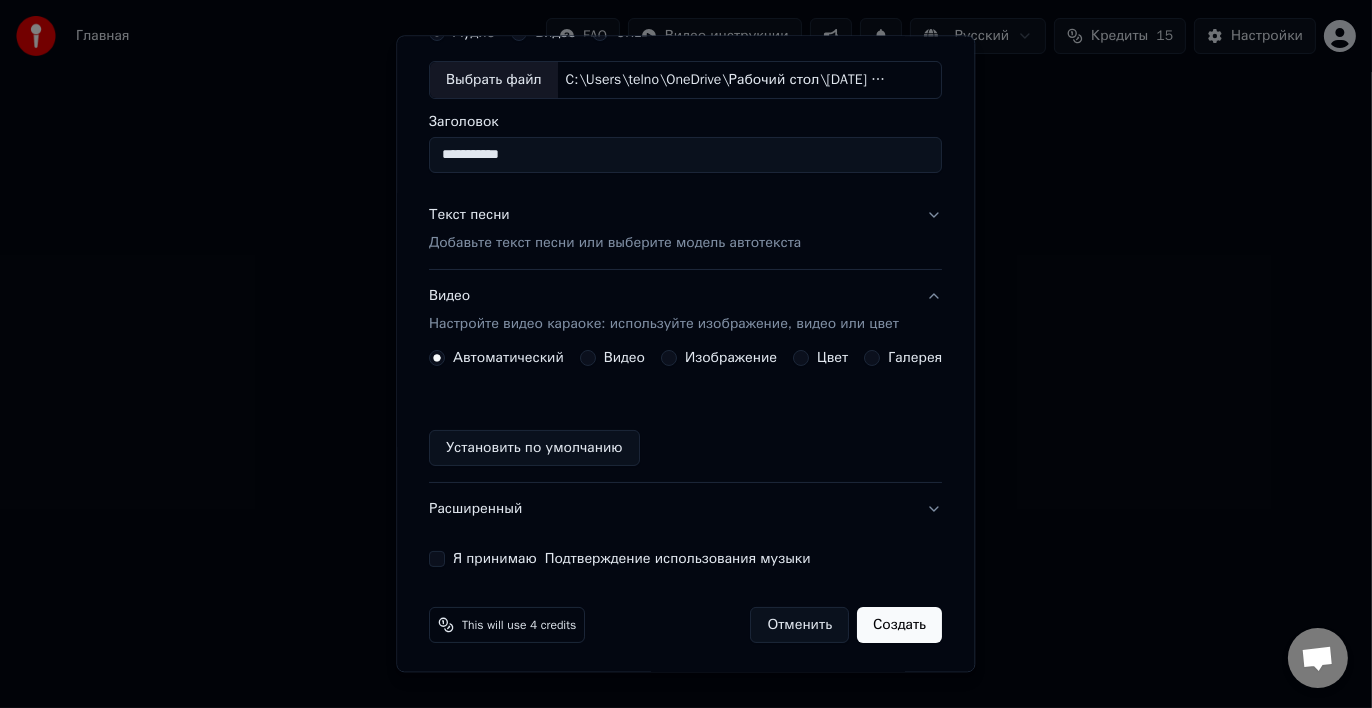 click on "Видео" at bounding box center (612, 358) 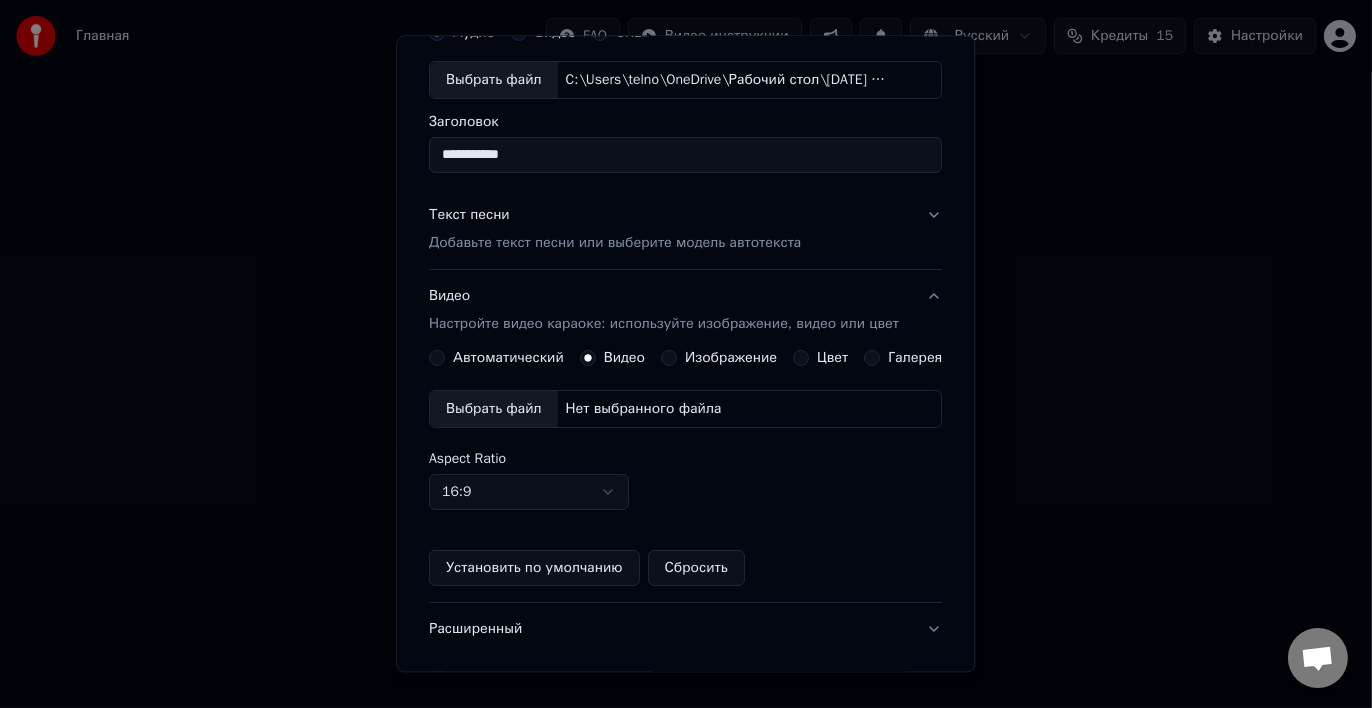 click on "Цвет" at bounding box center (821, 358) 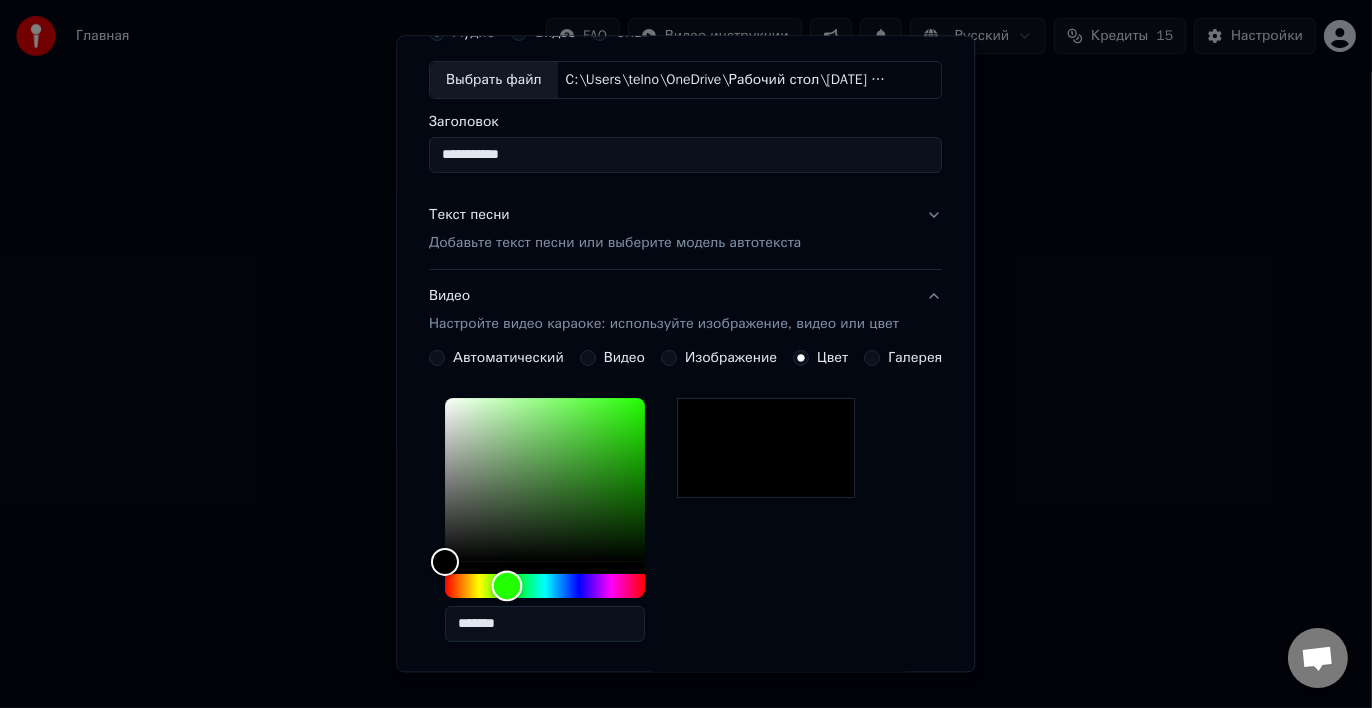 drag, startPoint x: 434, startPoint y: 582, endPoint x: 501, endPoint y: 597, distance: 68.65858 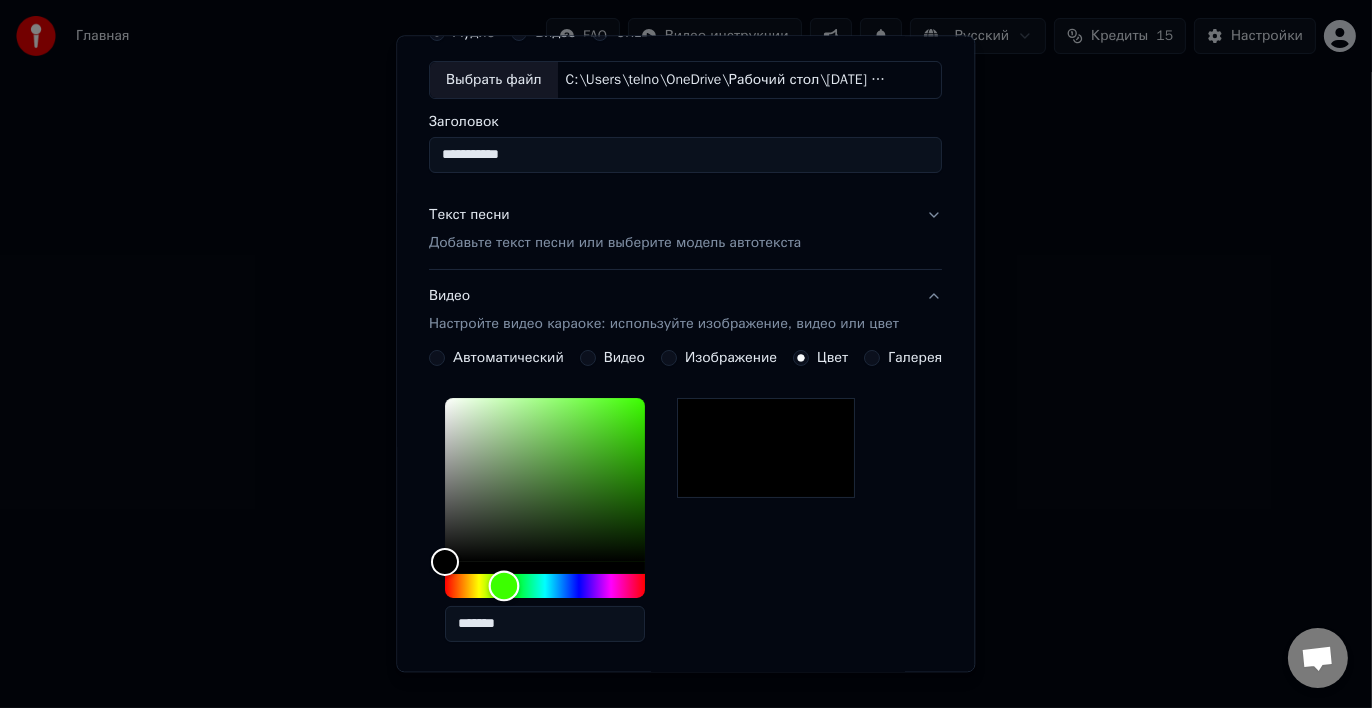 click at bounding box center (504, 586) 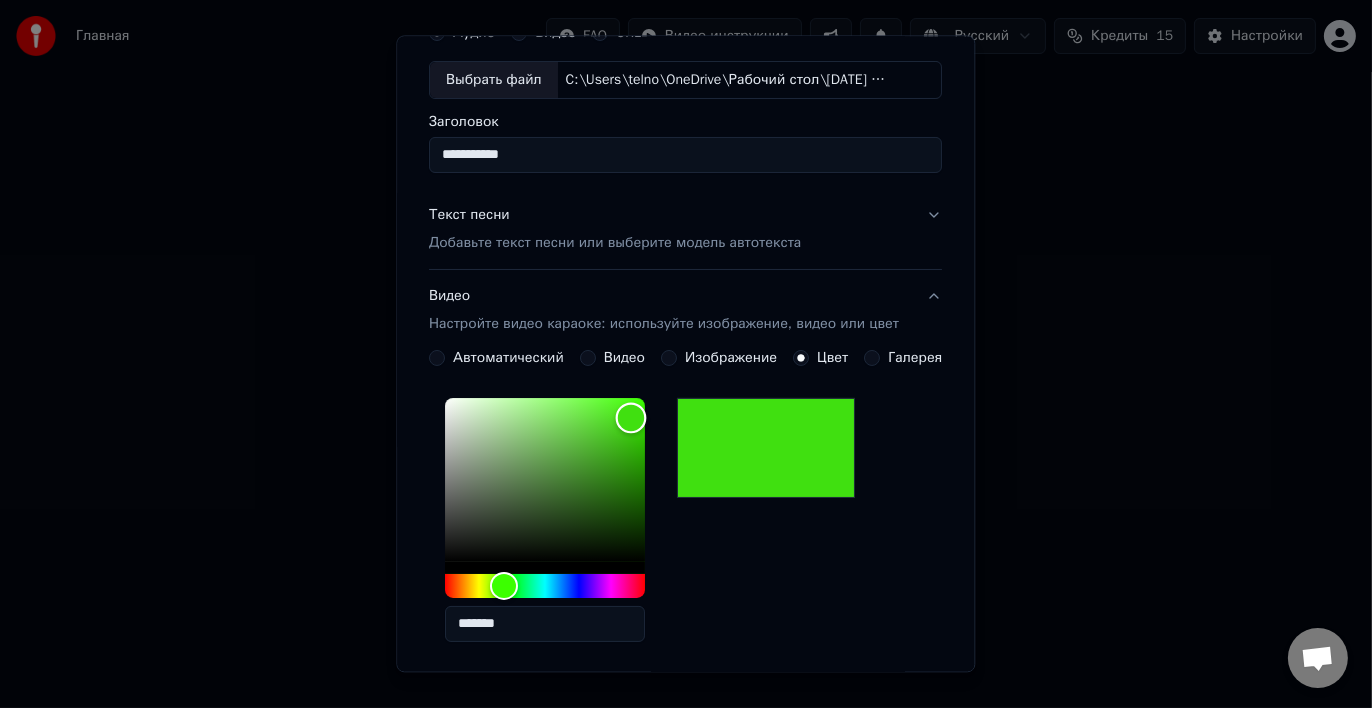 drag, startPoint x: 582, startPoint y: 456, endPoint x: 625, endPoint y: 416, distance: 58.728188 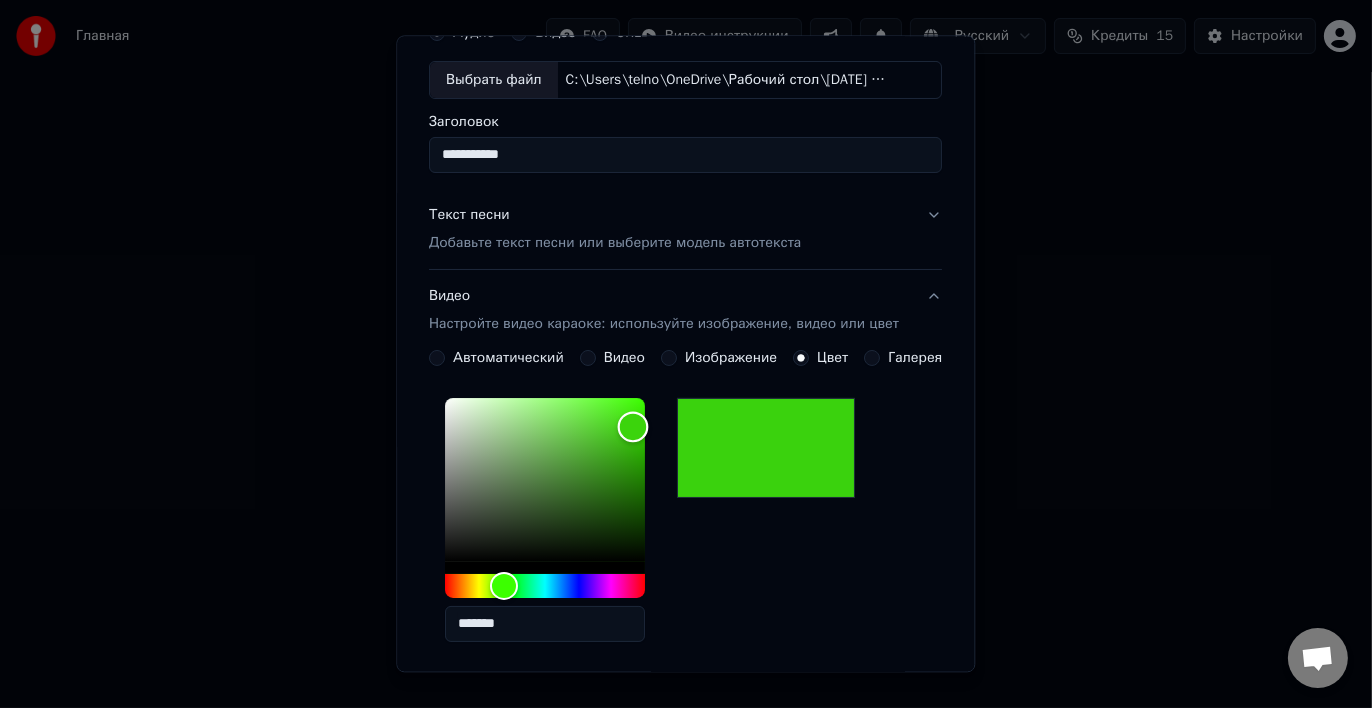 type on "*******" 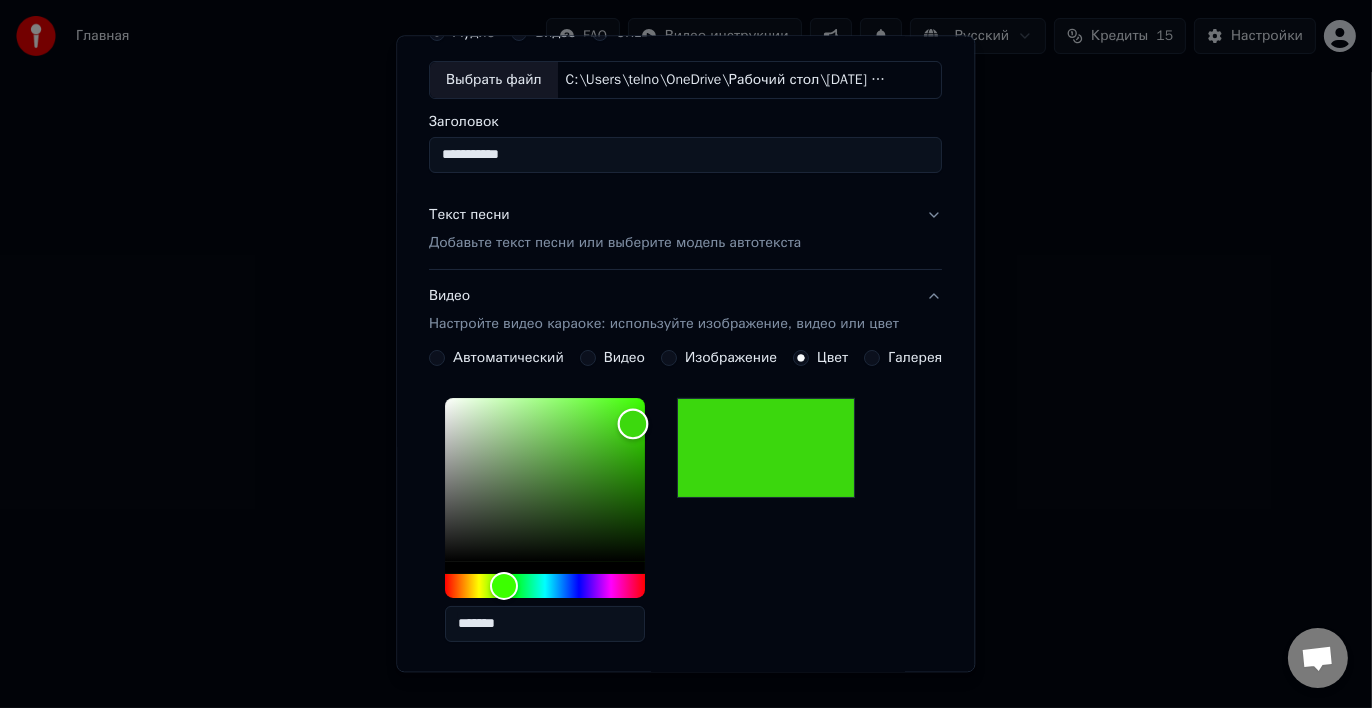 drag, startPoint x: 625, startPoint y: 412, endPoint x: 627, endPoint y: 422, distance: 10.198039 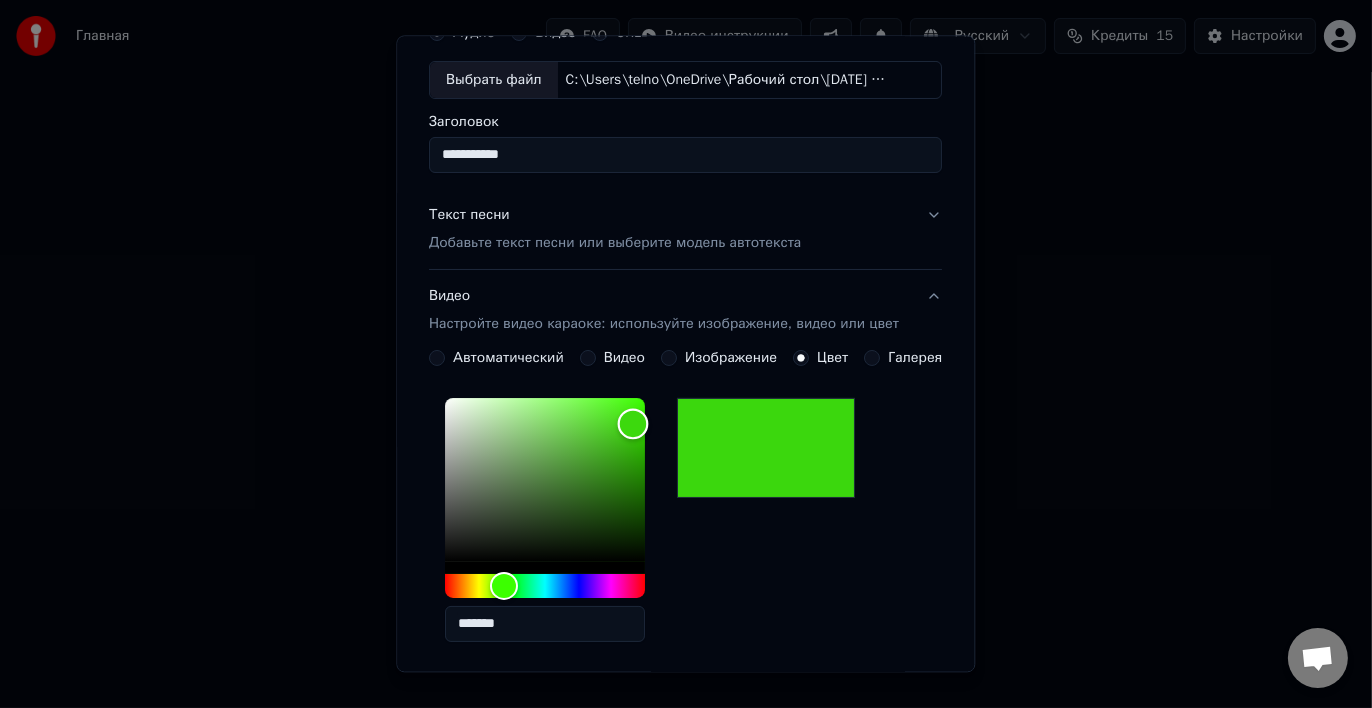 click at bounding box center [633, 424] 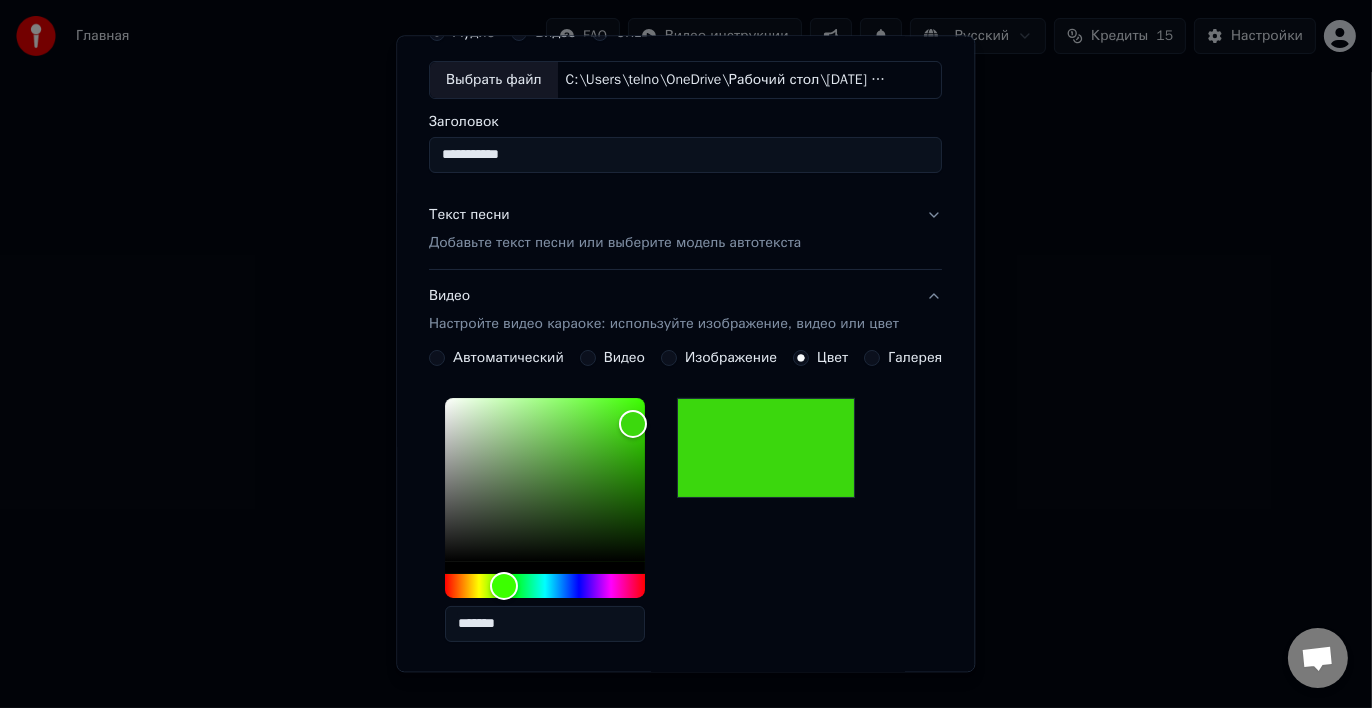 type 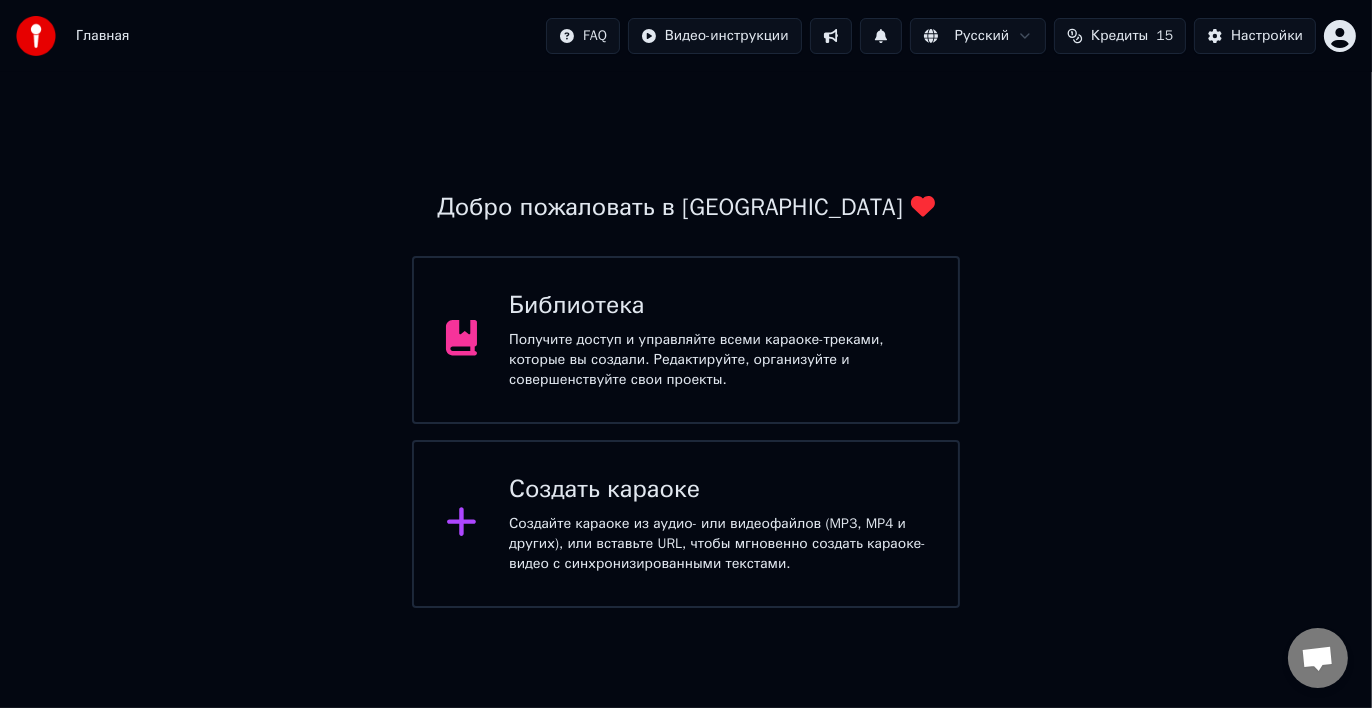 click on "Создайте караоке из аудио- или видеофайлов (MP3, MP4 и других), или вставьте URL, чтобы мгновенно создать караоке-видео с синхронизированными текстами." at bounding box center [717, 544] 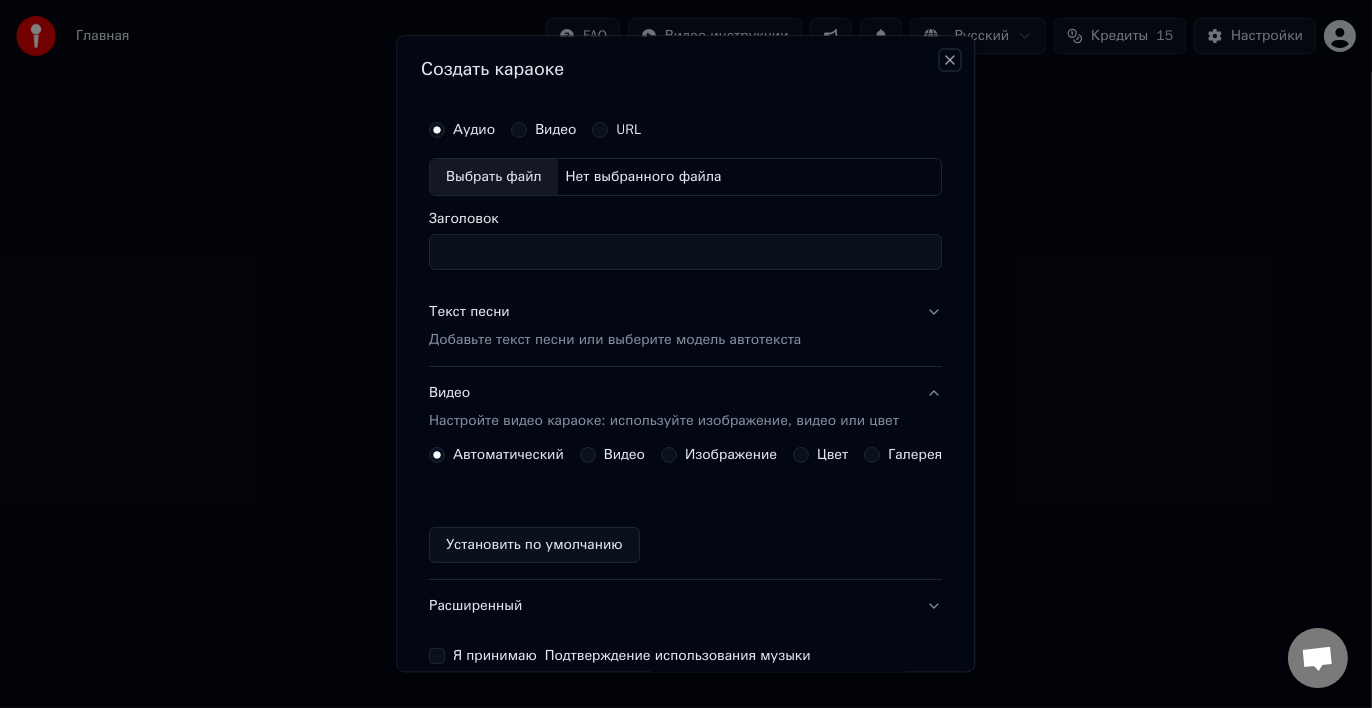 click on "Close" at bounding box center (951, 60) 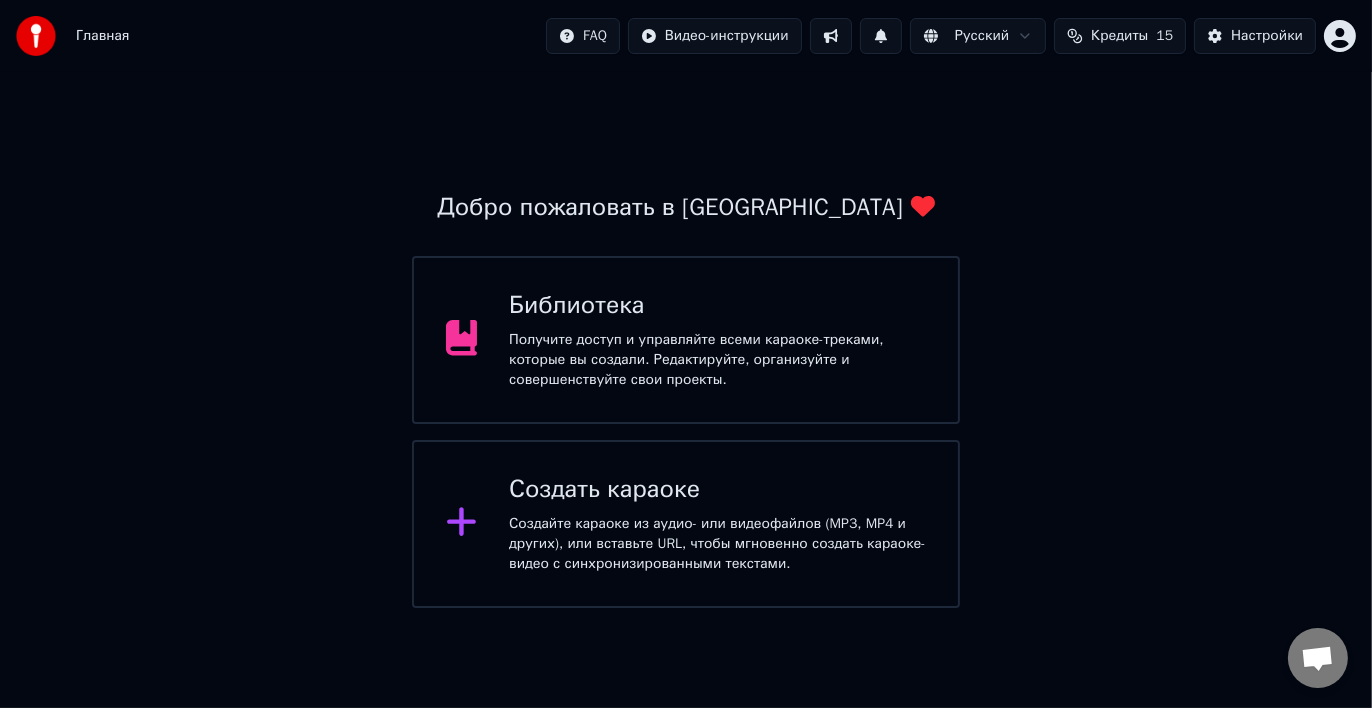 click on "Создайте караоке из аудио- или видеофайлов (MP3, MP4 и других), или вставьте URL, чтобы мгновенно создать караоке-видео с синхронизированными текстами." at bounding box center (717, 544) 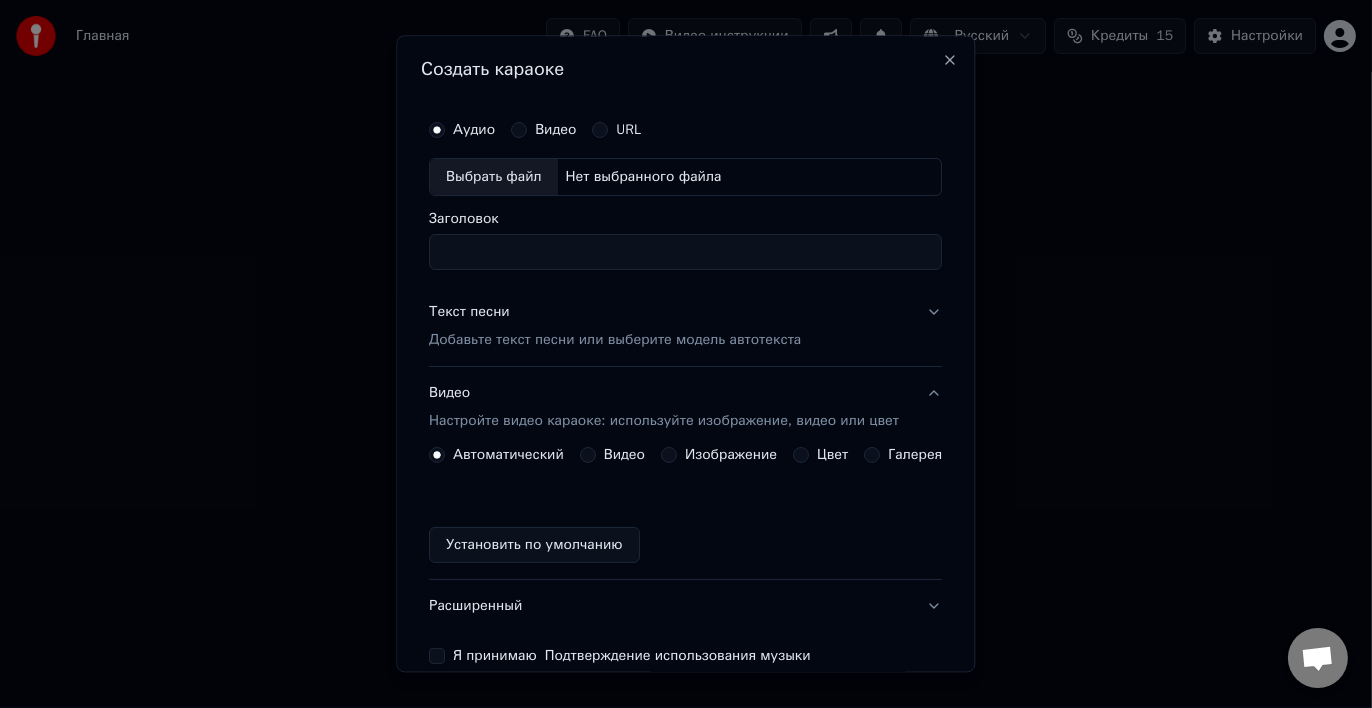 click on "Выбрать файл" at bounding box center [494, 177] 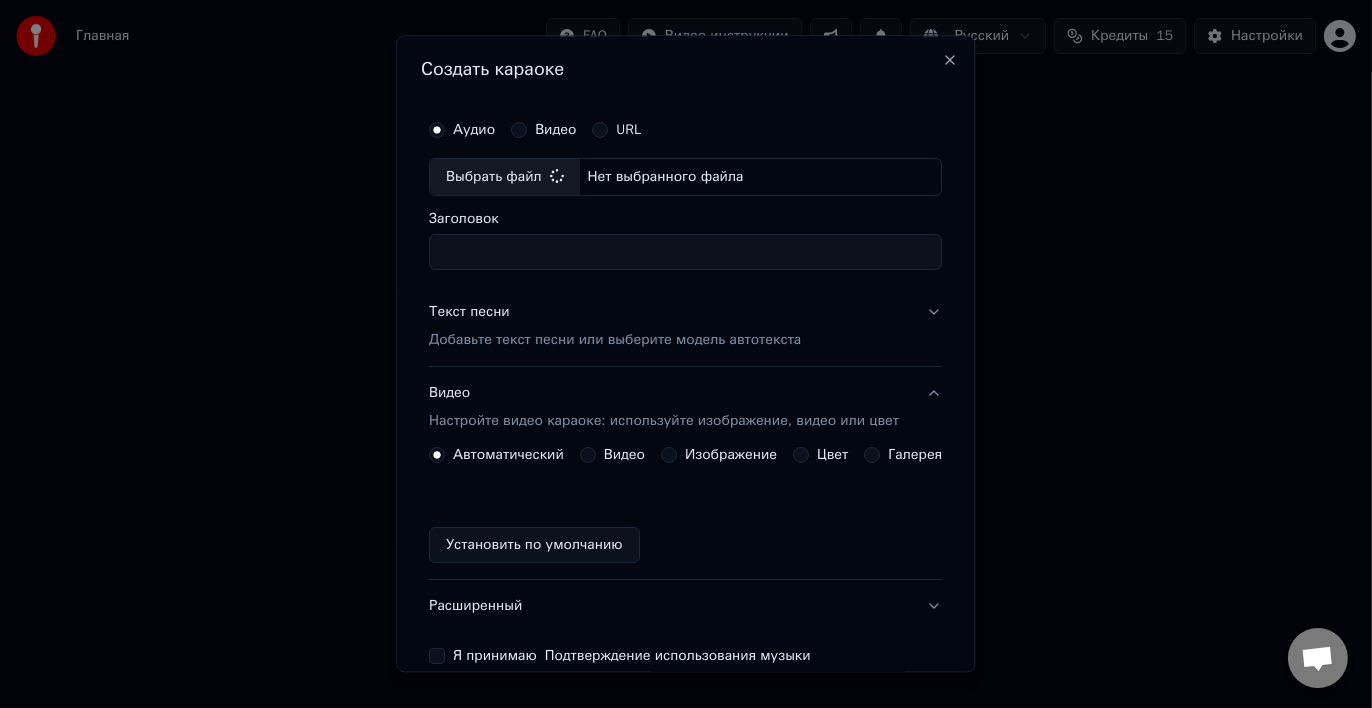 type on "**********" 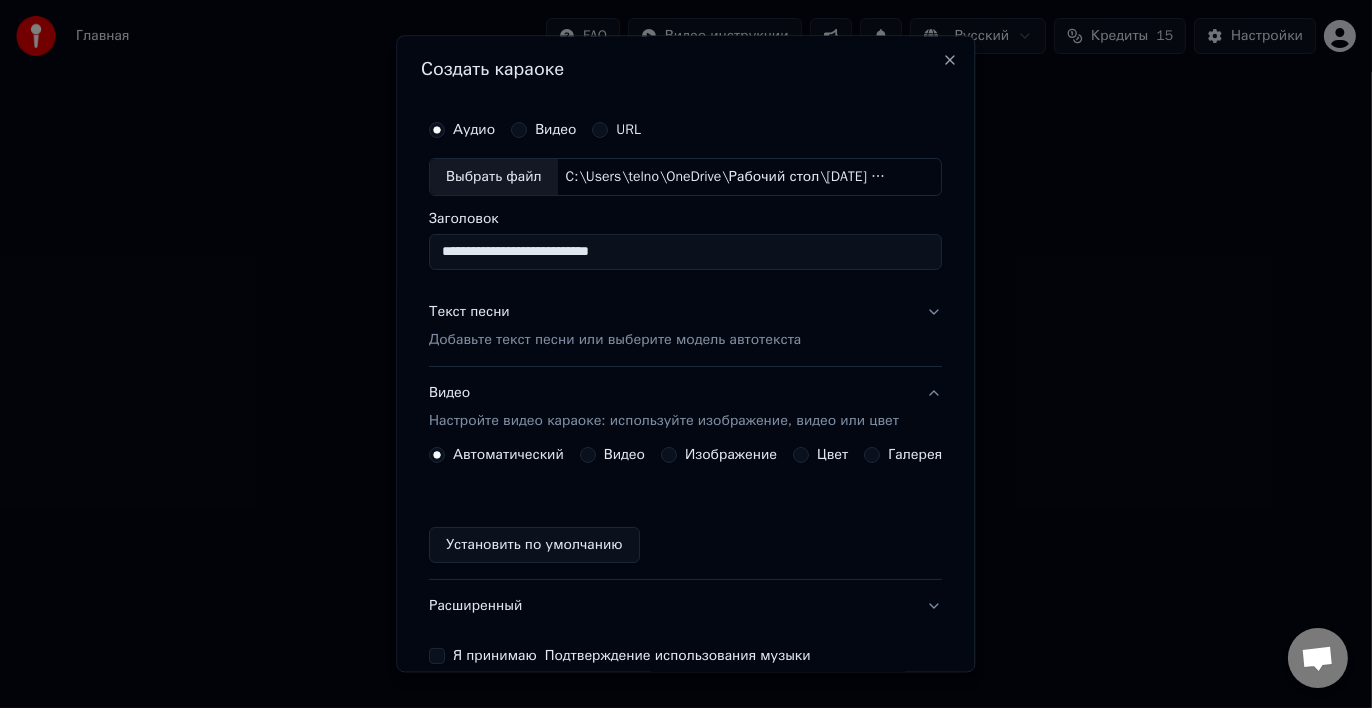 drag, startPoint x: 693, startPoint y: 242, endPoint x: 370, endPoint y: 238, distance: 323.02478 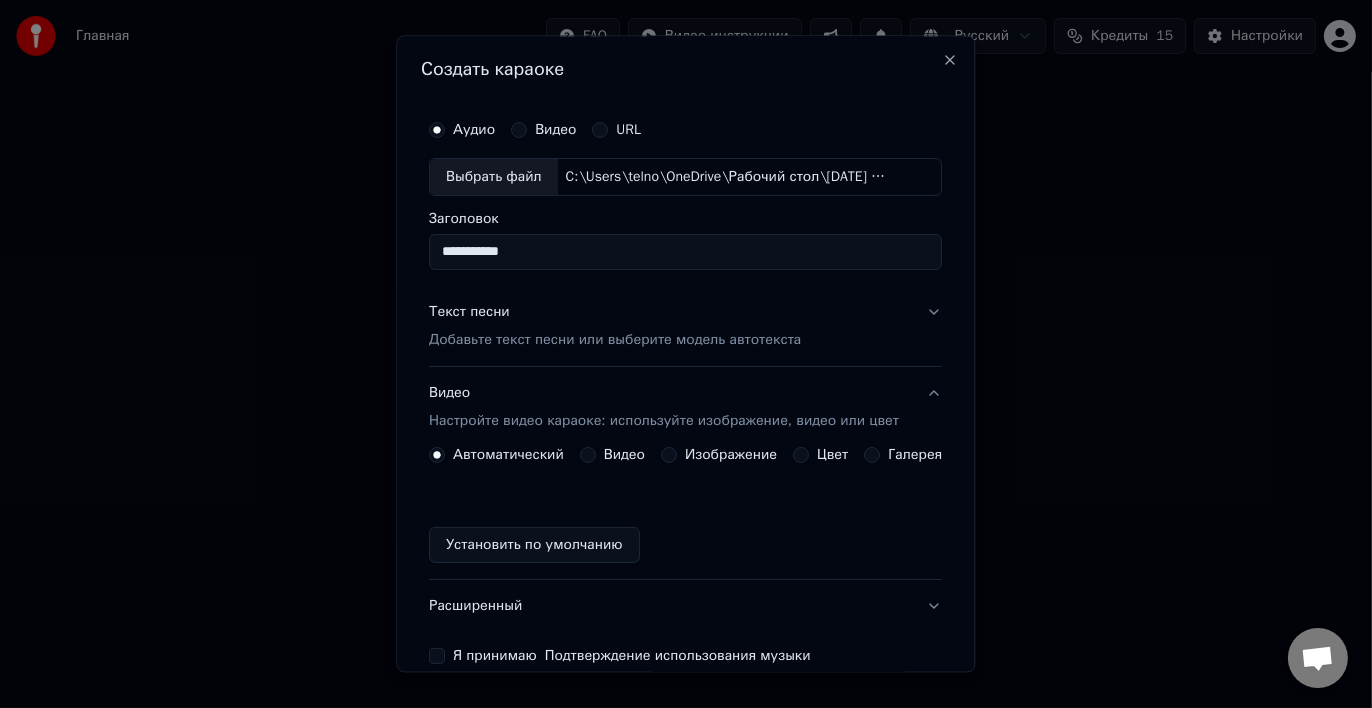 type on "**********" 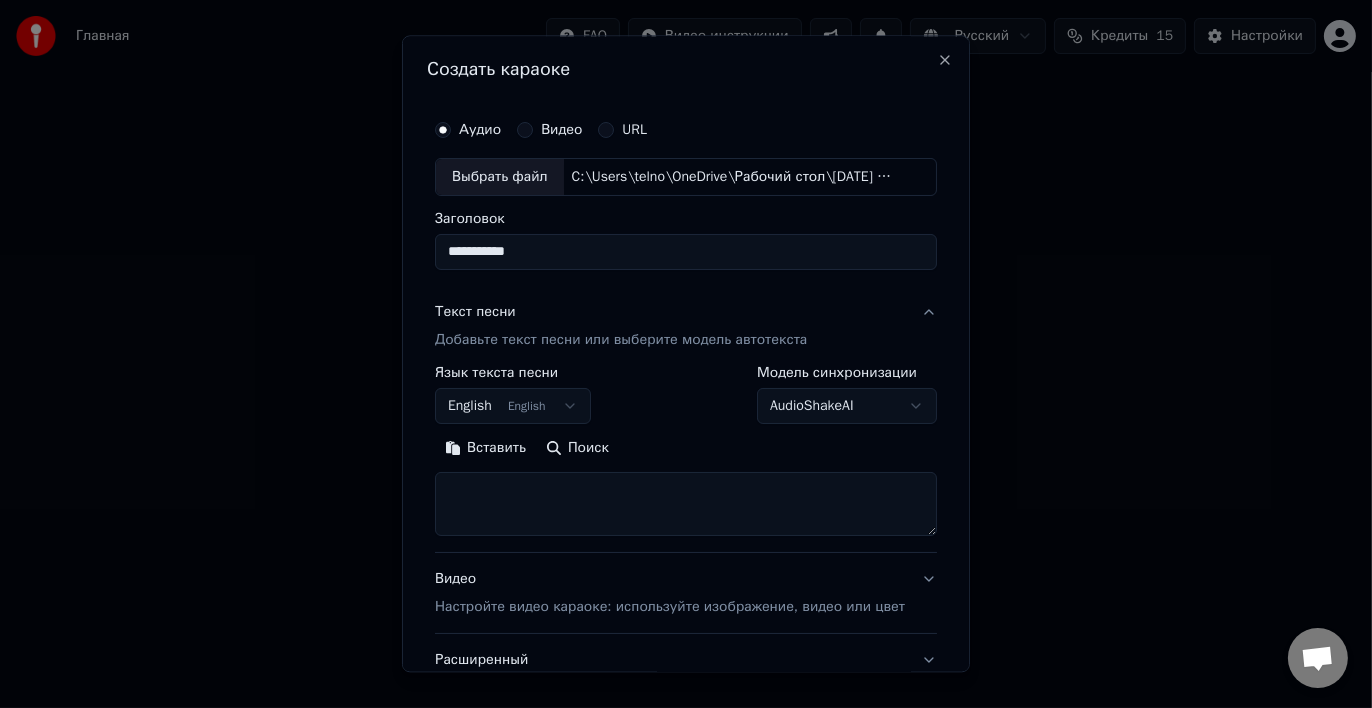click on "**********" at bounding box center (686, 304) 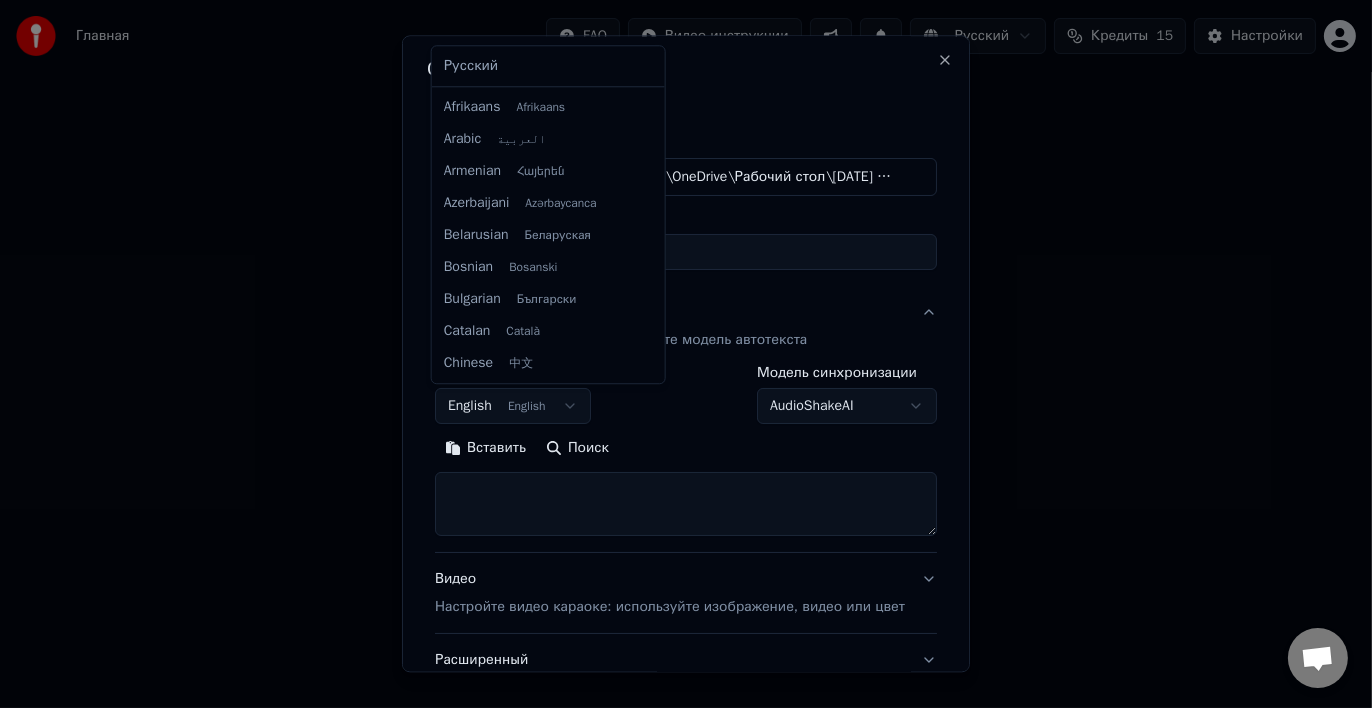 scroll, scrollTop: 160, scrollLeft: 0, axis: vertical 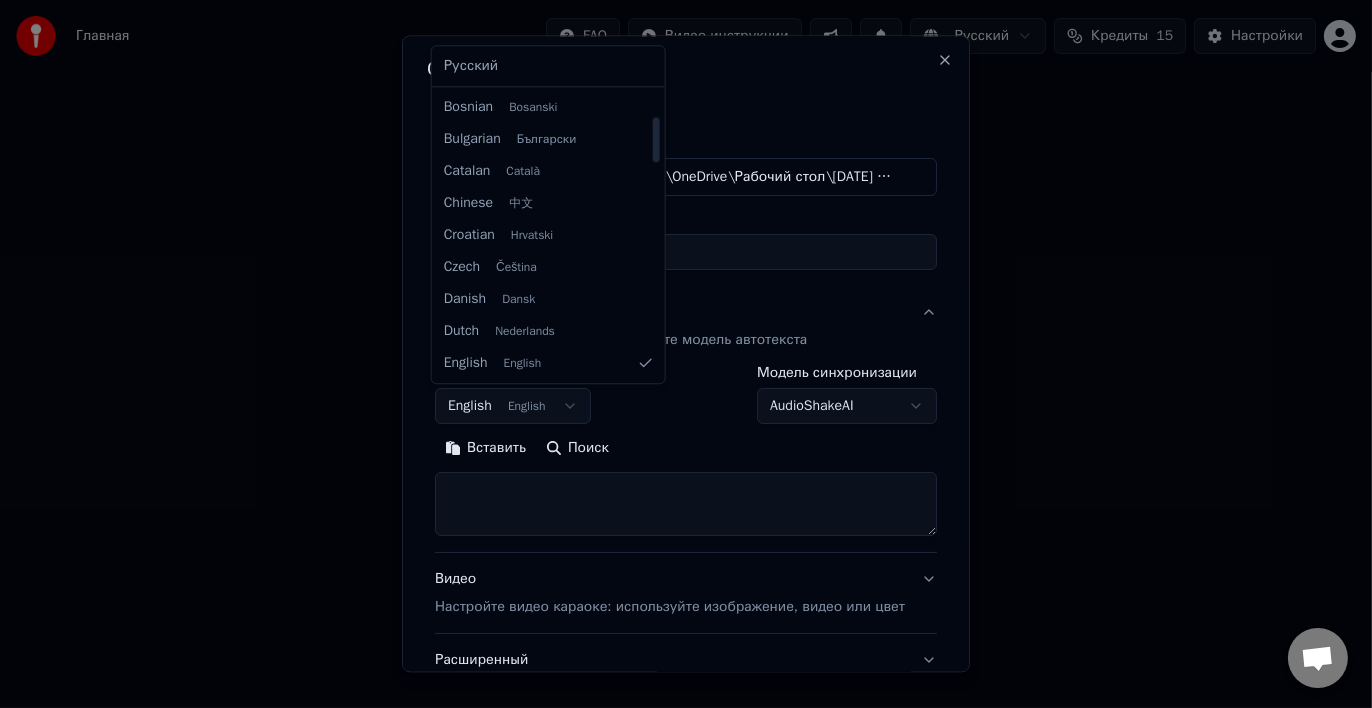 select on "**" 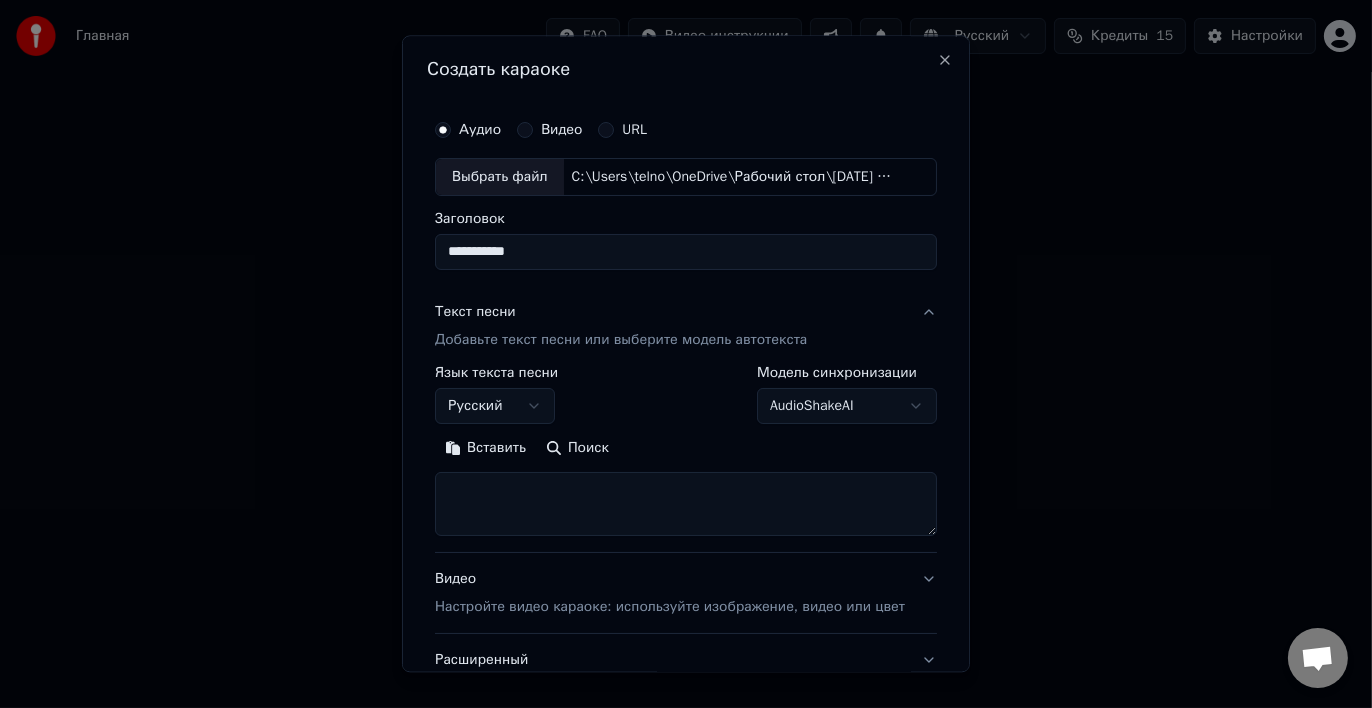 click on "Вставить" at bounding box center (485, 448) 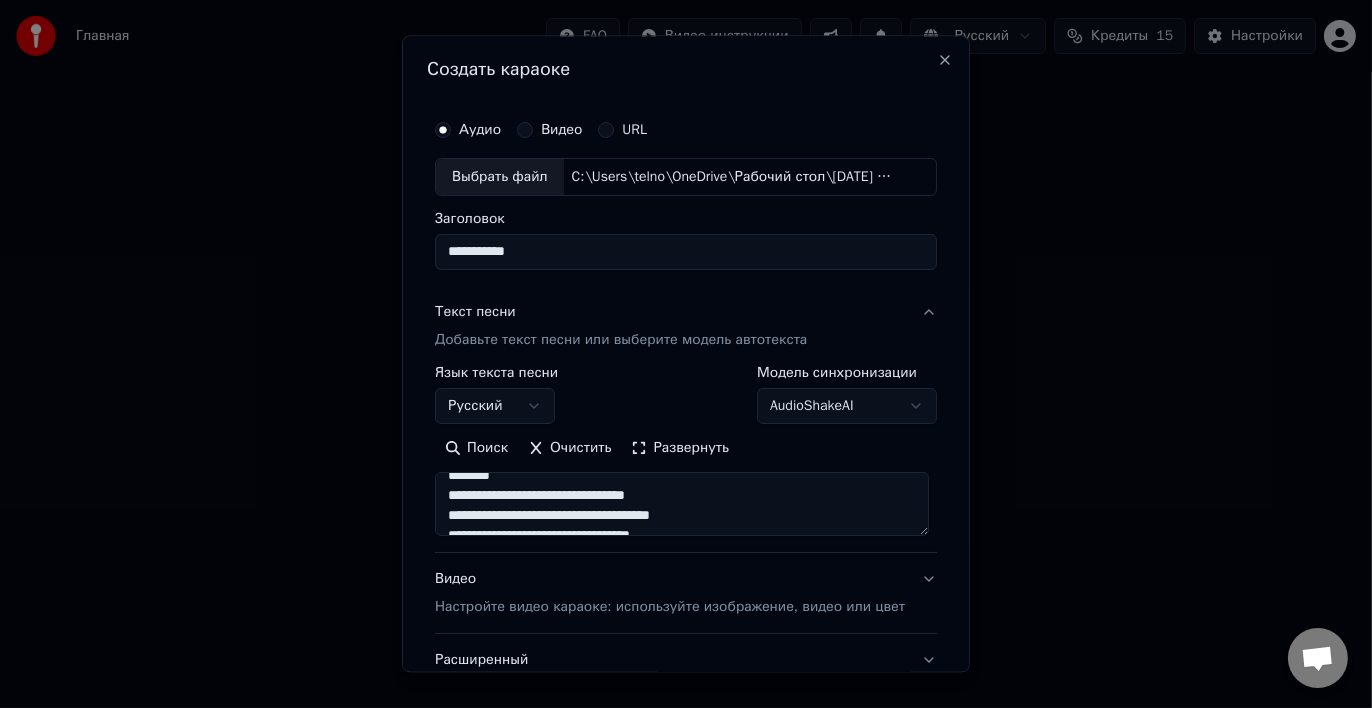 scroll, scrollTop: 200, scrollLeft: 0, axis: vertical 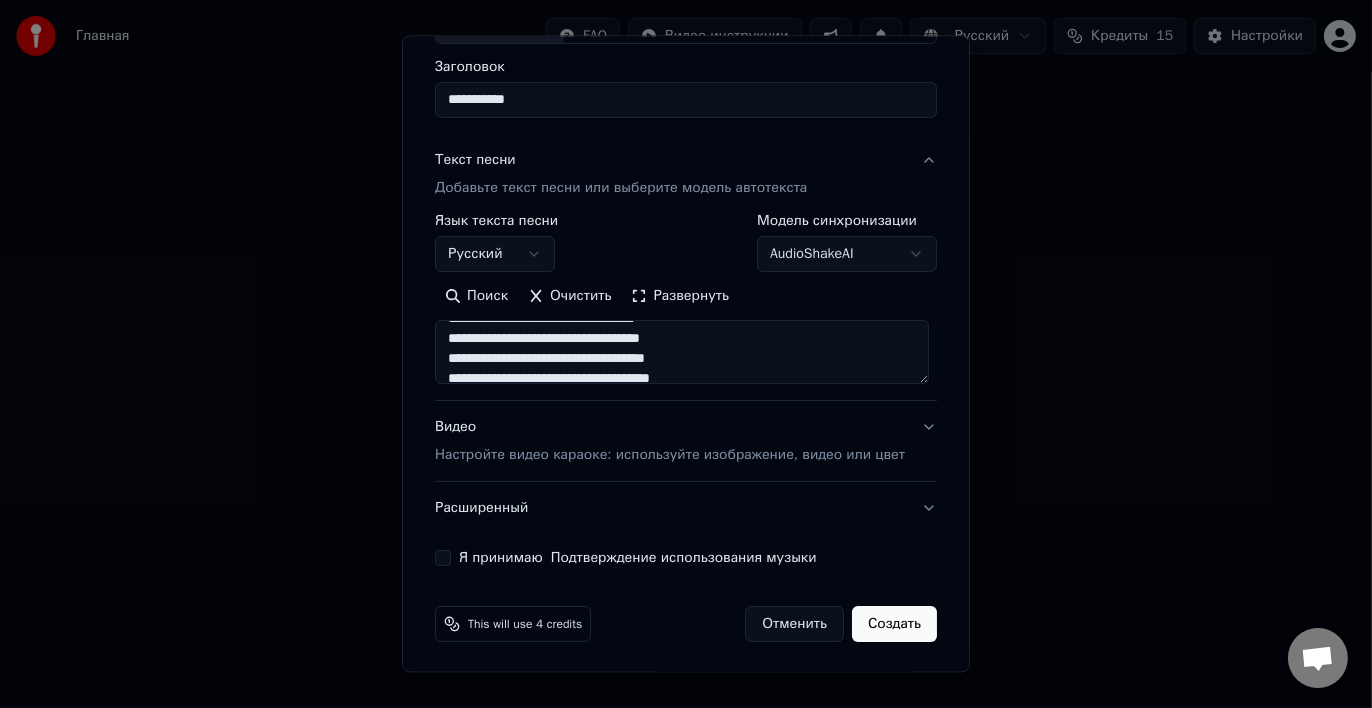 click on "Настройте видео караоке: используйте изображение, видео или цвет" at bounding box center [670, 455] 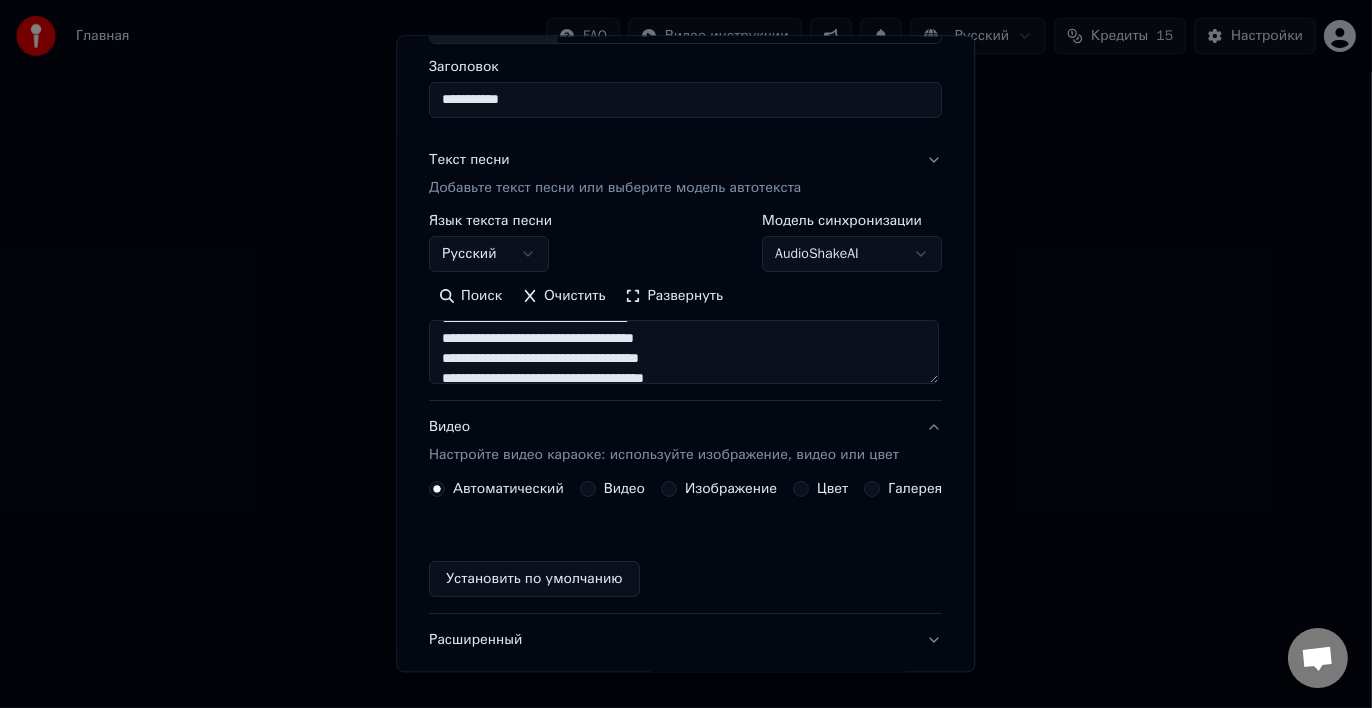 scroll, scrollTop: 97, scrollLeft: 0, axis: vertical 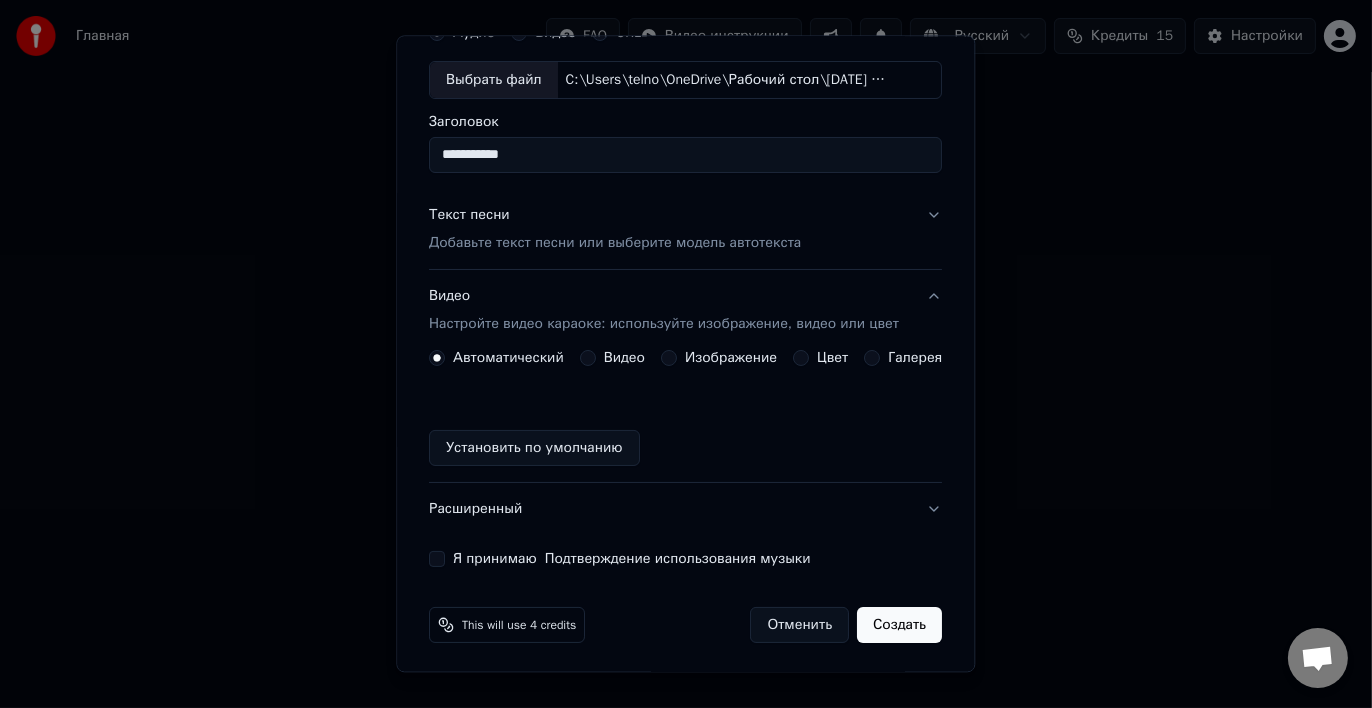 click on "Автоматический Видео Изображение Цвет Галерея" at bounding box center (685, 358) 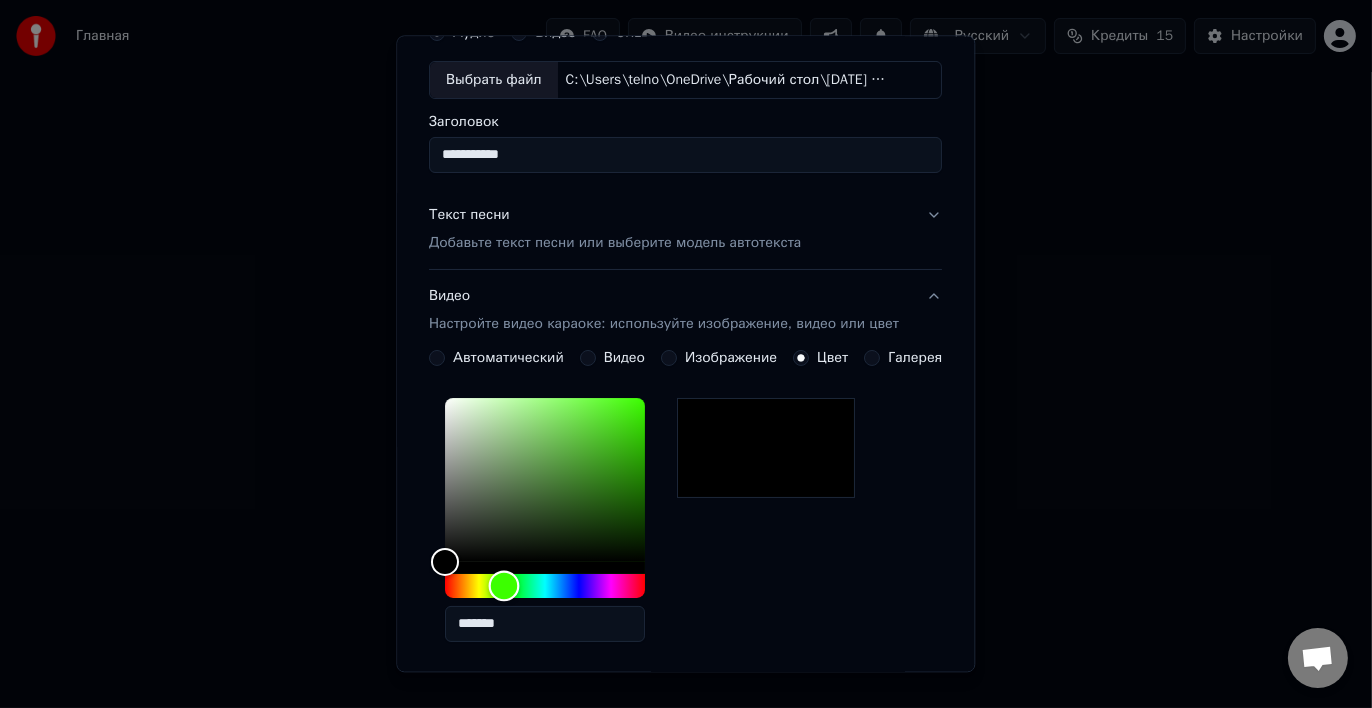 drag, startPoint x: 448, startPoint y: 583, endPoint x: 498, endPoint y: 591, distance: 50.635956 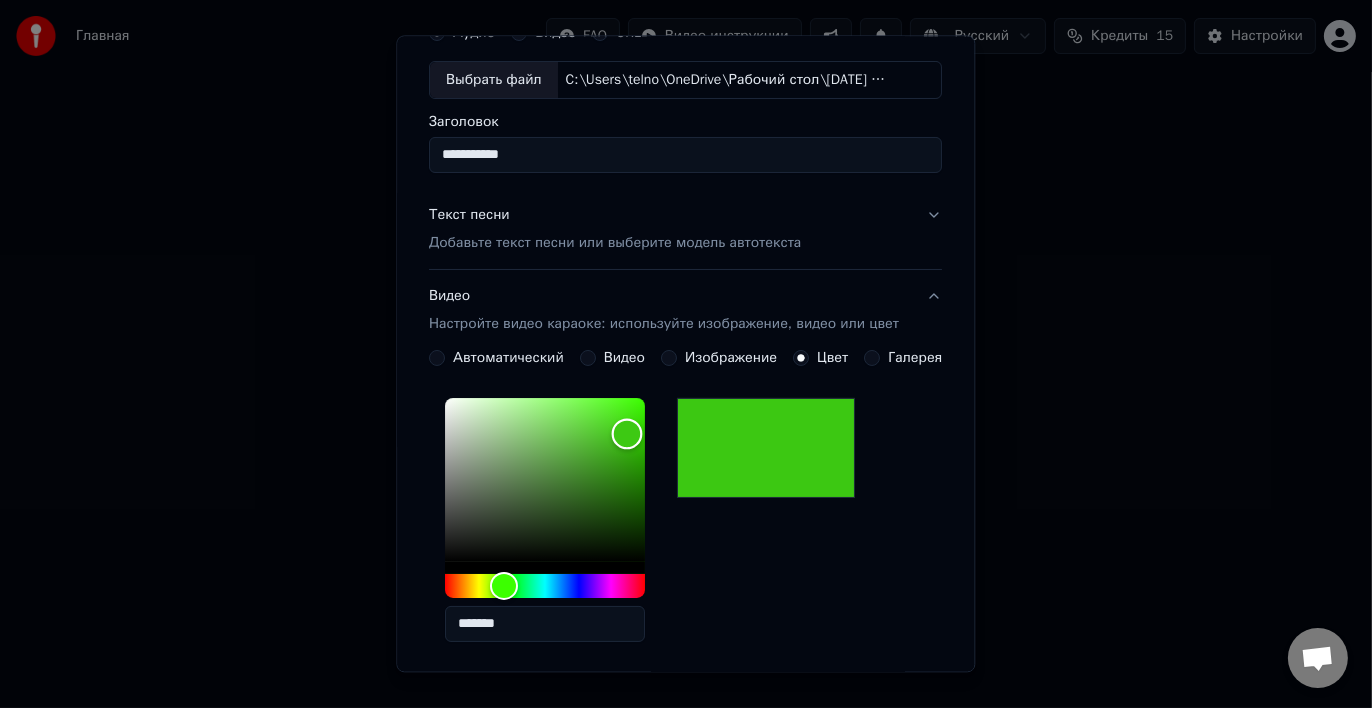 click at bounding box center [545, 480] 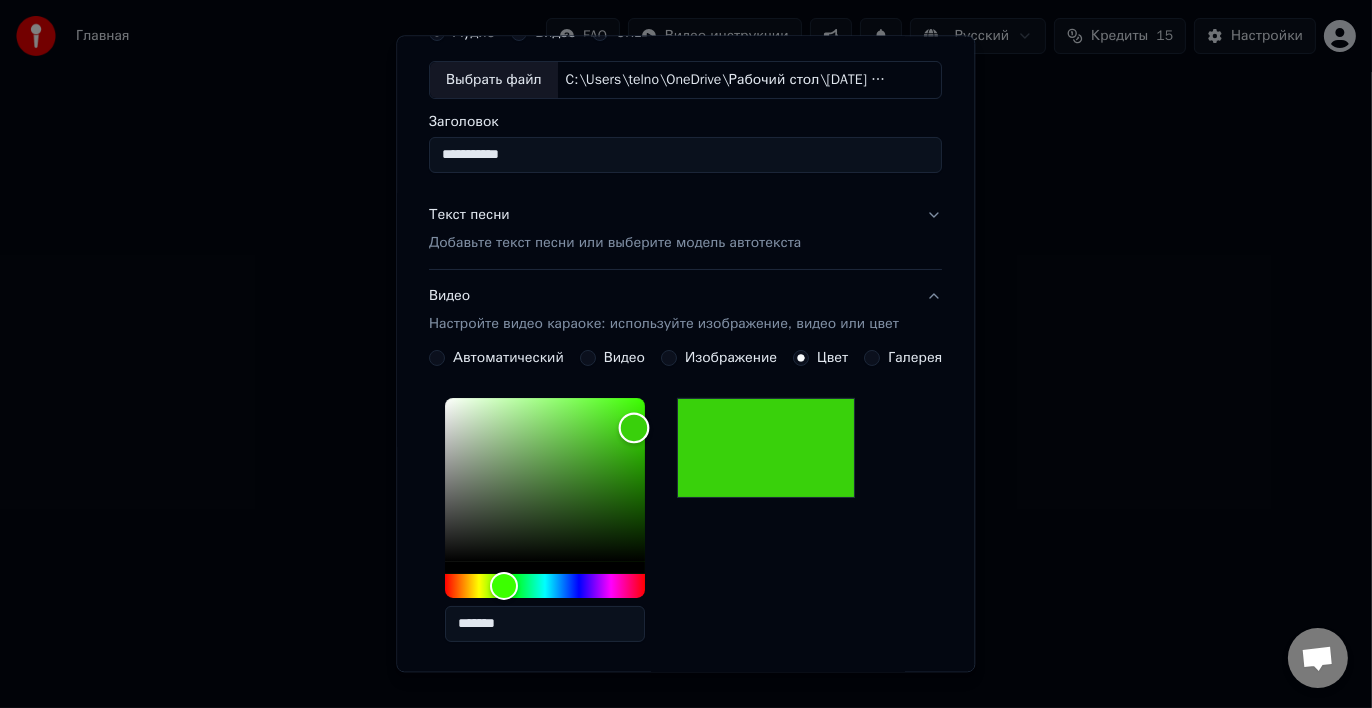 type on "*******" 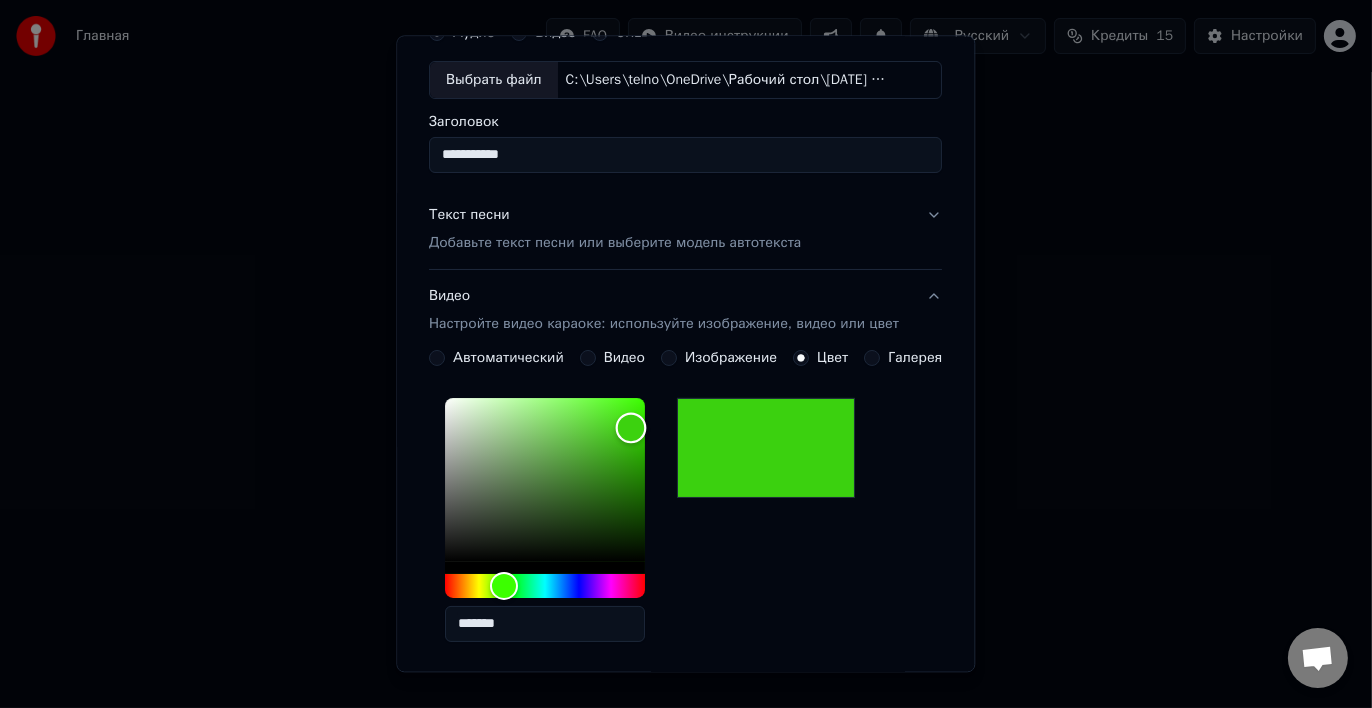 click at bounding box center (631, 428) 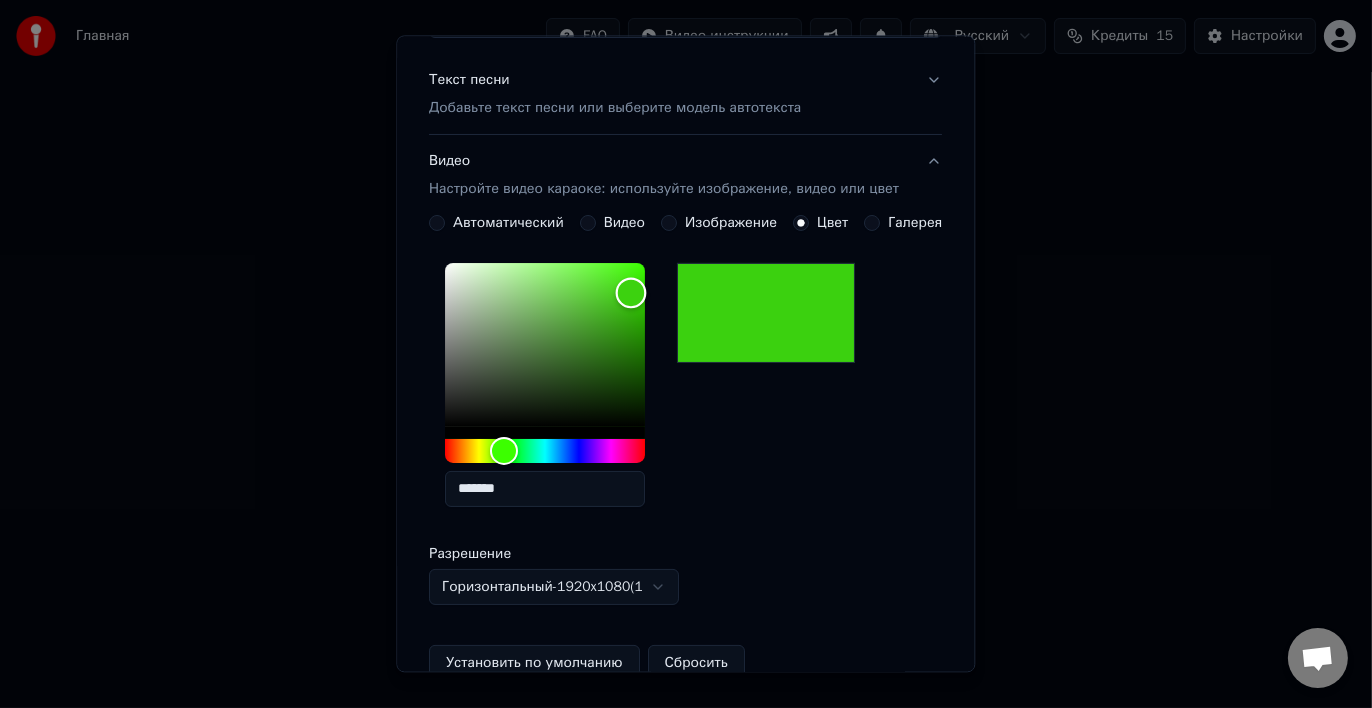 scroll, scrollTop: 397, scrollLeft: 0, axis: vertical 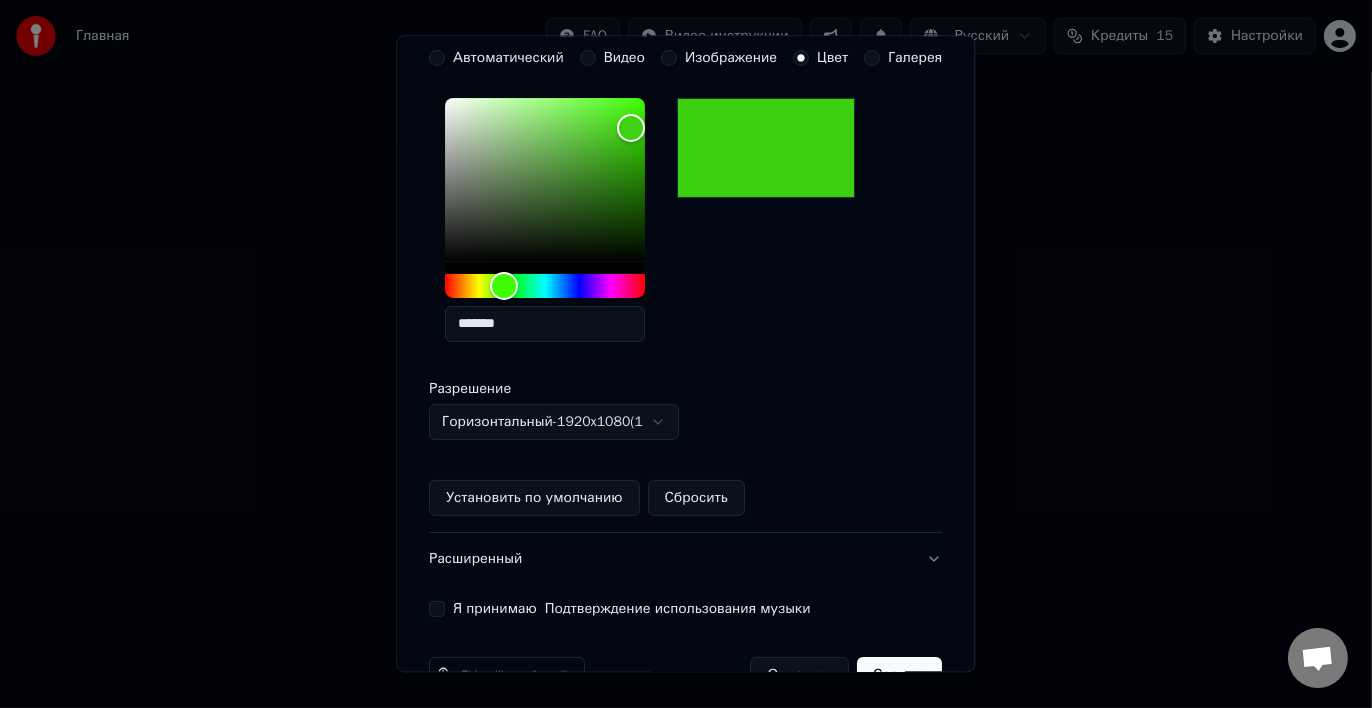 click on "**********" at bounding box center [686, 304] 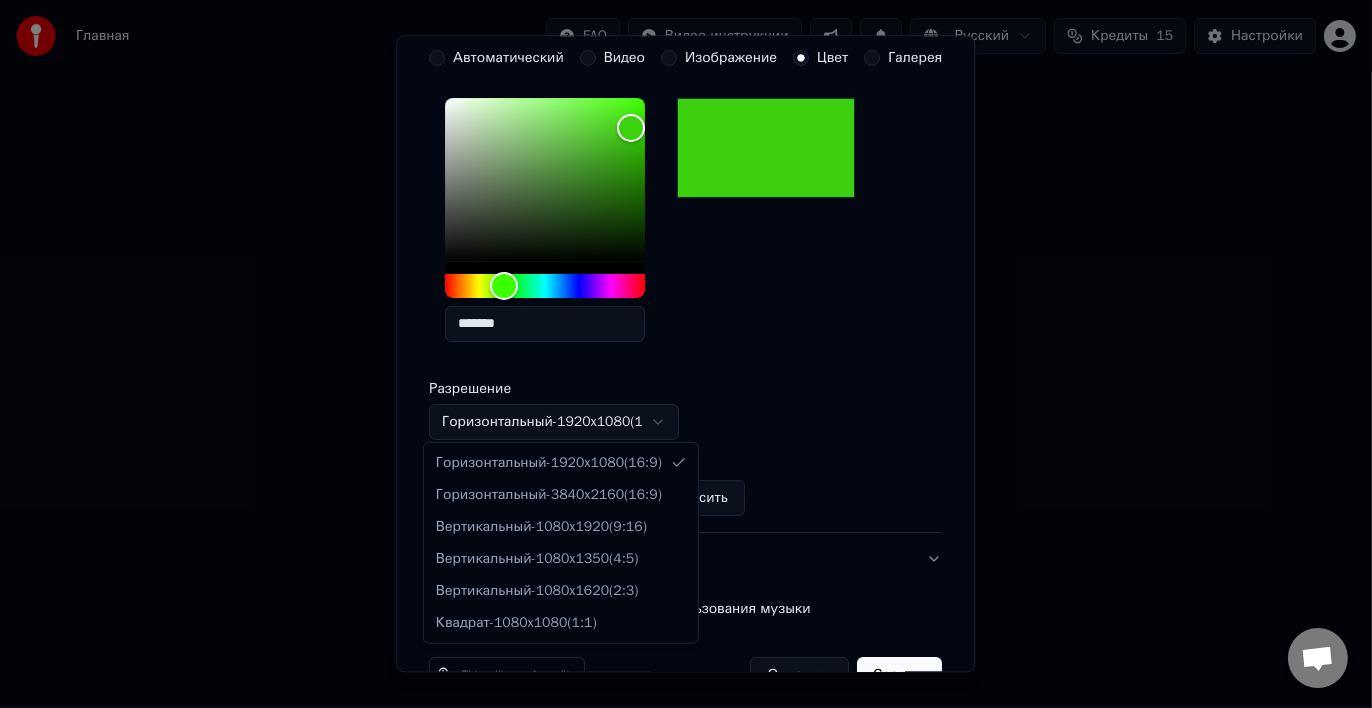 click at bounding box center (686, 354) 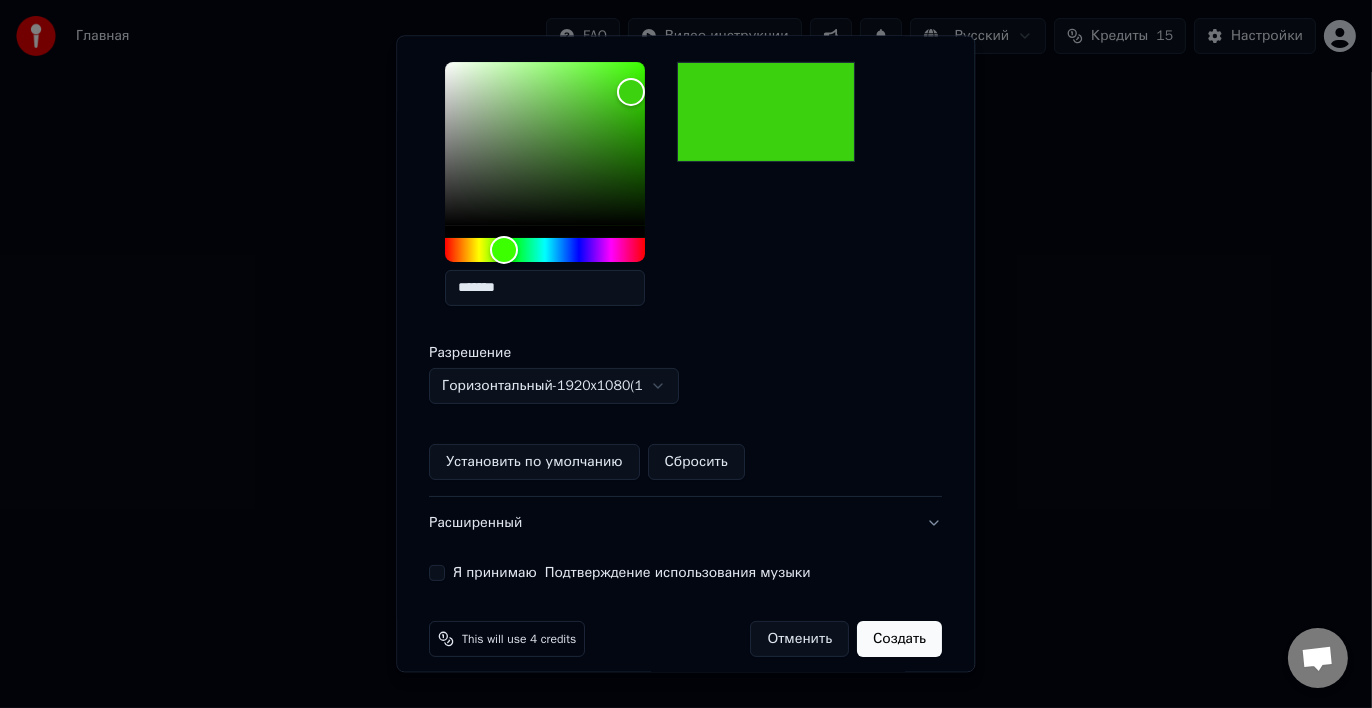 scroll, scrollTop: 447, scrollLeft: 0, axis: vertical 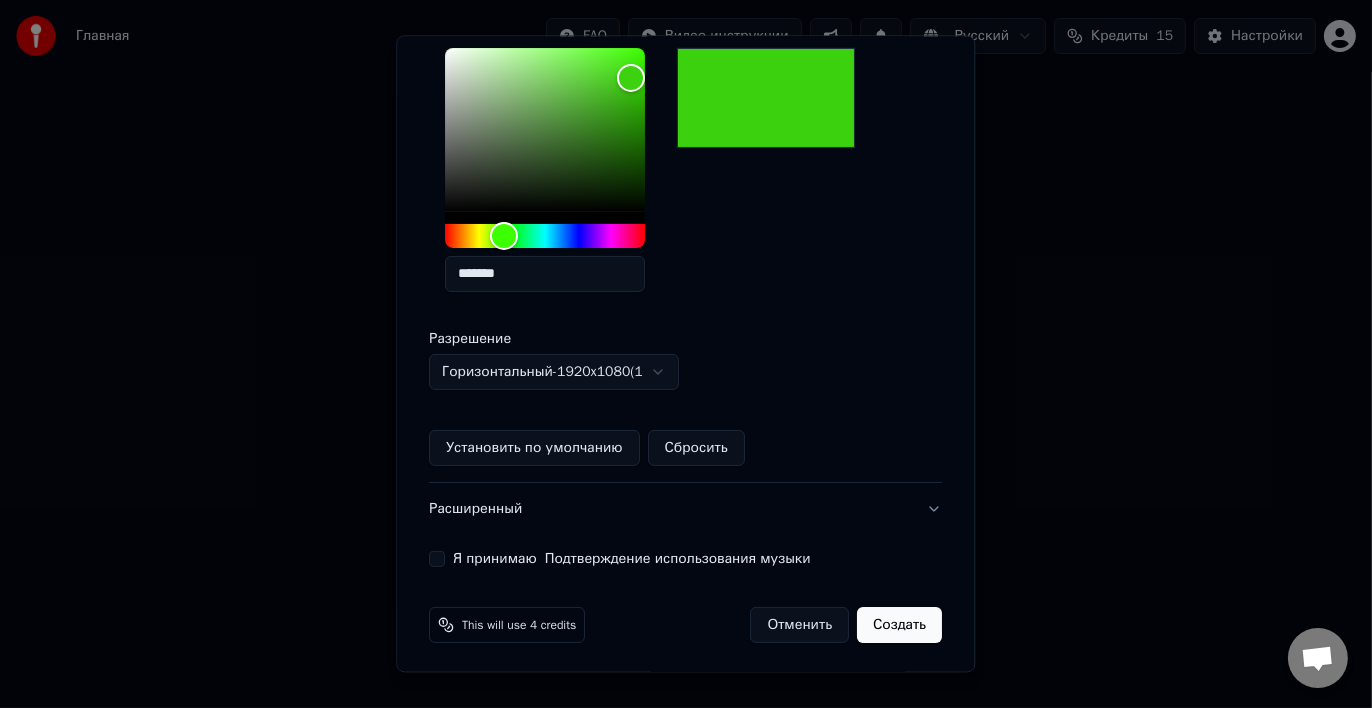 click on "Расширенный" at bounding box center (685, 509) 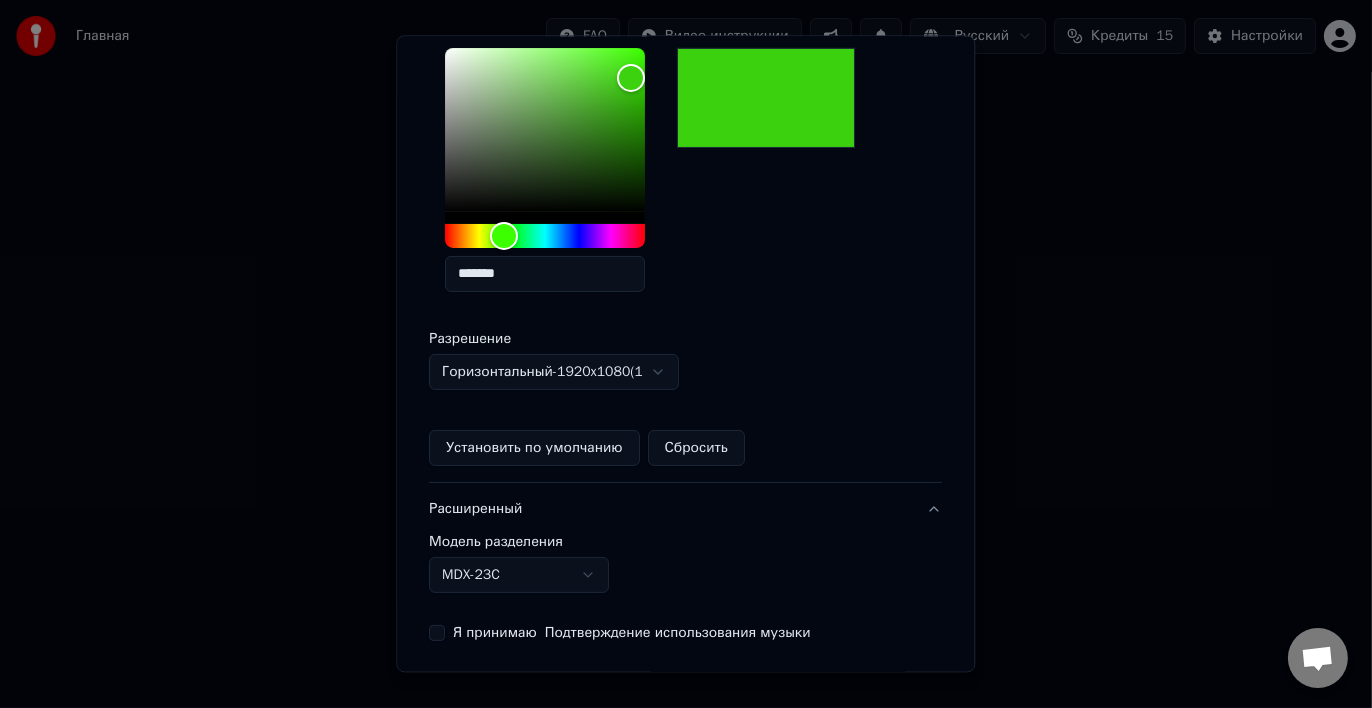 scroll, scrollTop: 40, scrollLeft: 0, axis: vertical 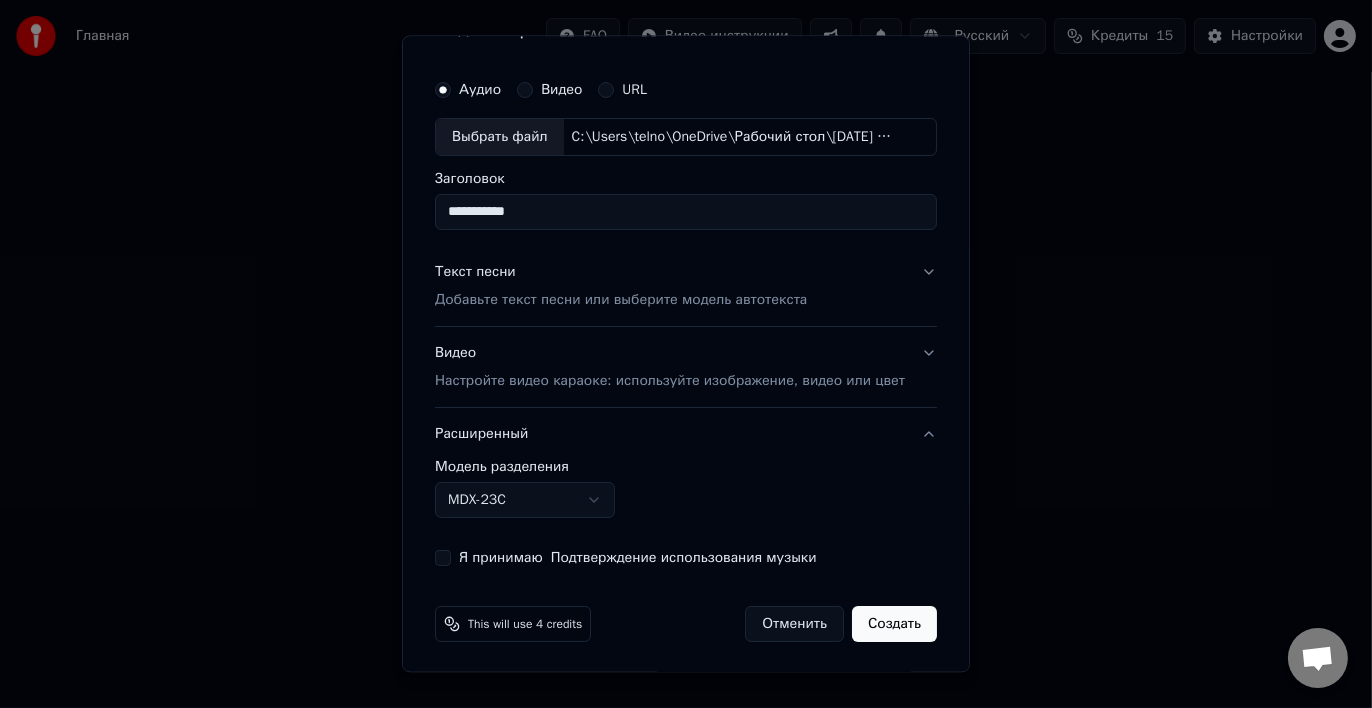 click on "Я принимаю   Подтверждение использования музыки" at bounding box center (443, 558) 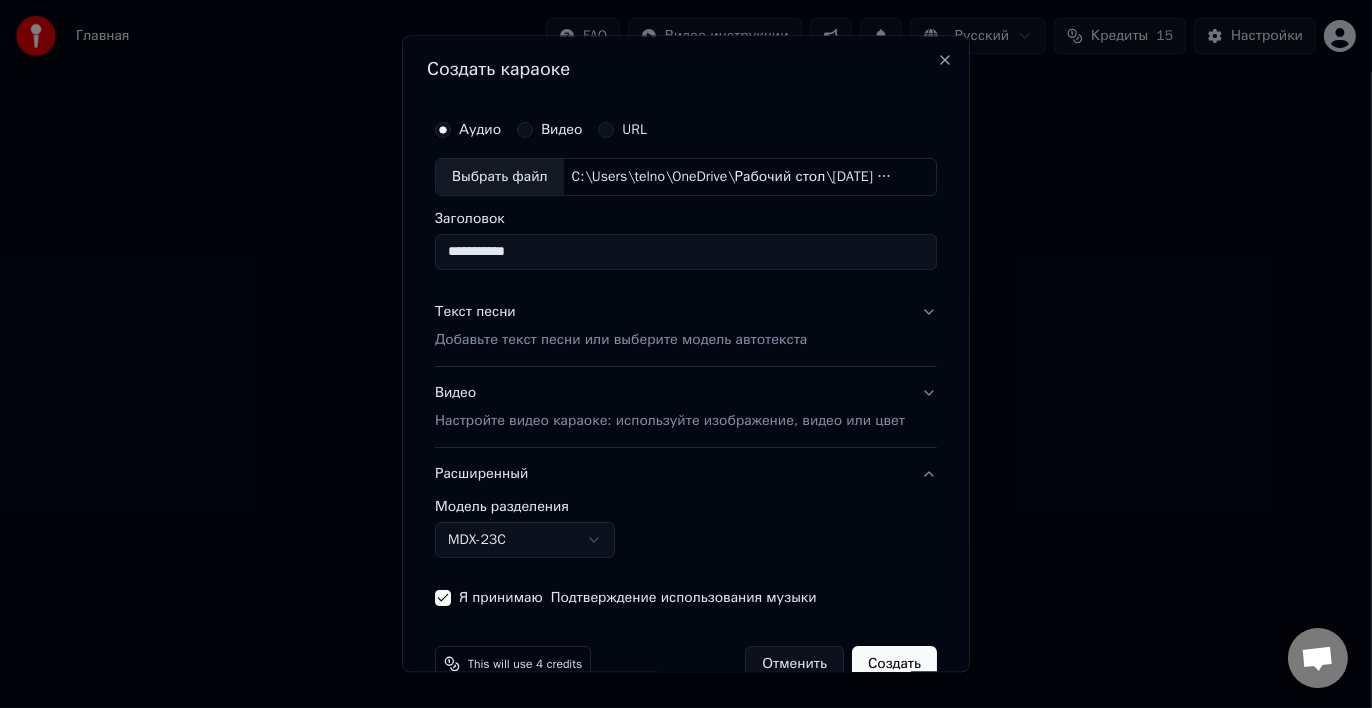scroll, scrollTop: 40, scrollLeft: 0, axis: vertical 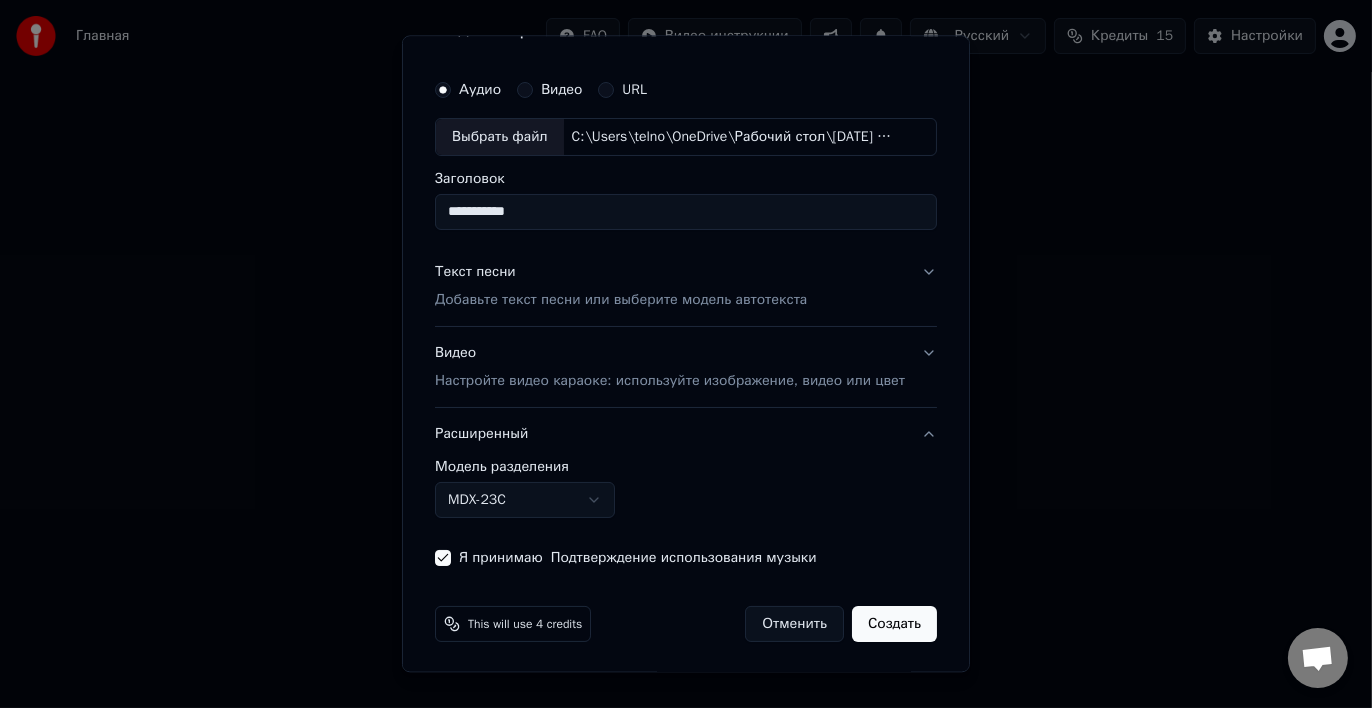 click on "Видео Настройте видео караоке: используйте изображение, видео или цвет" at bounding box center (686, 367) 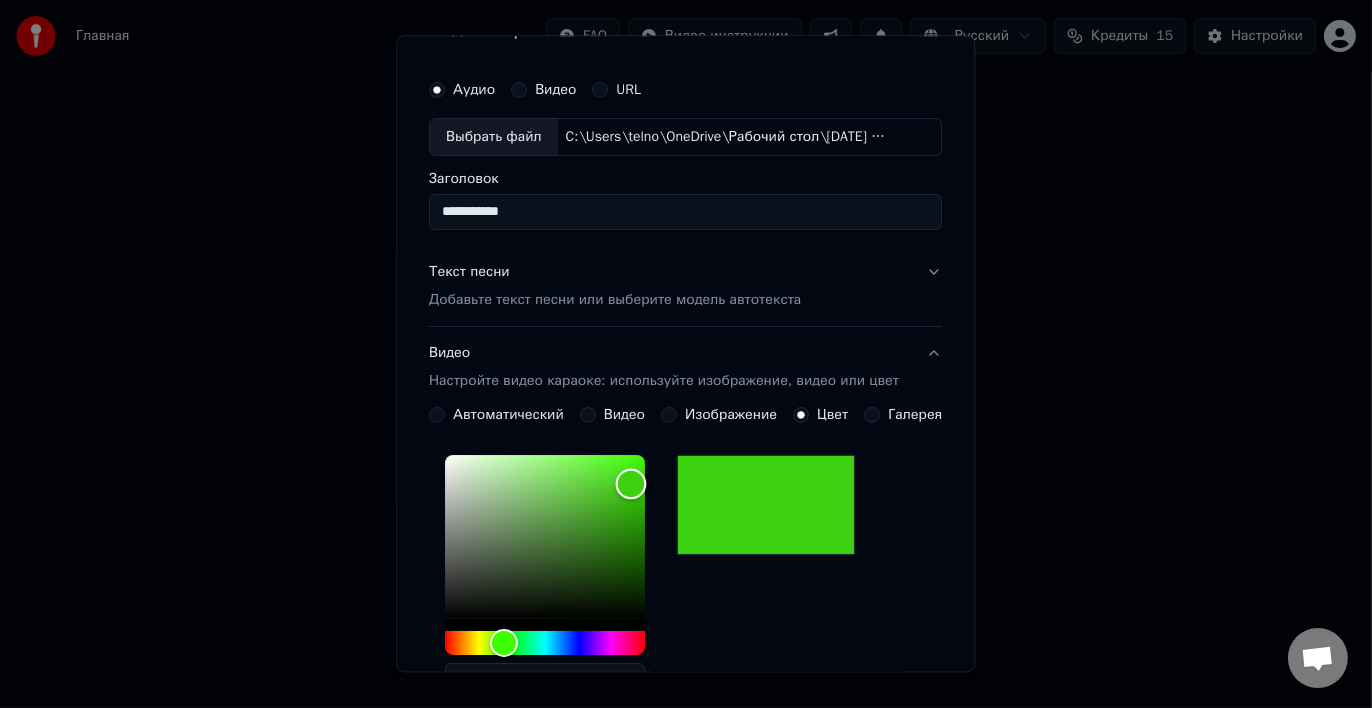 click at bounding box center (631, 484) 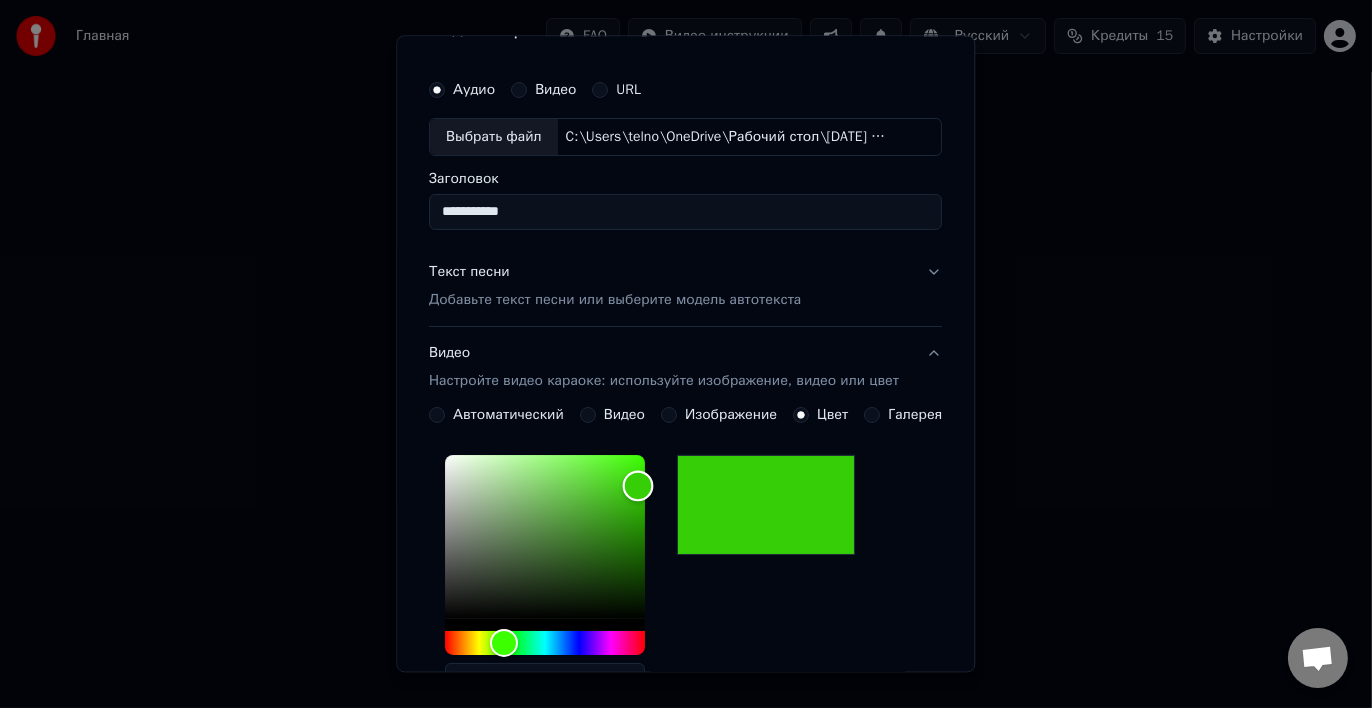 type on "*******" 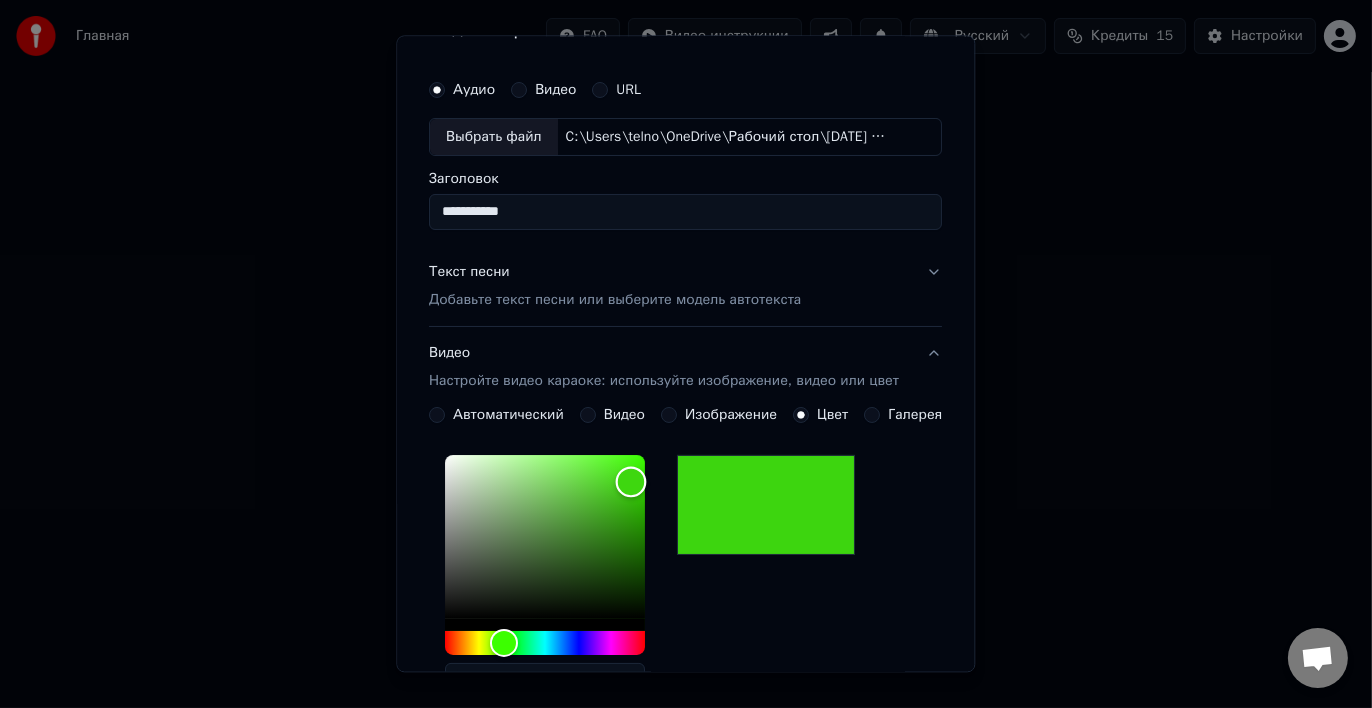 click at bounding box center [631, 482] 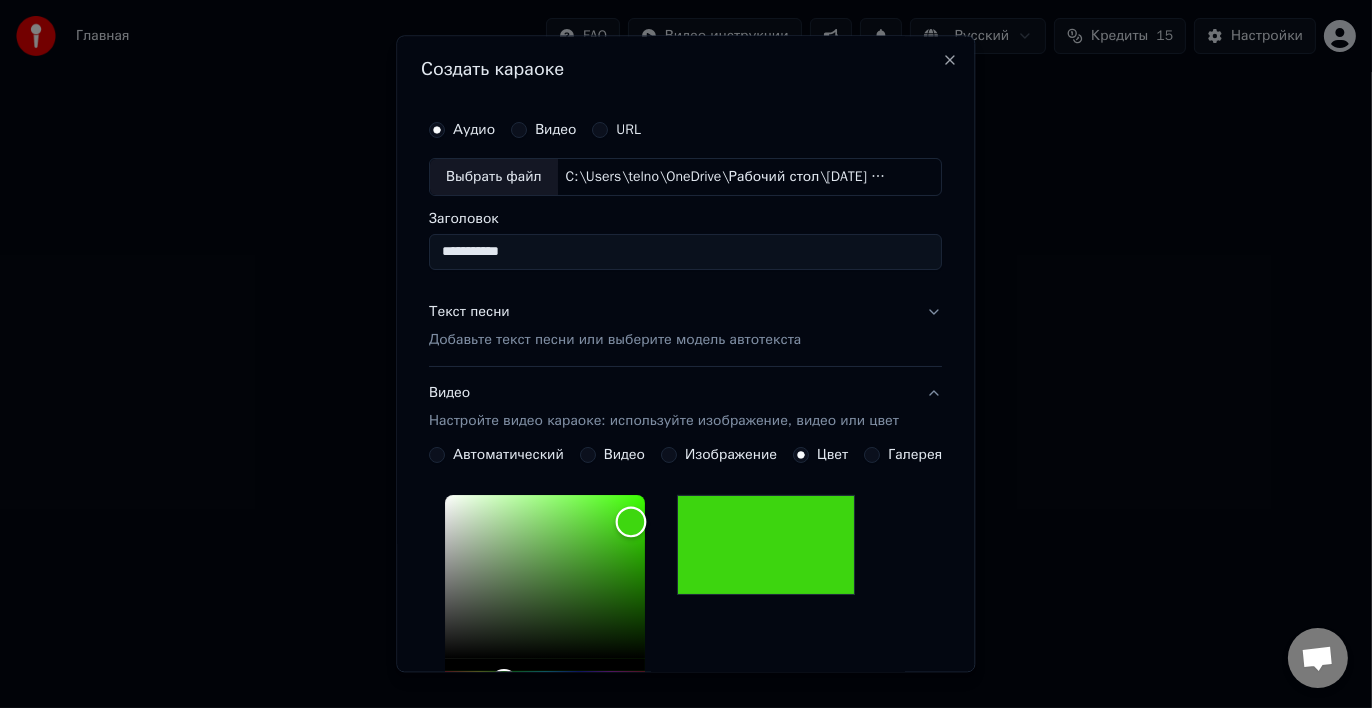 scroll, scrollTop: 447, scrollLeft: 0, axis: vertical 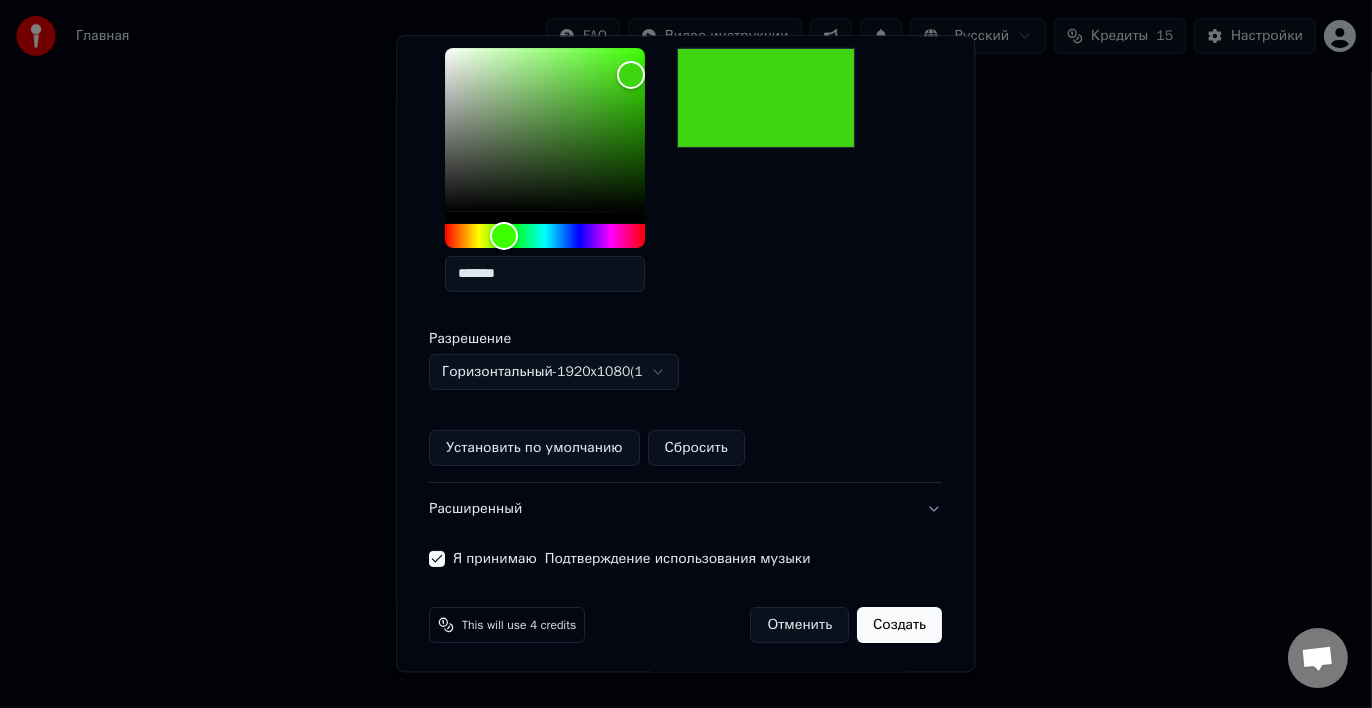 click on "Создать" at bounding box center [900, 625] 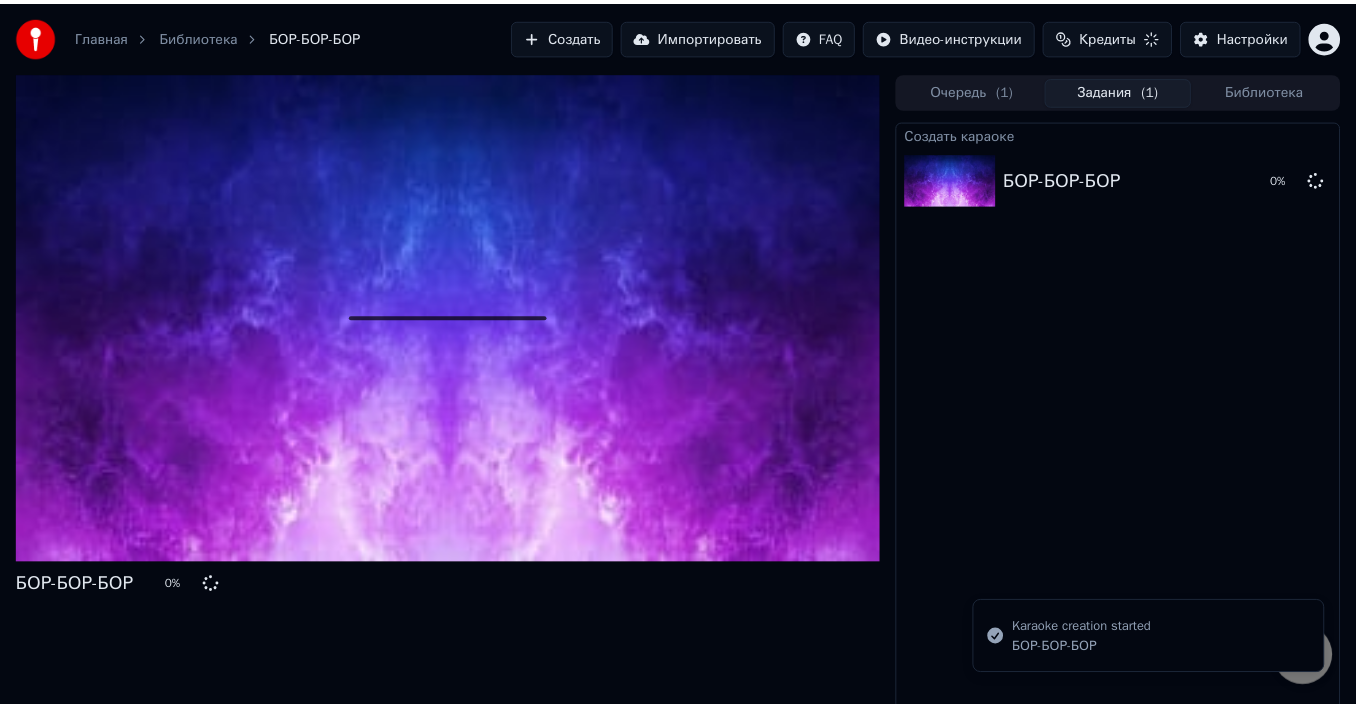 scroll, scrollTop: 13, scrollLeft: 0, axis: vertical 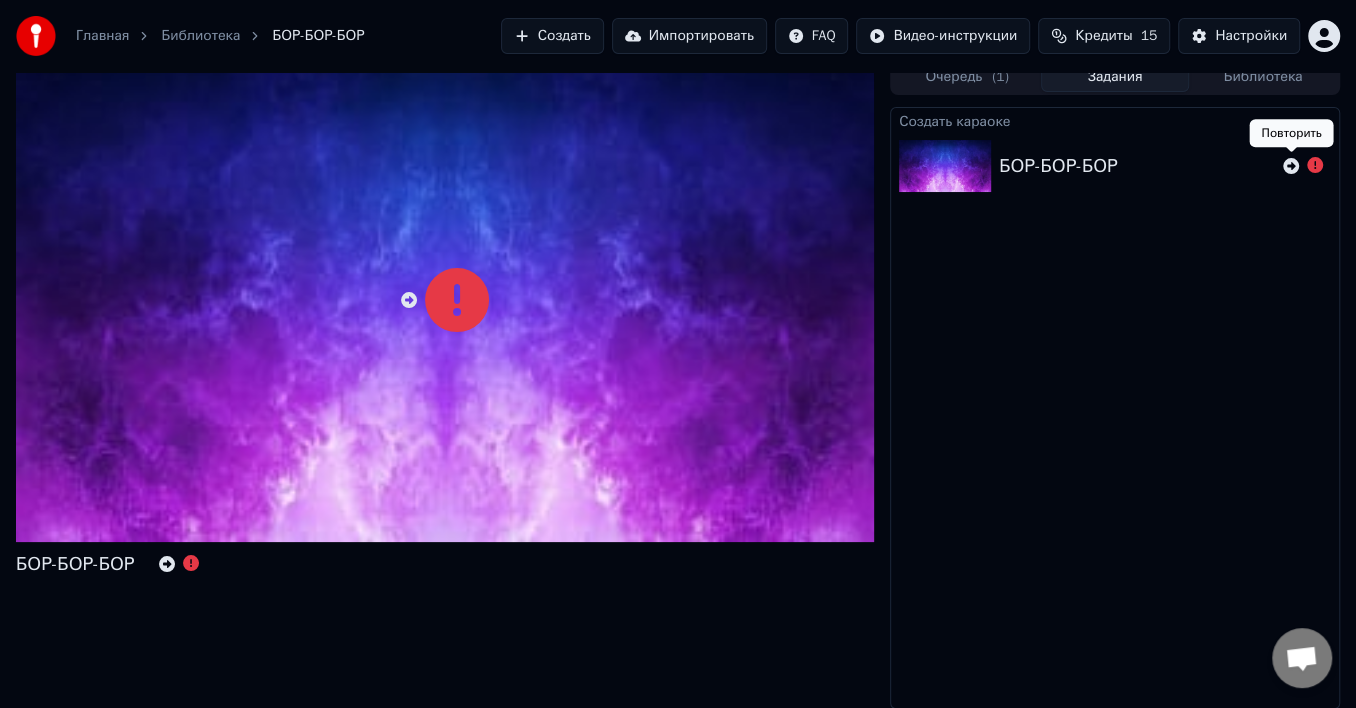 click 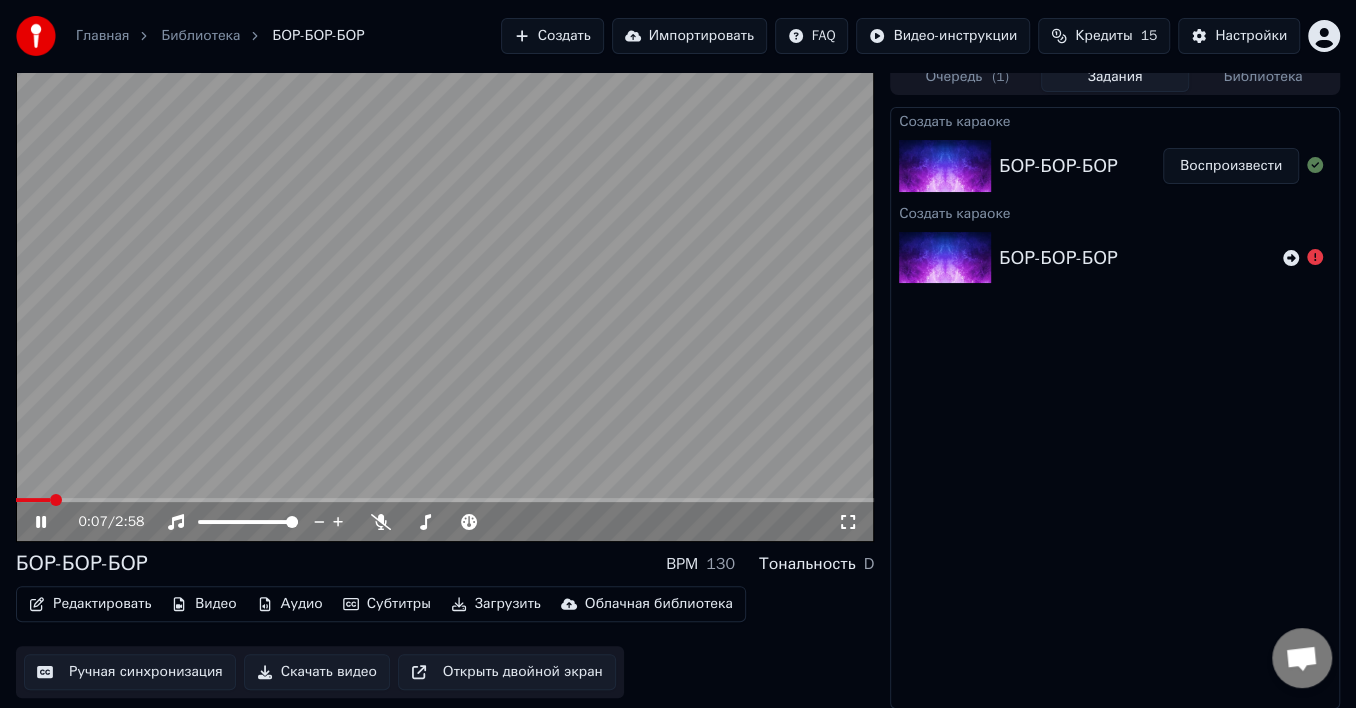drag, startPoint x: 854, startPoint y: 525, endPoint x: 854, endPoint y: 545, distance: 20 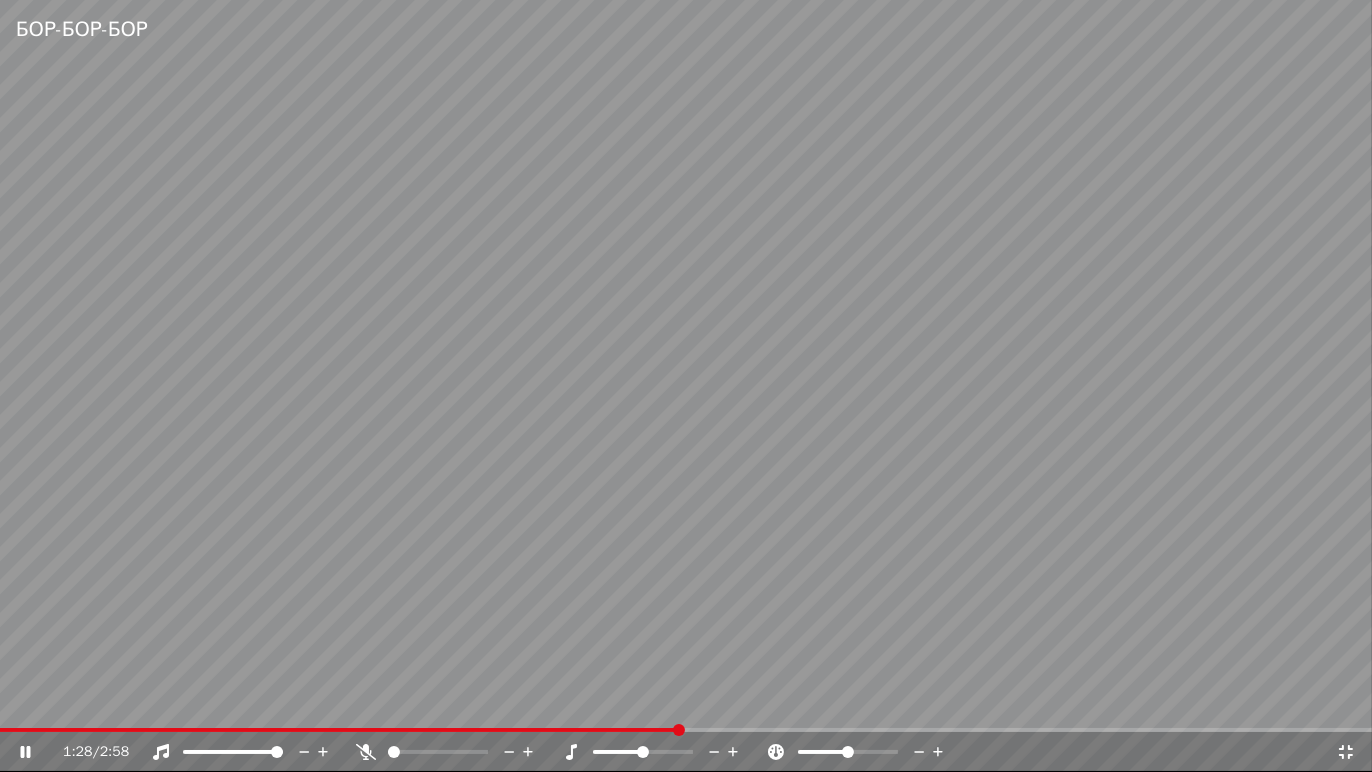 click 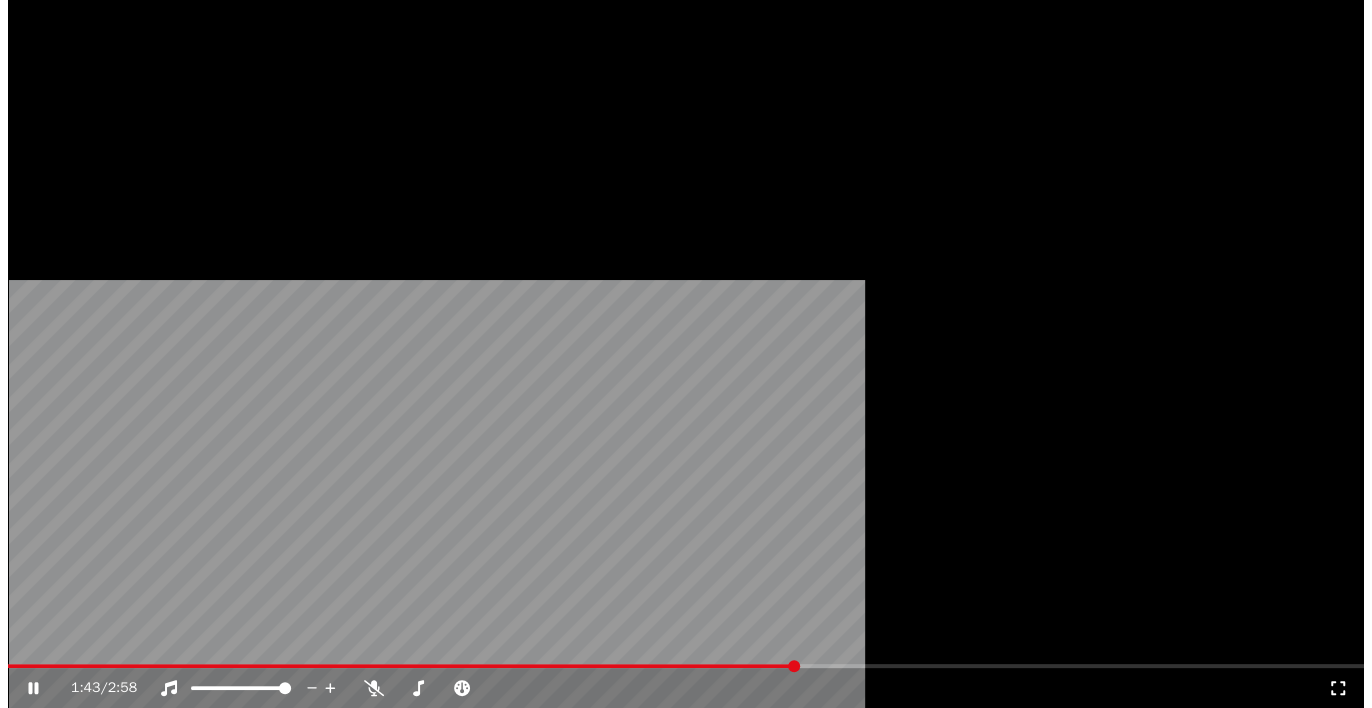 scroll, scrollTop: 13, scrollLeft: 0, axis: vertical 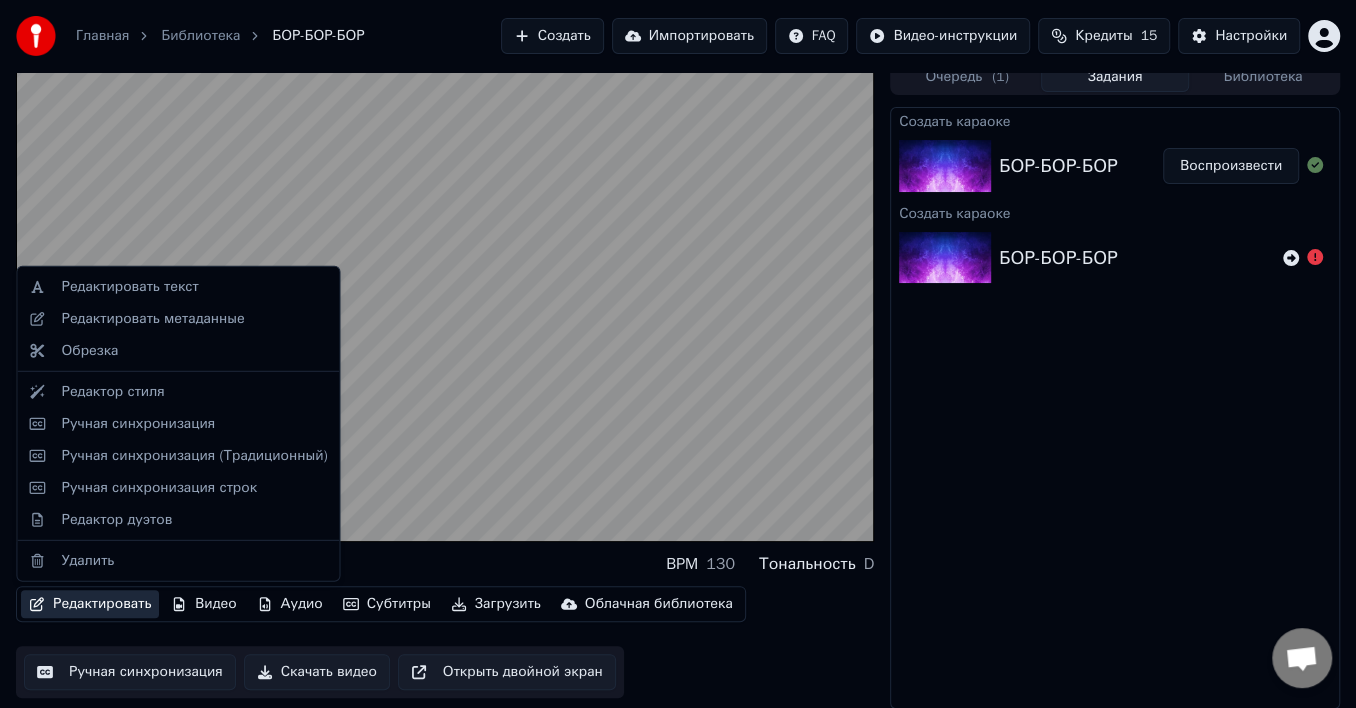 click on "Редактировать" at bounding box center (90, 604) 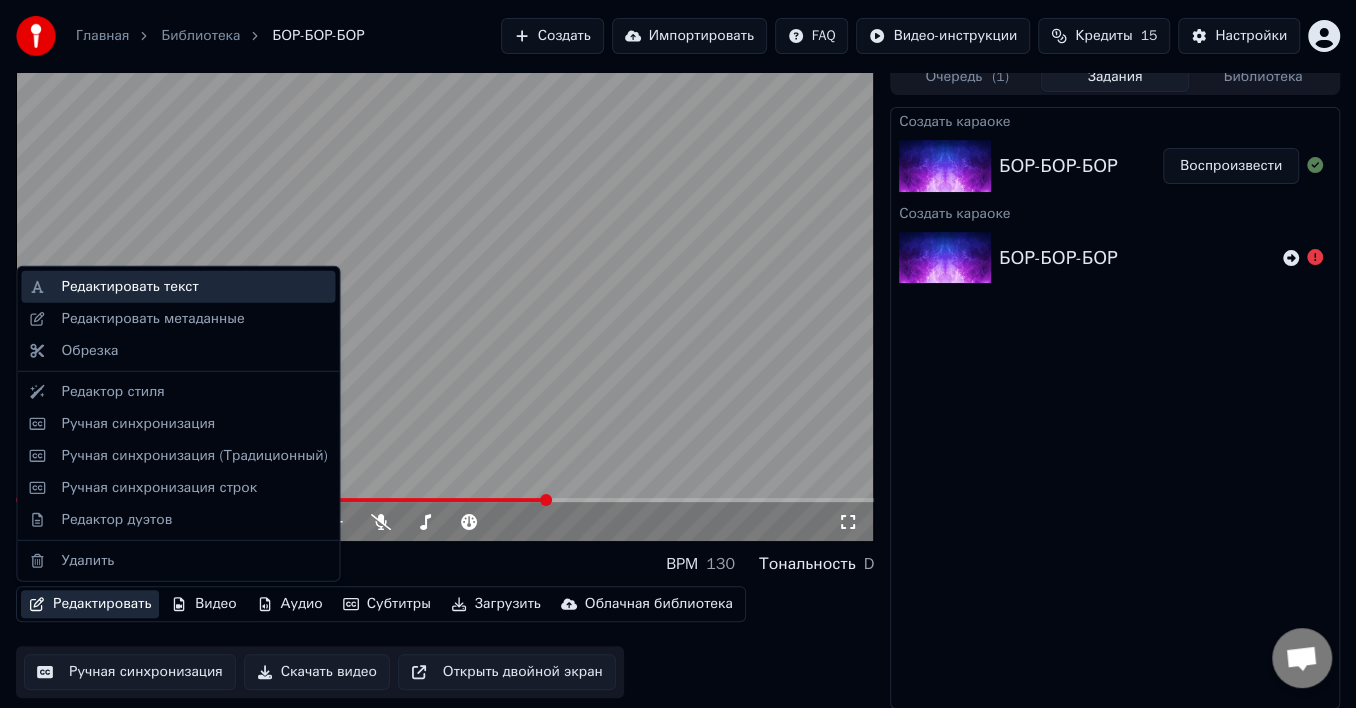 click on "Редактировать текст" at bounding box center [129, 287] 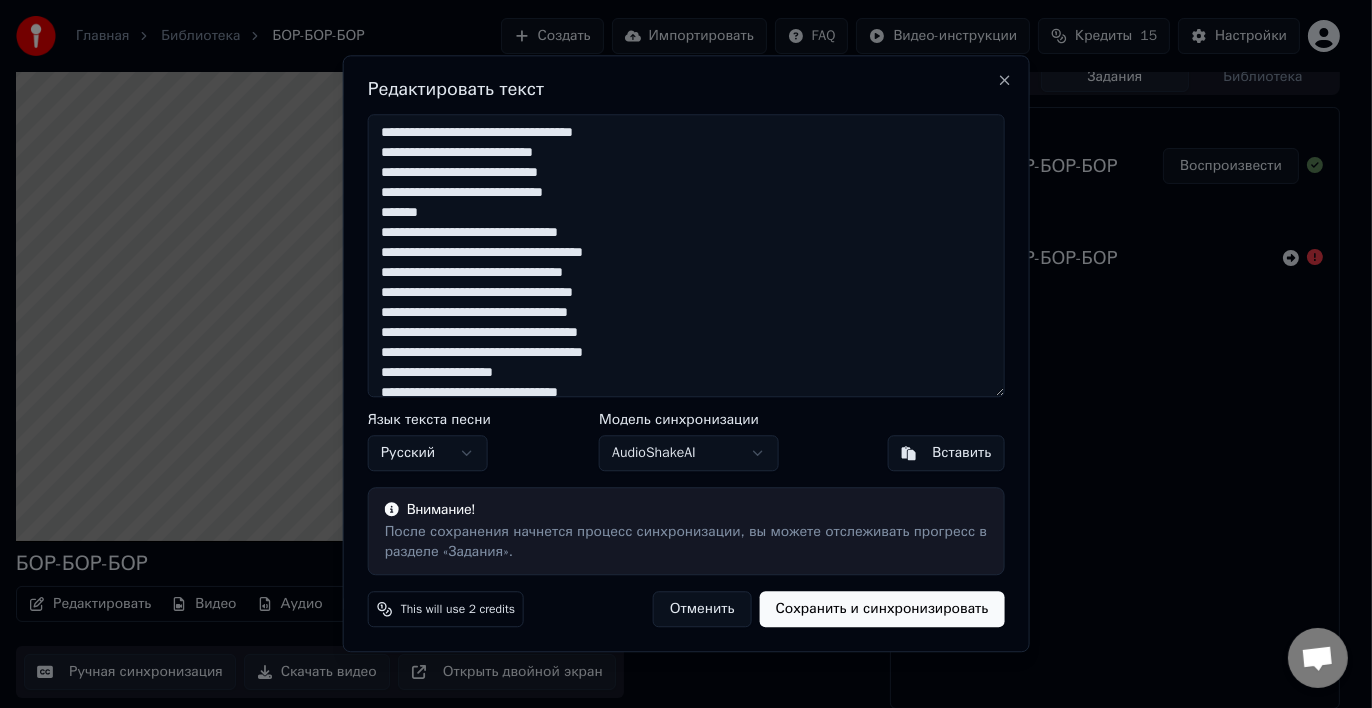 drag, startPoint x: 458, startPoint y: 213, endPoint x: 284, endPoint y: 215, distance: 174.01149 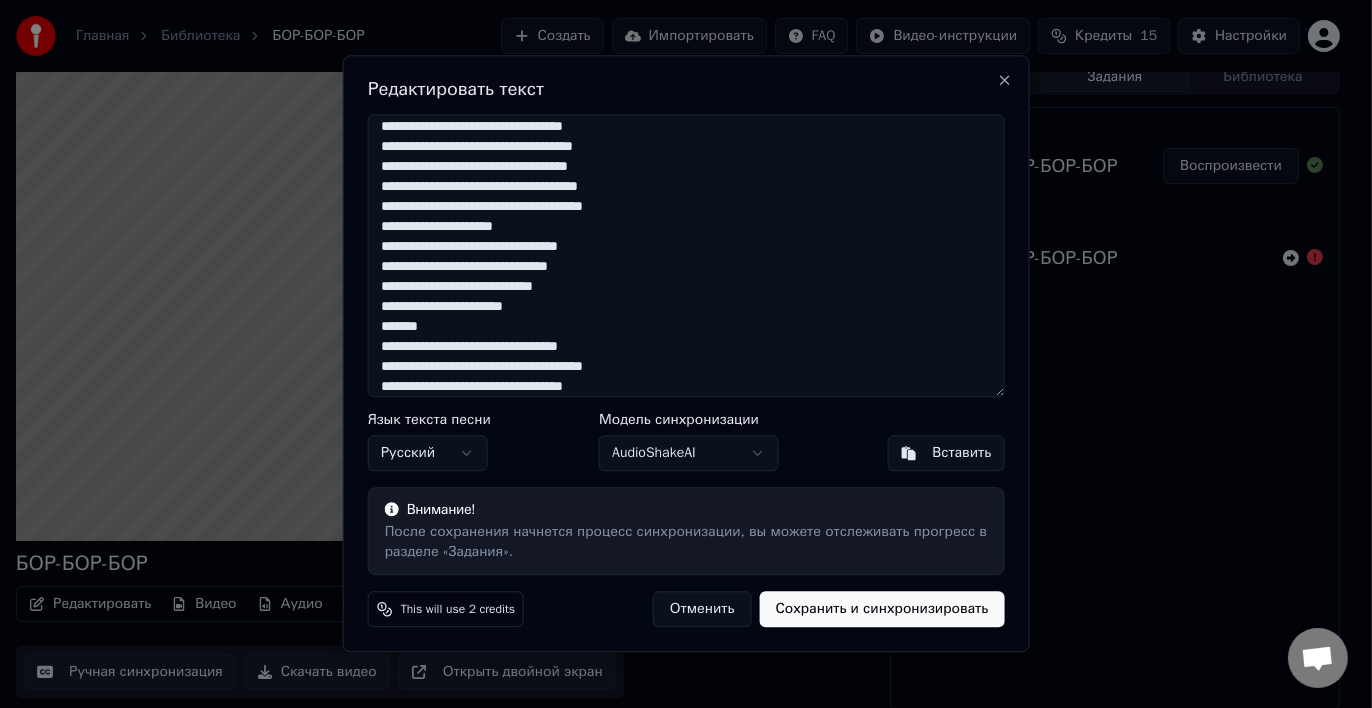scroll, scrollTop: 200, scrollLeft: 0, axis: vertical 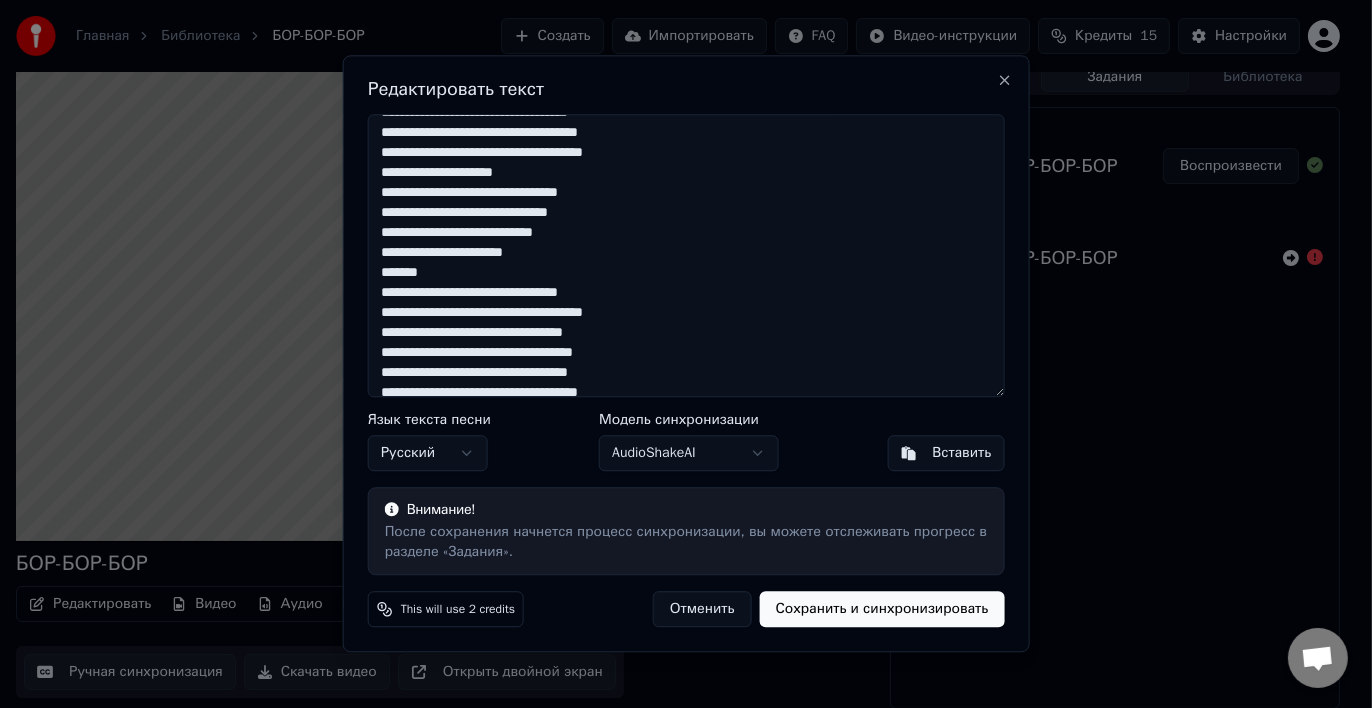 click at bounding box center (686, 255) 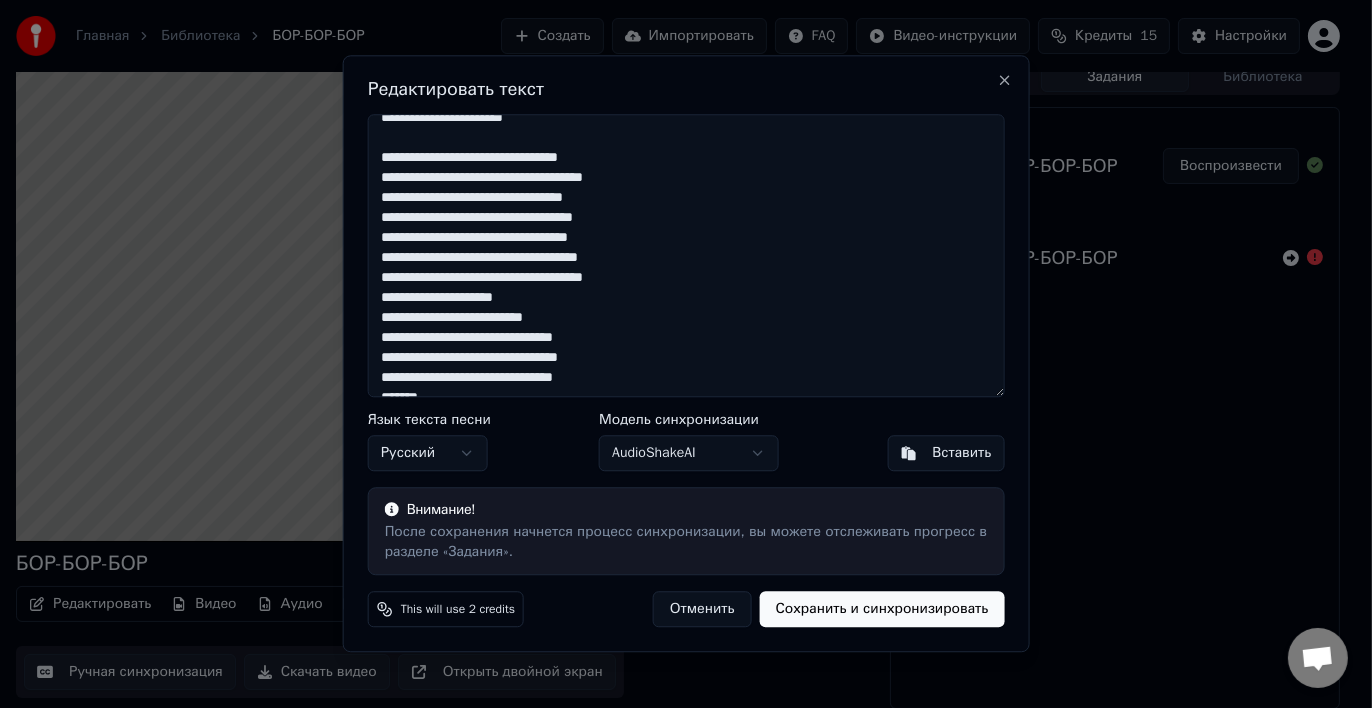 scroll, scrollTop: 513, scrollLeft: 0, axis: vertical 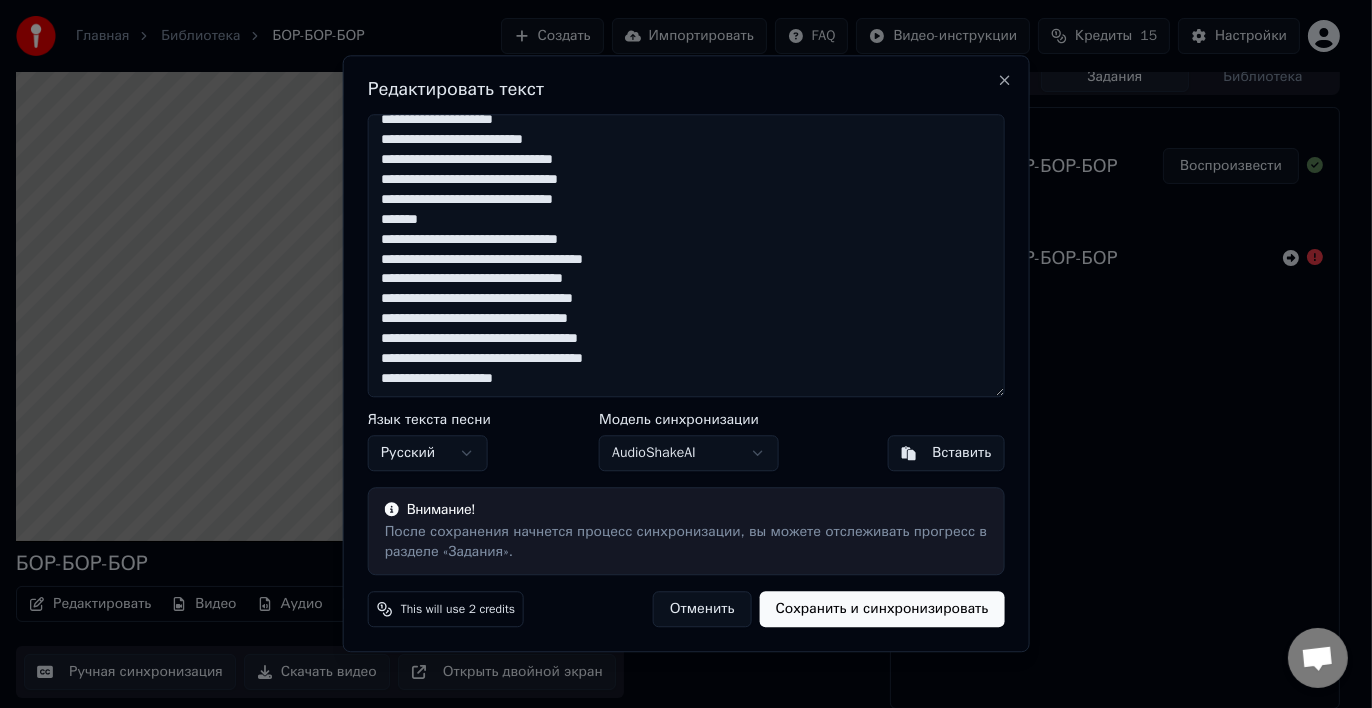 click at bounding box center (686, 255) 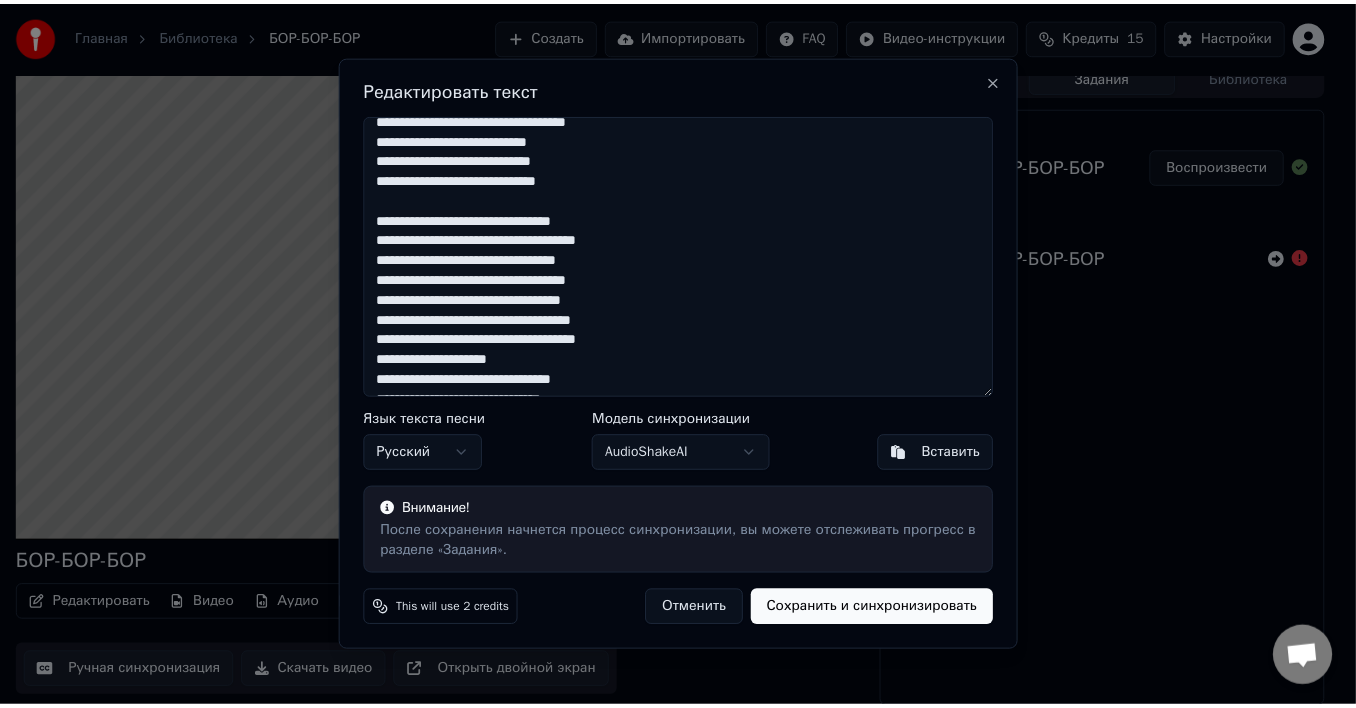 scroll, scrollTop: 0, scrollLeft: 0, axis: both 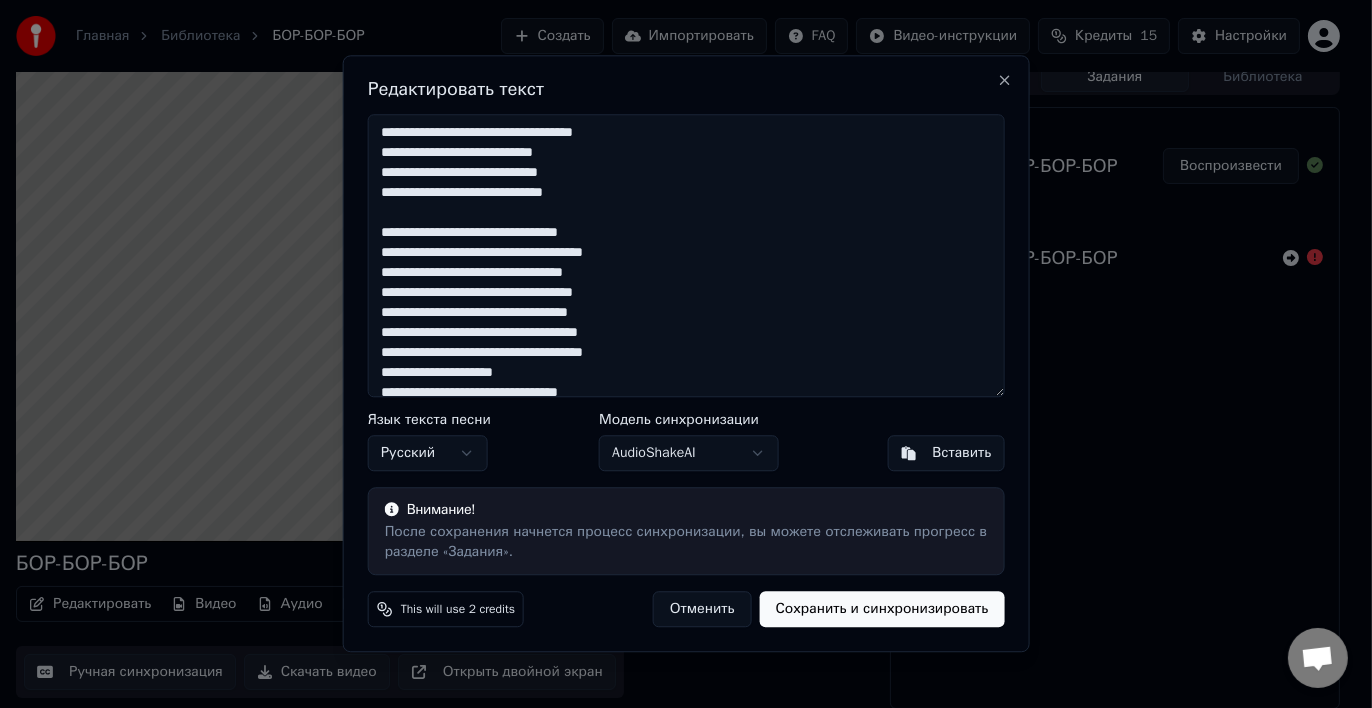 type on "**********" 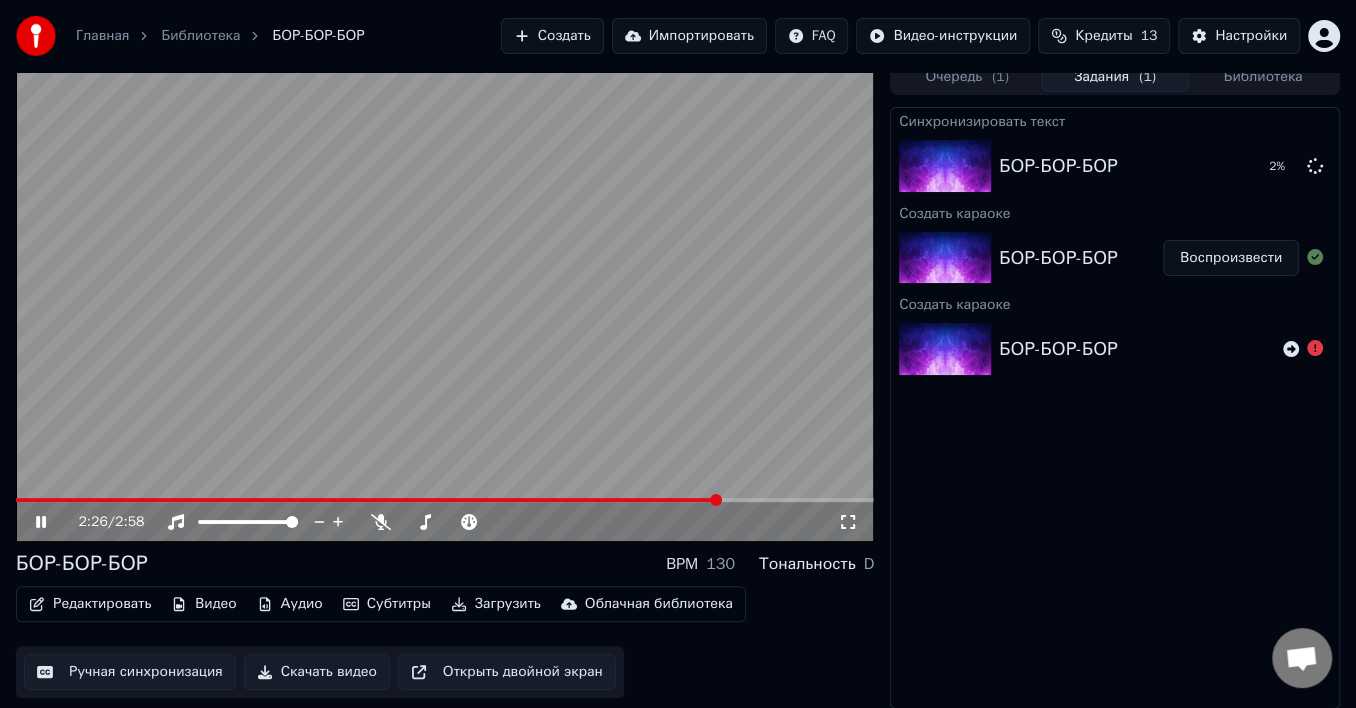 click at bounding box center (445, 300) 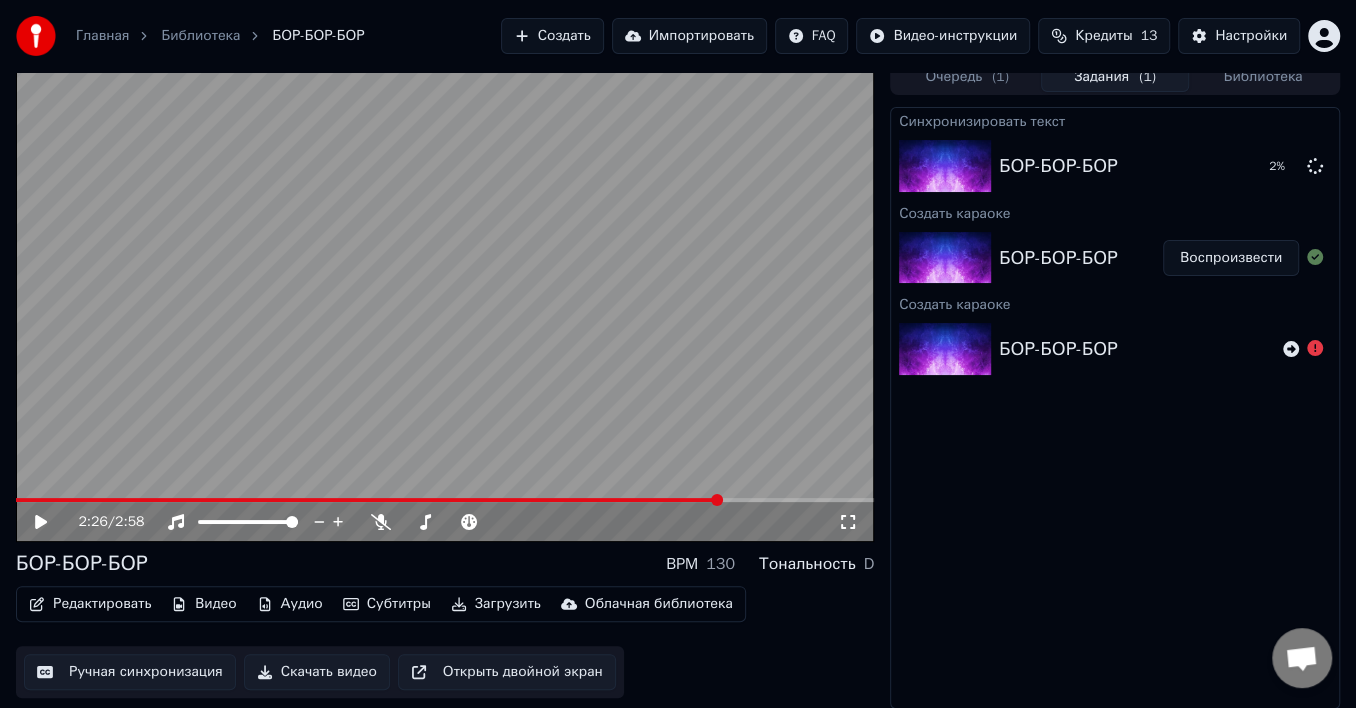 click 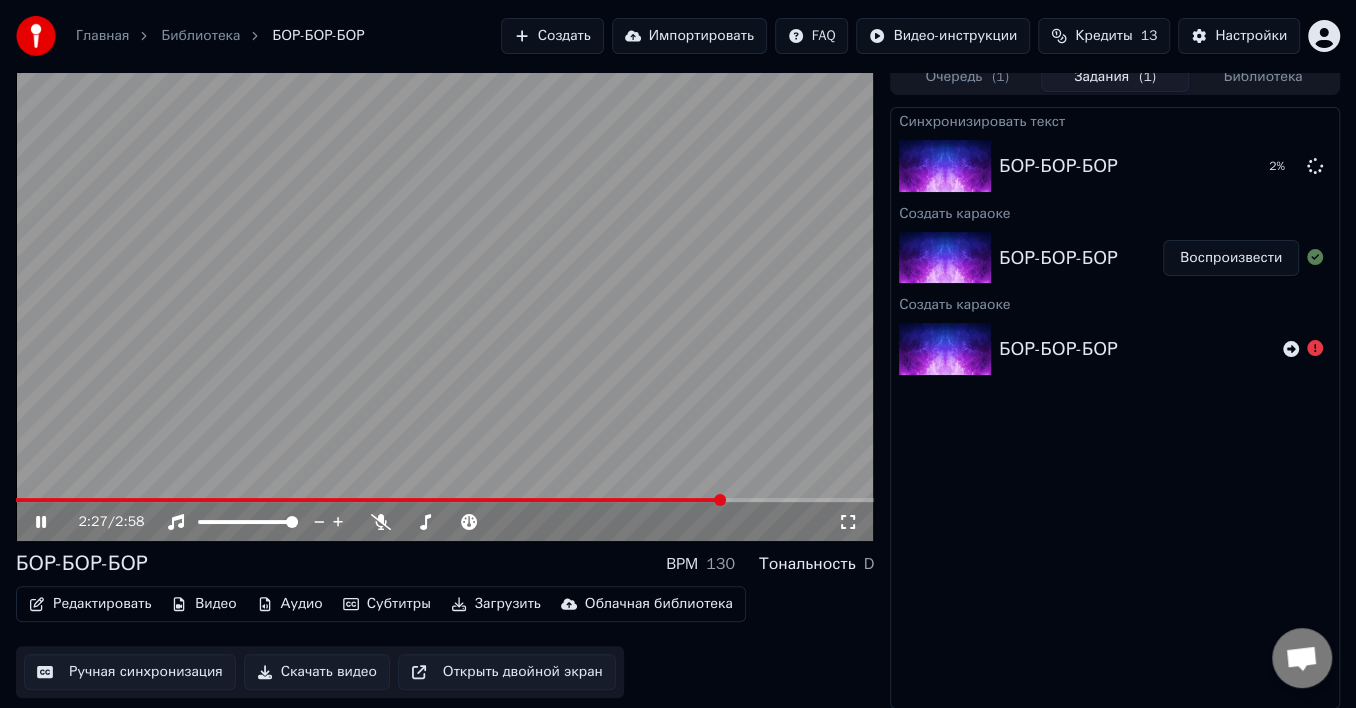 click at bounding box center (370, 500) 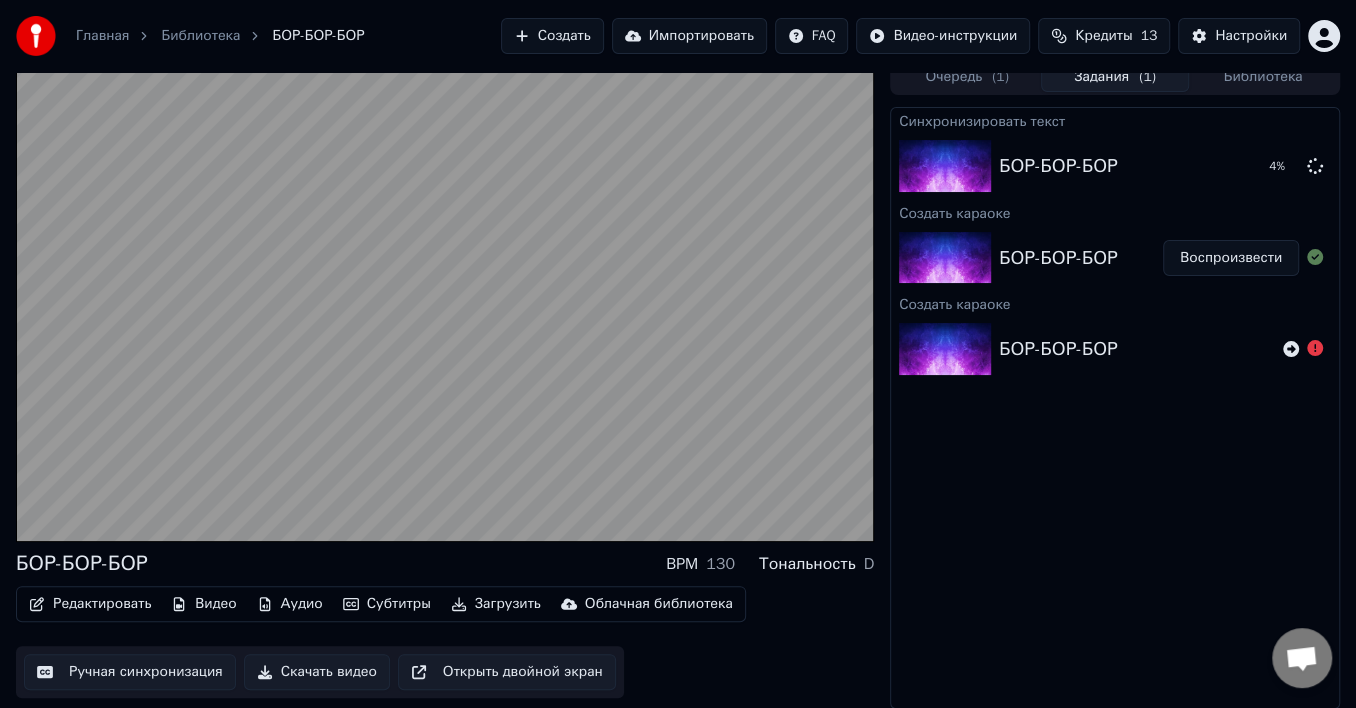 click on "Субтитры" at bounding box center [387, 604] 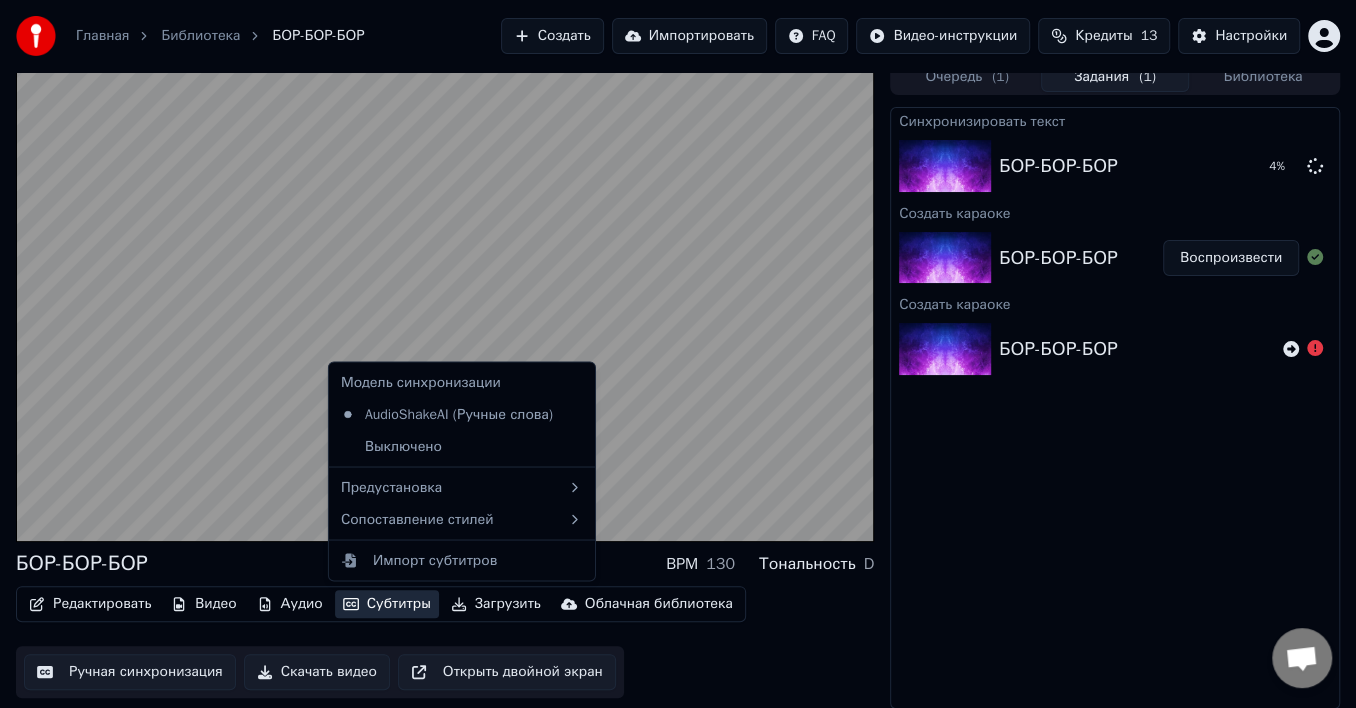 click on "Субтитры" at bounding box center [387, 604] 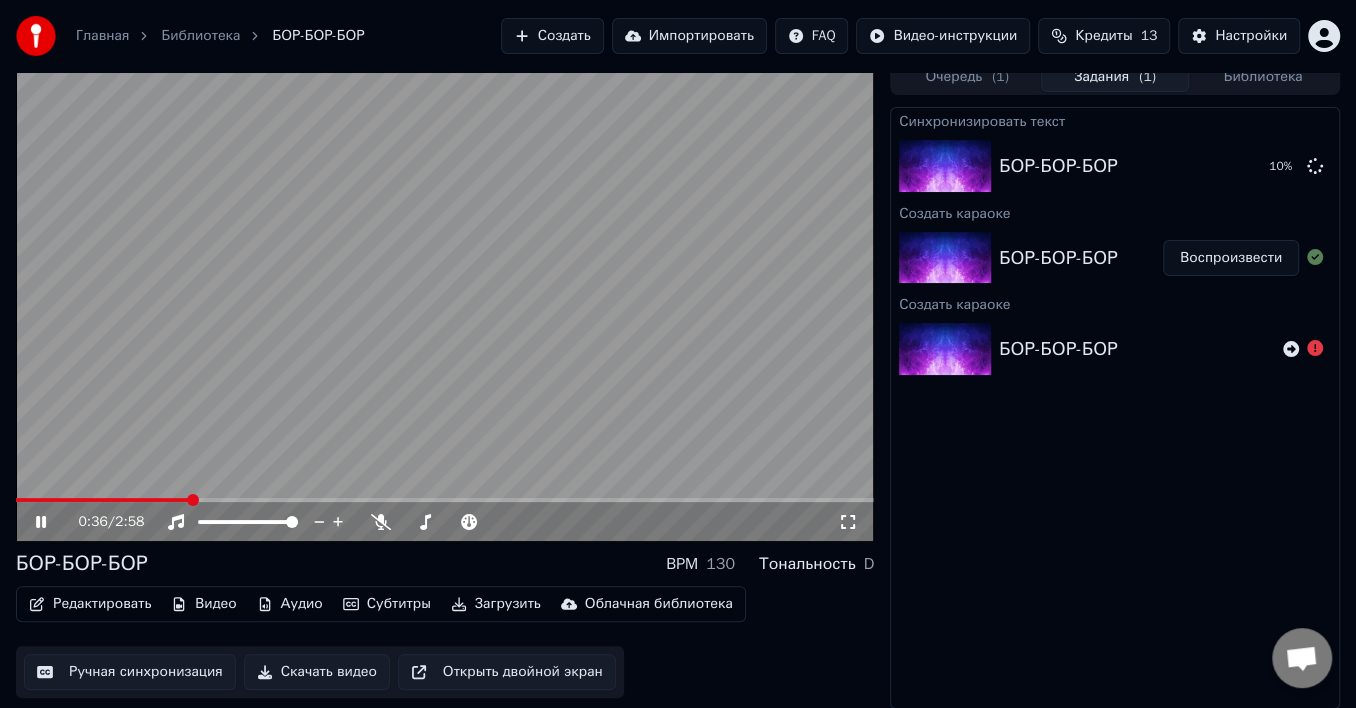 click 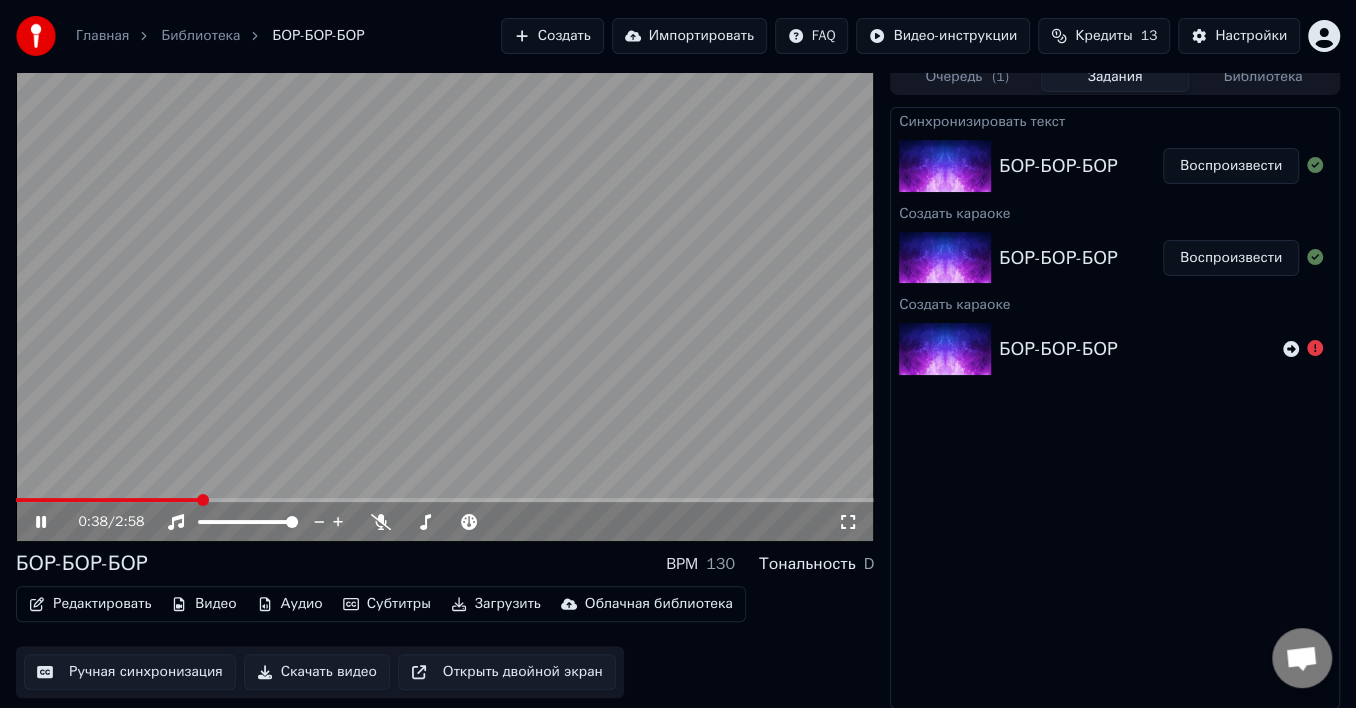 click 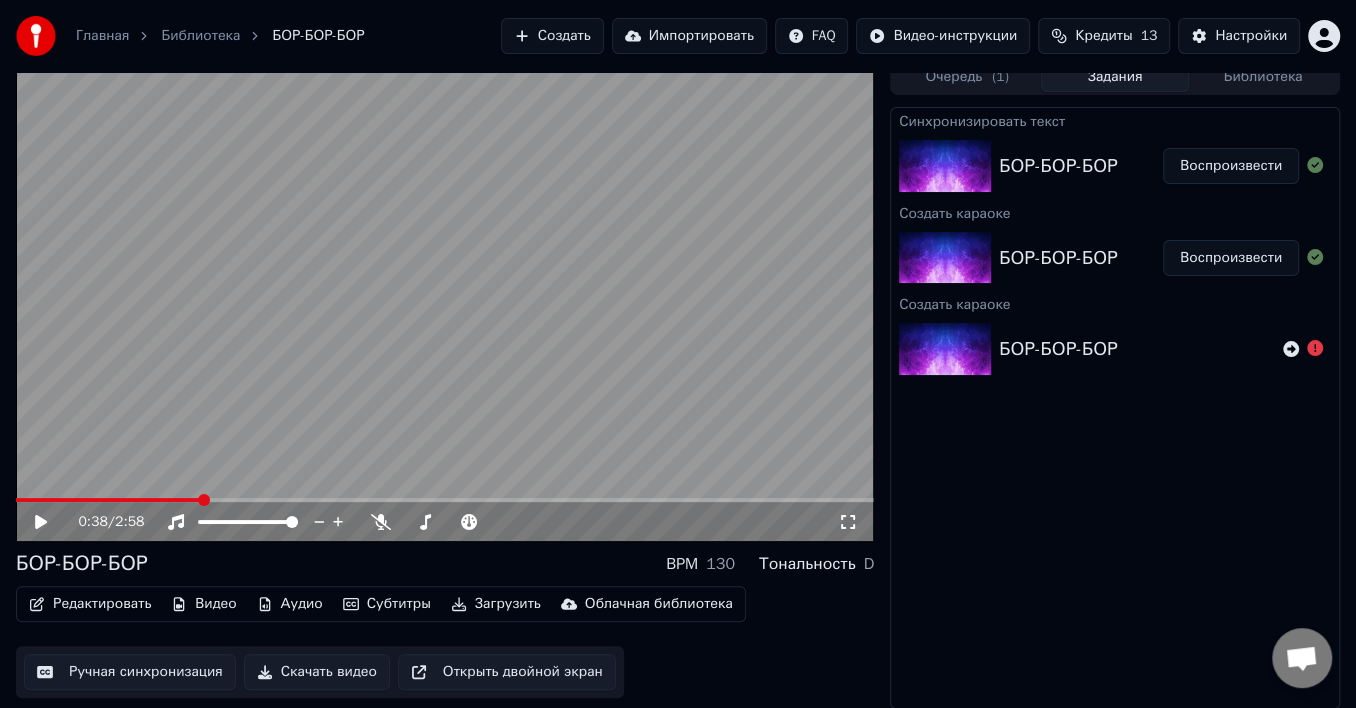 click on "Воспроизвести" at bounding box center [1231, 166] 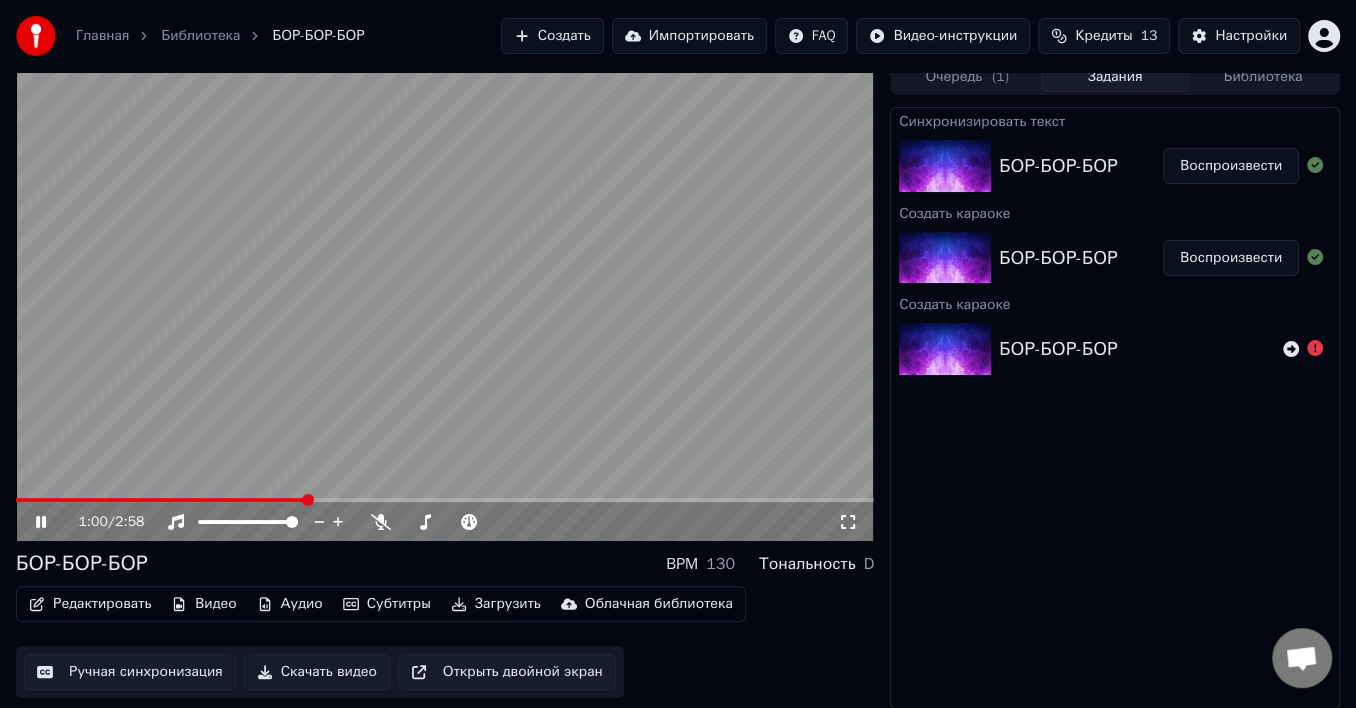 click 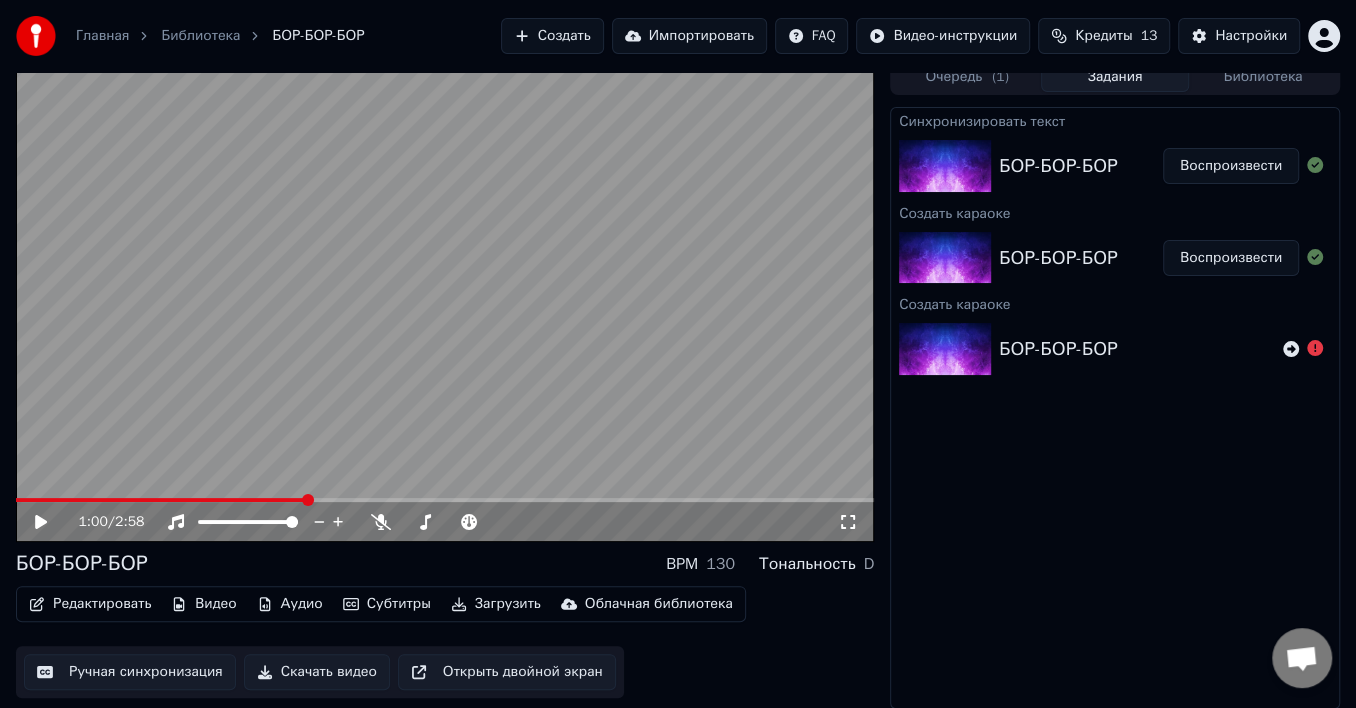 click on "Загрузить" at bounding box center (496, 604) 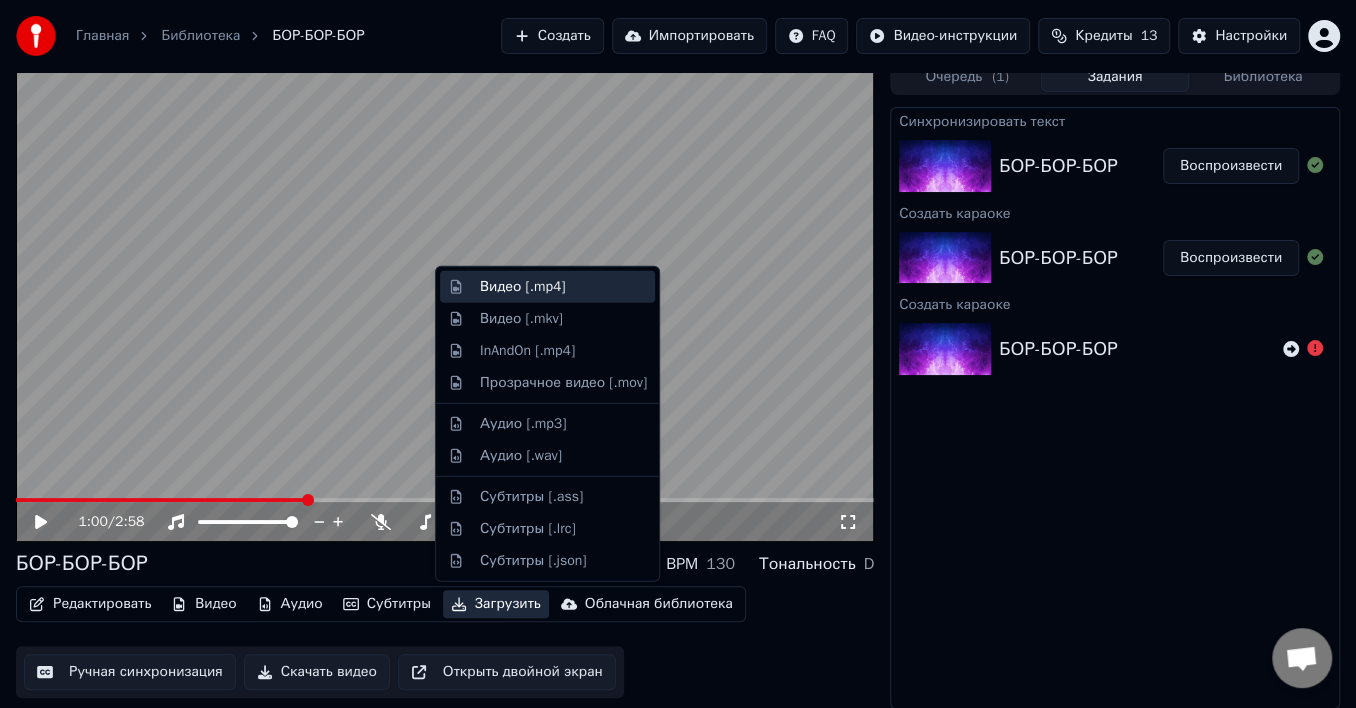 click on "Видео [.mp4]" at bounding box center [522, 287] 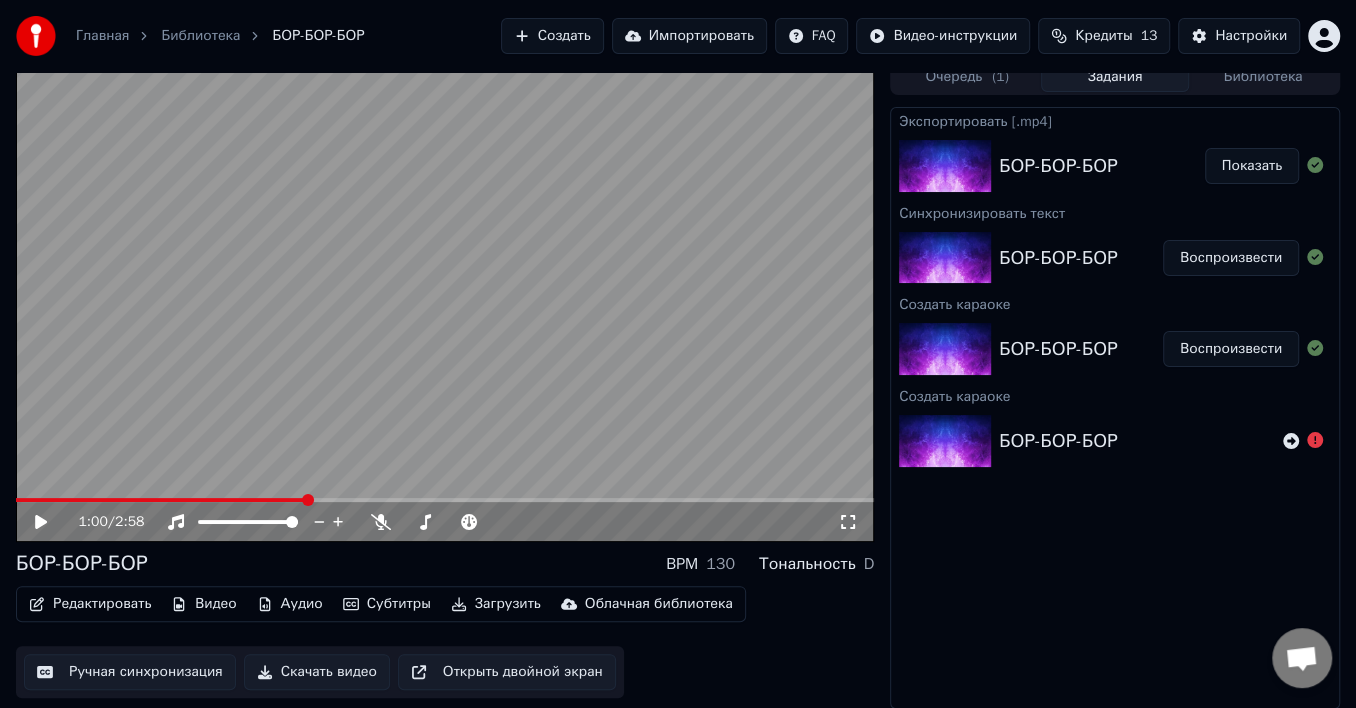 click on "Показать" at bounding box center [1252, 166] 